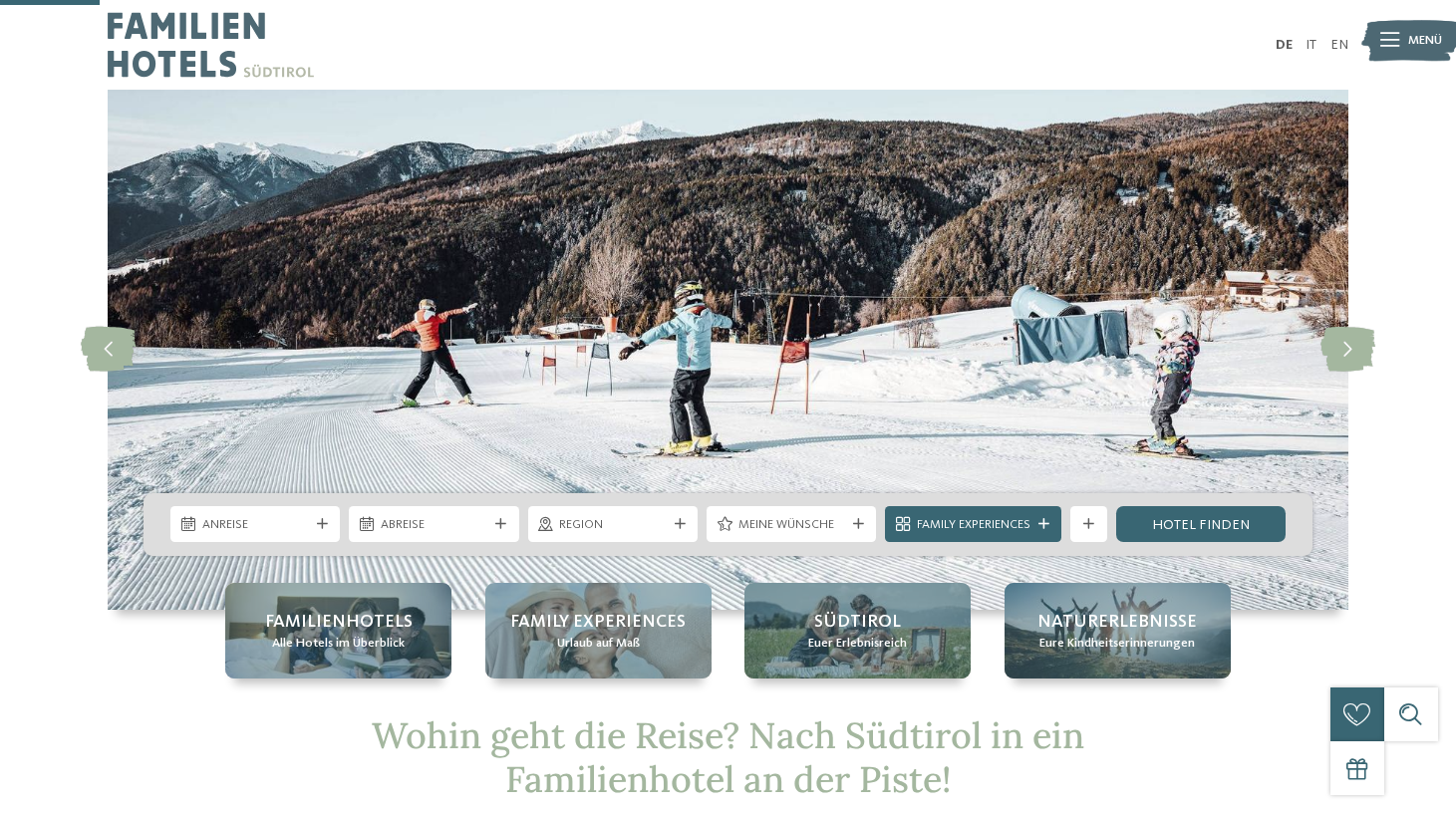scroll, scrollTop: 513, scrollLeft: 0, axis: vertical 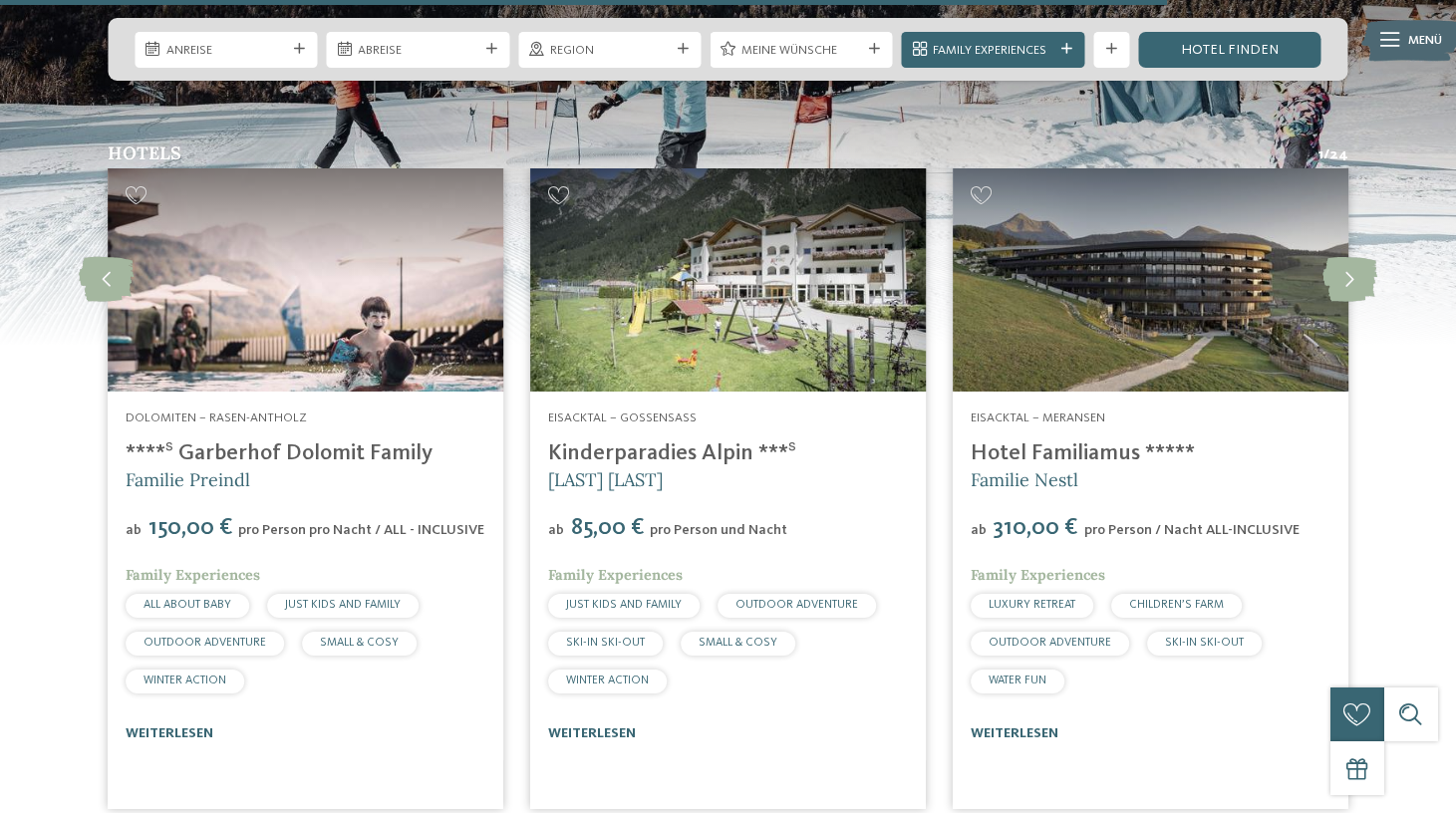 click on "****ˢ Garberhof Dolomit Family" at bounding box center (279, 453) 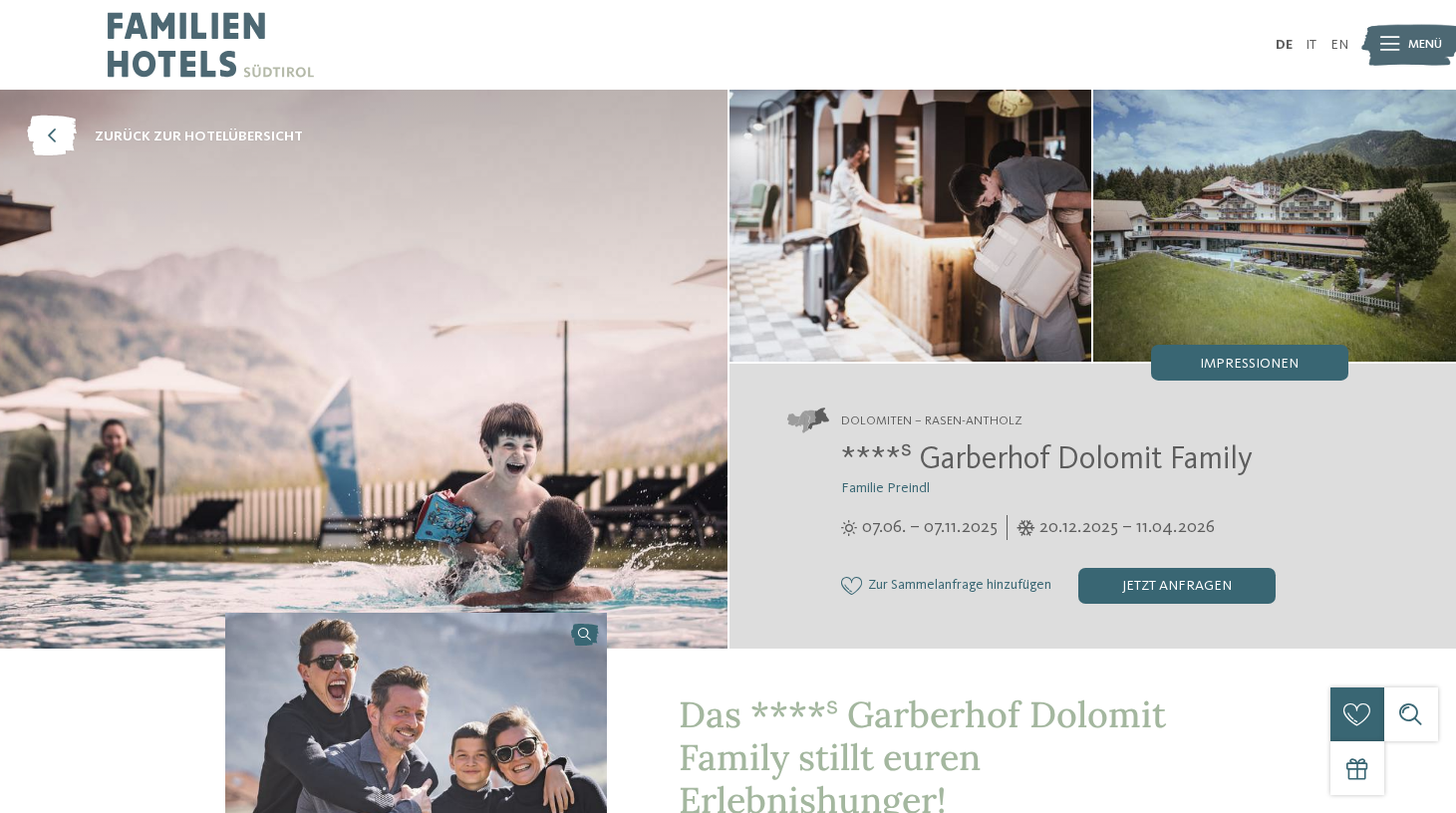 scroll, scrollTop: 0, scrollLeft: 0, axis: both 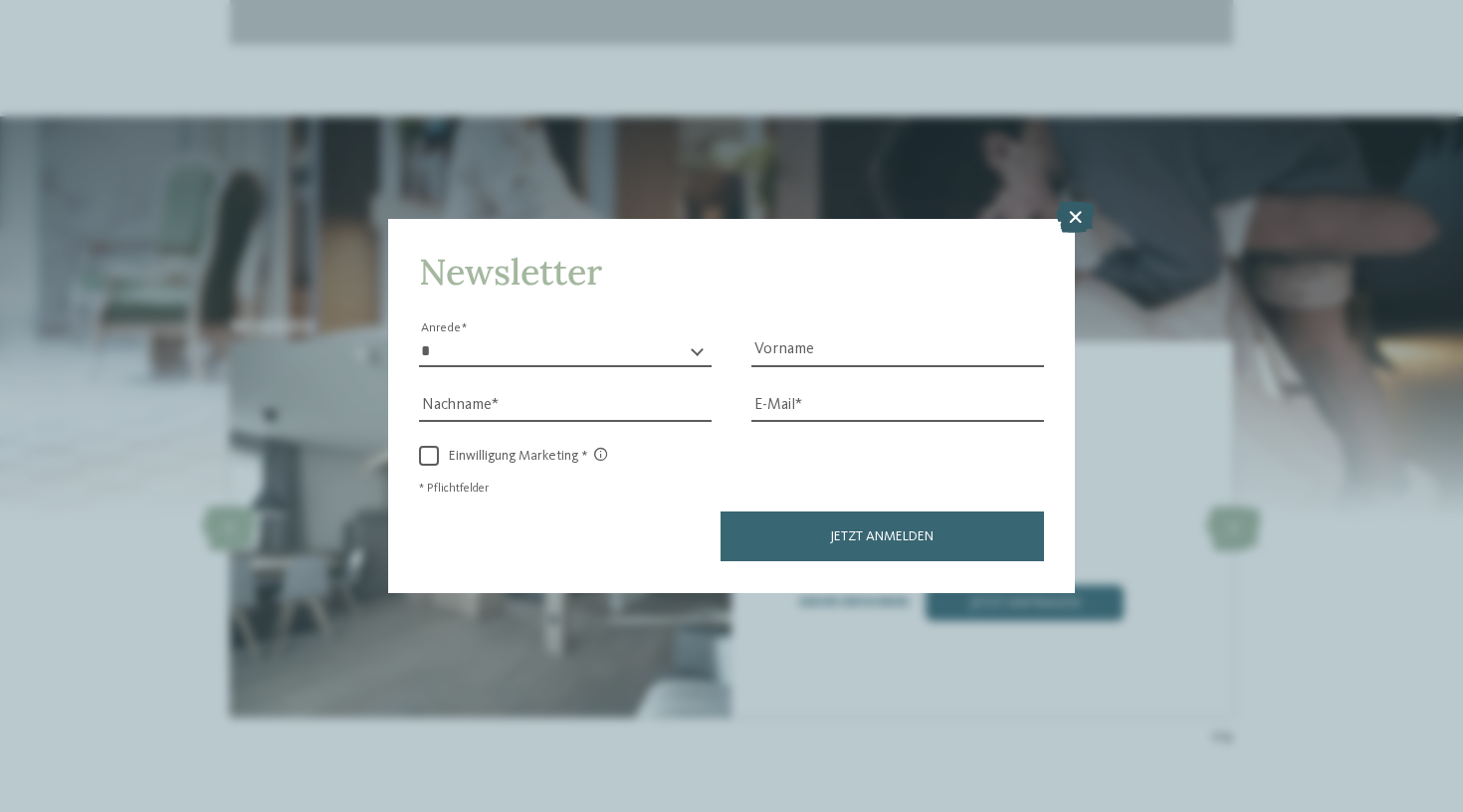 click at bounding box center [1075, 218] 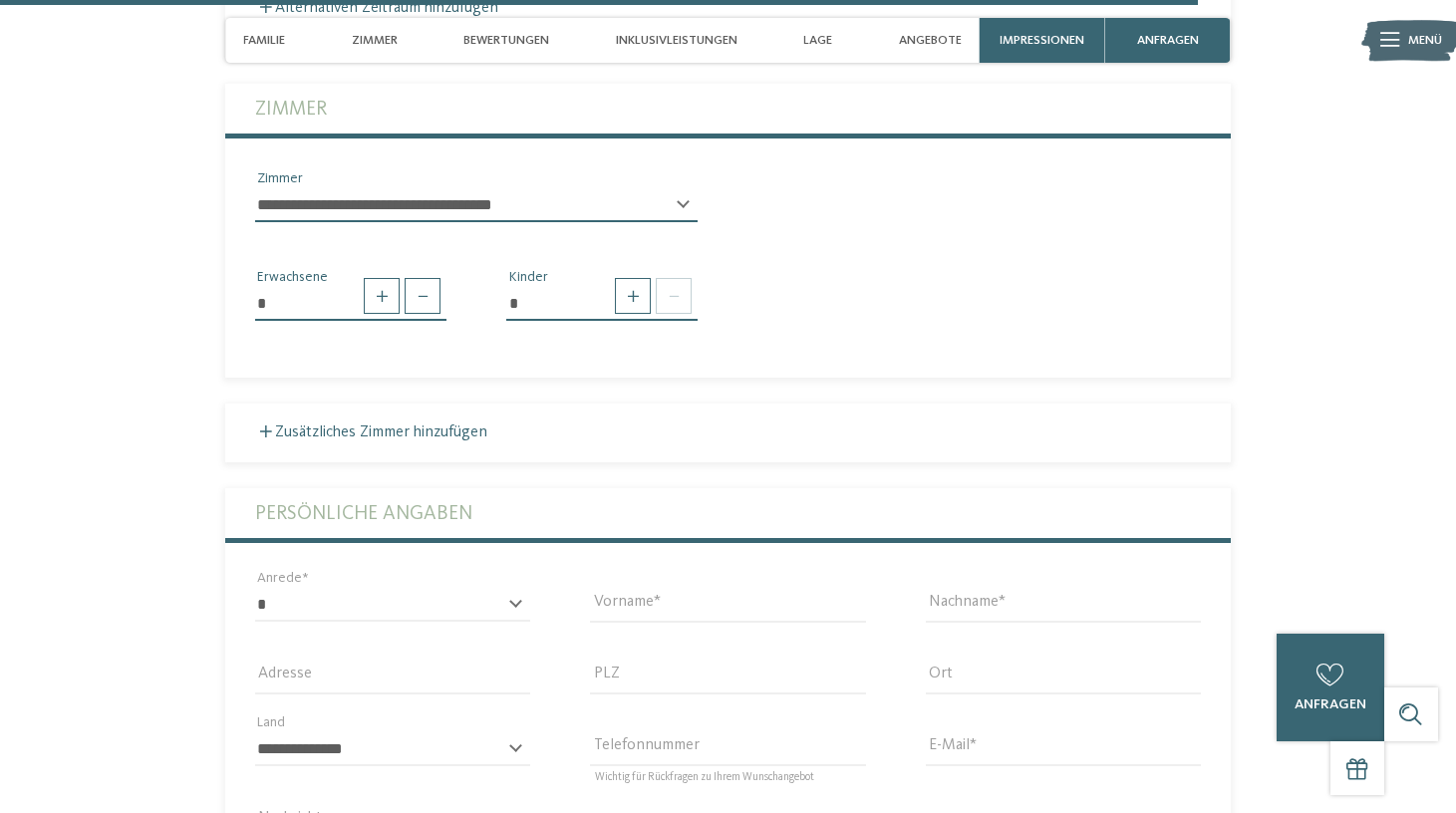 scroll, scrollTop: 6002, scrollLeft: 0, axis: vertical 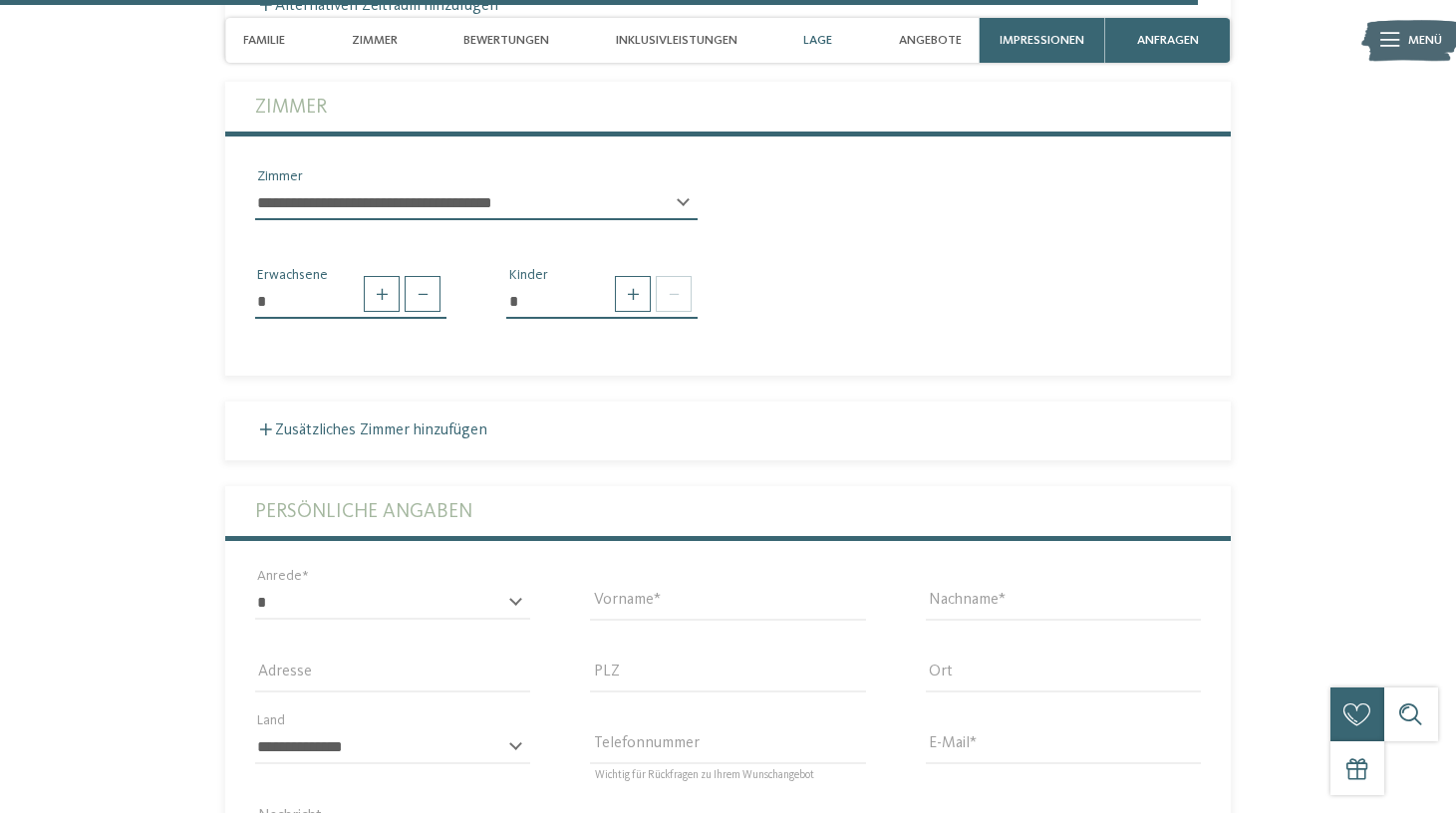 click on "Lage" at bounding box center (817, 40) 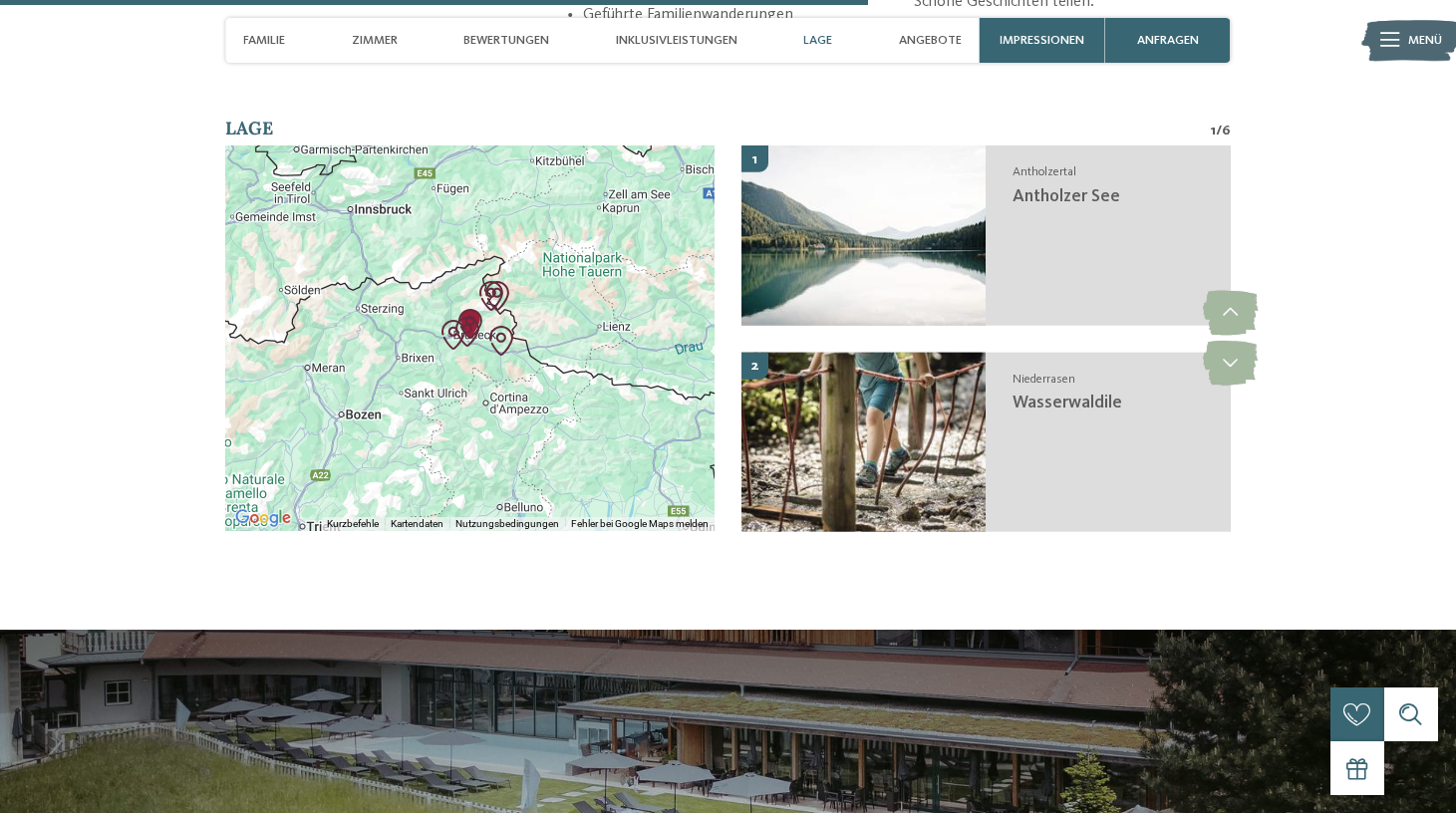 scroll, scrollTop: 4353, scrollLeft: 0, axis: vertical 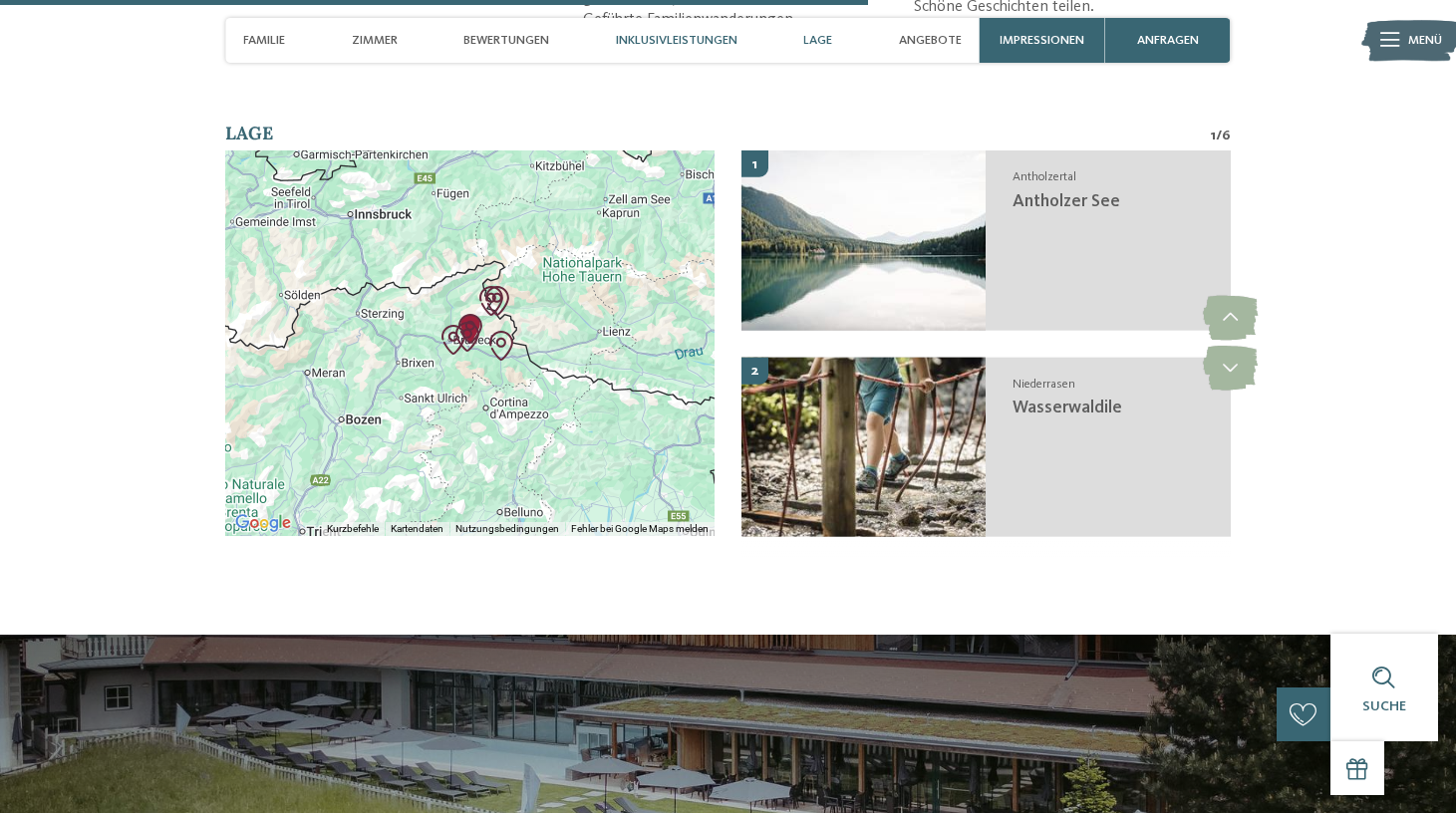 click on "Inklusivleistungen" at bounding box center (677, 40) 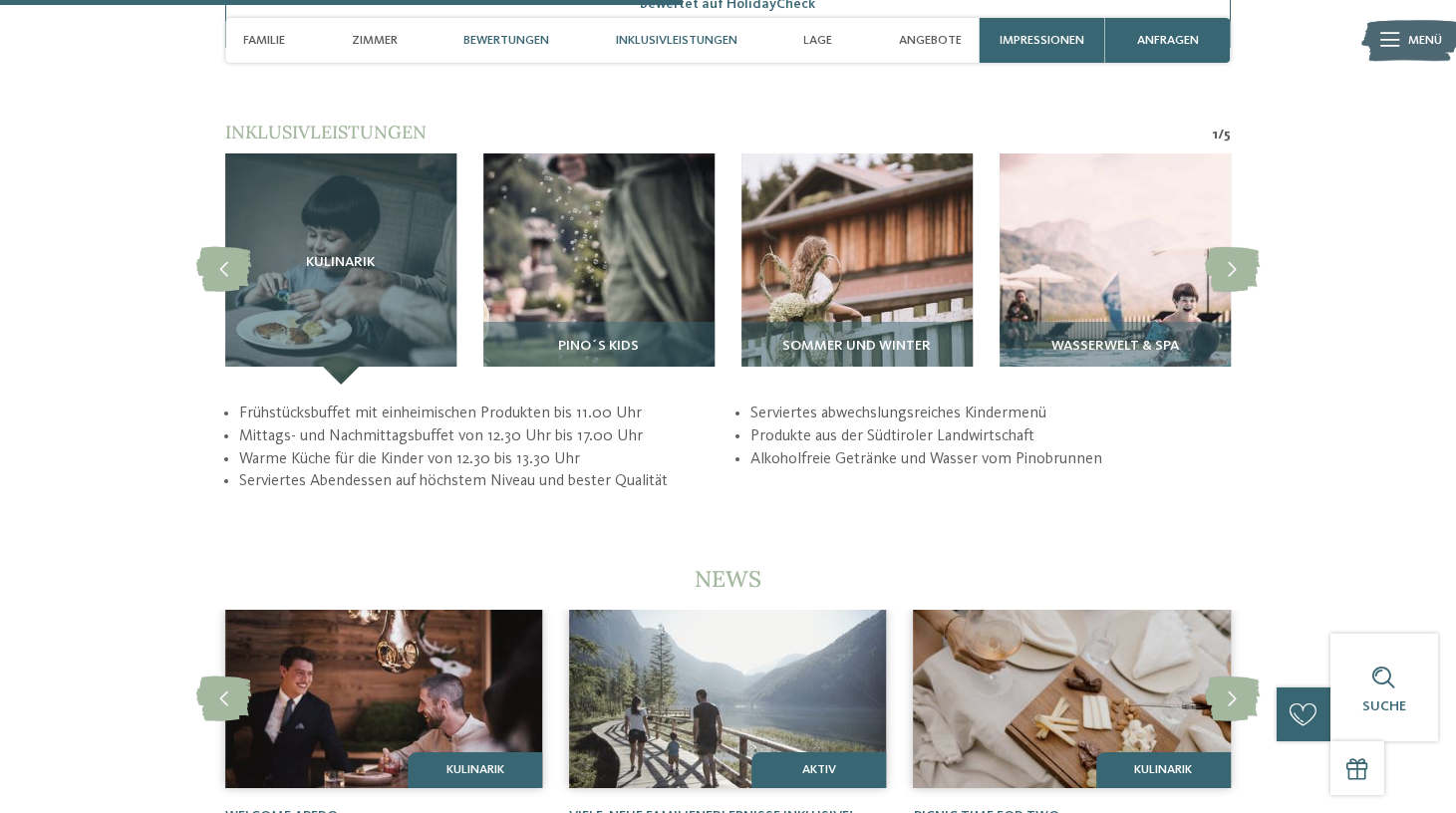 scroll, scrollTop: 3404, scrollLeft: 0, axis: vertical 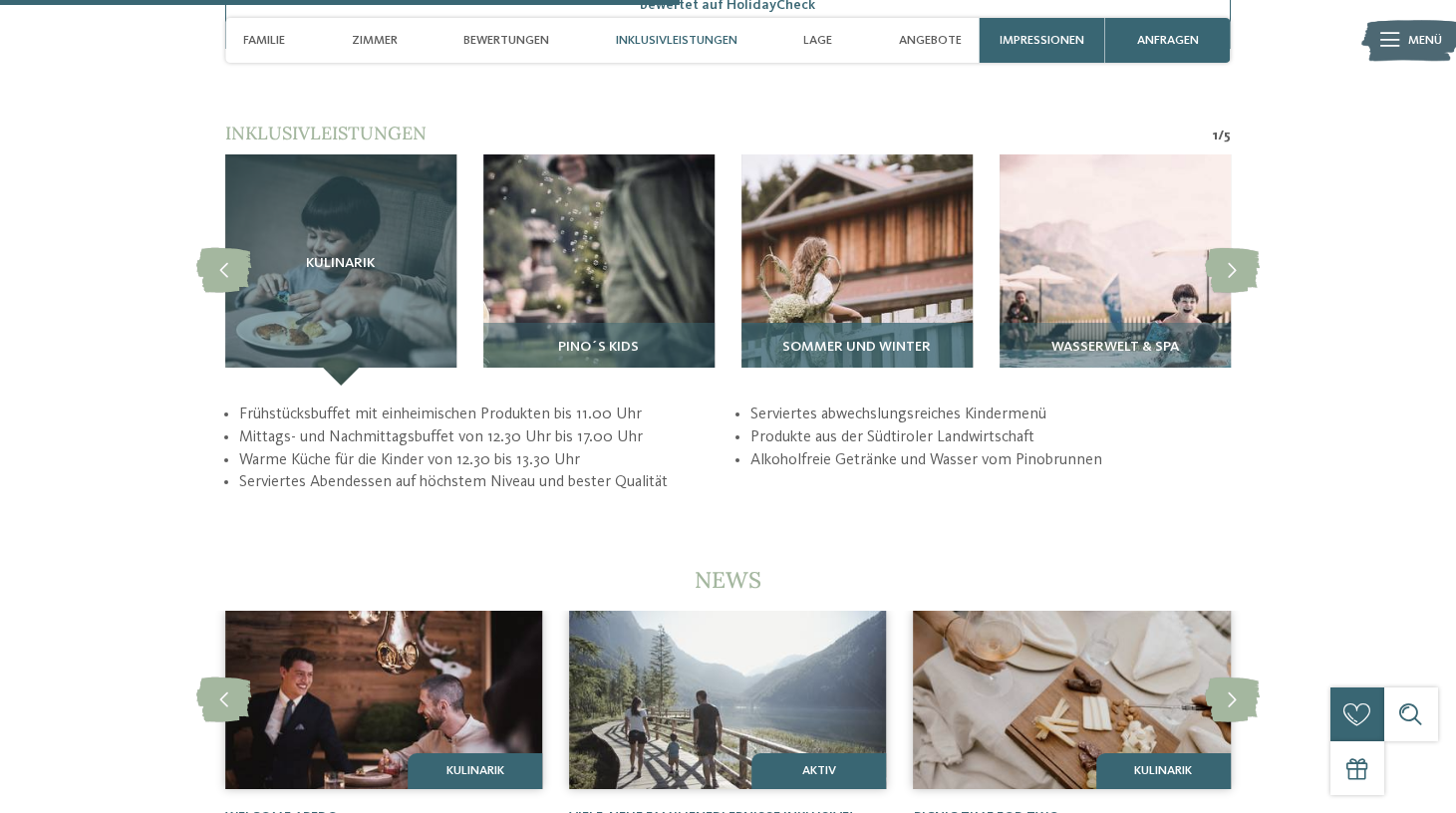 click at bounding box center (857, 270) 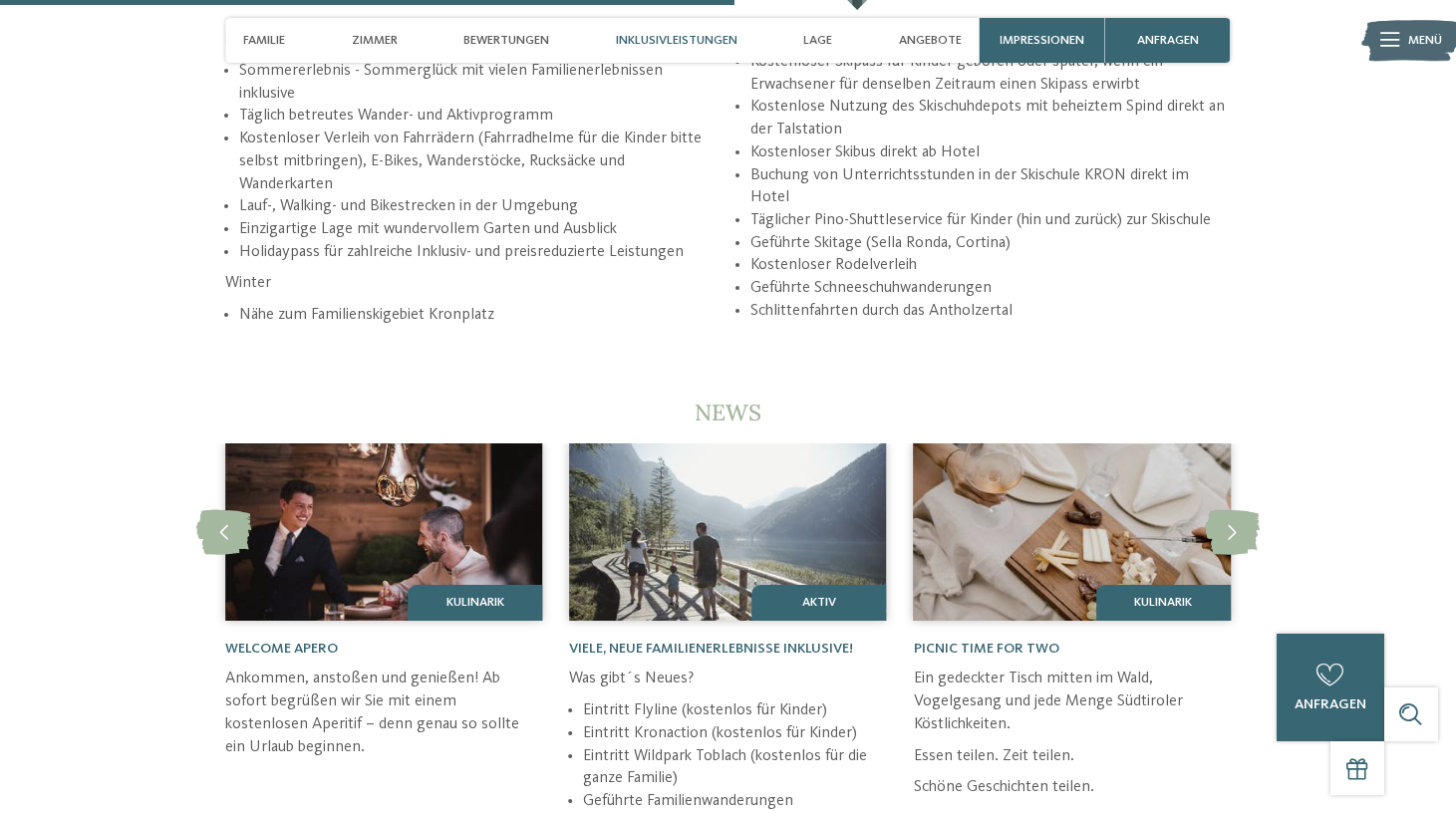 scroll, scrollTop: 3783, scrollLeft: 0, axis: vertical 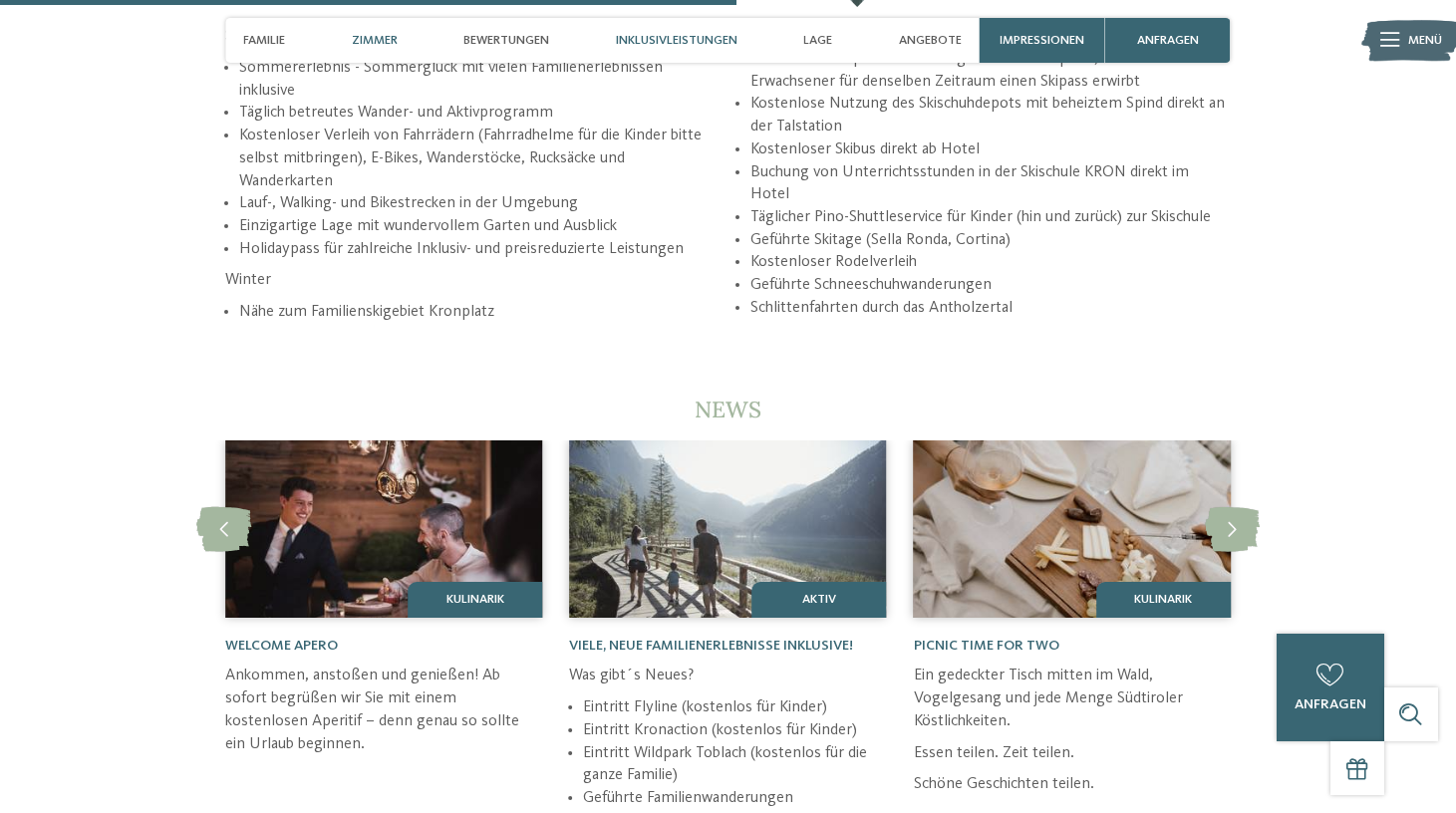 click on "Zimmer" at bounding box center [375, 40] 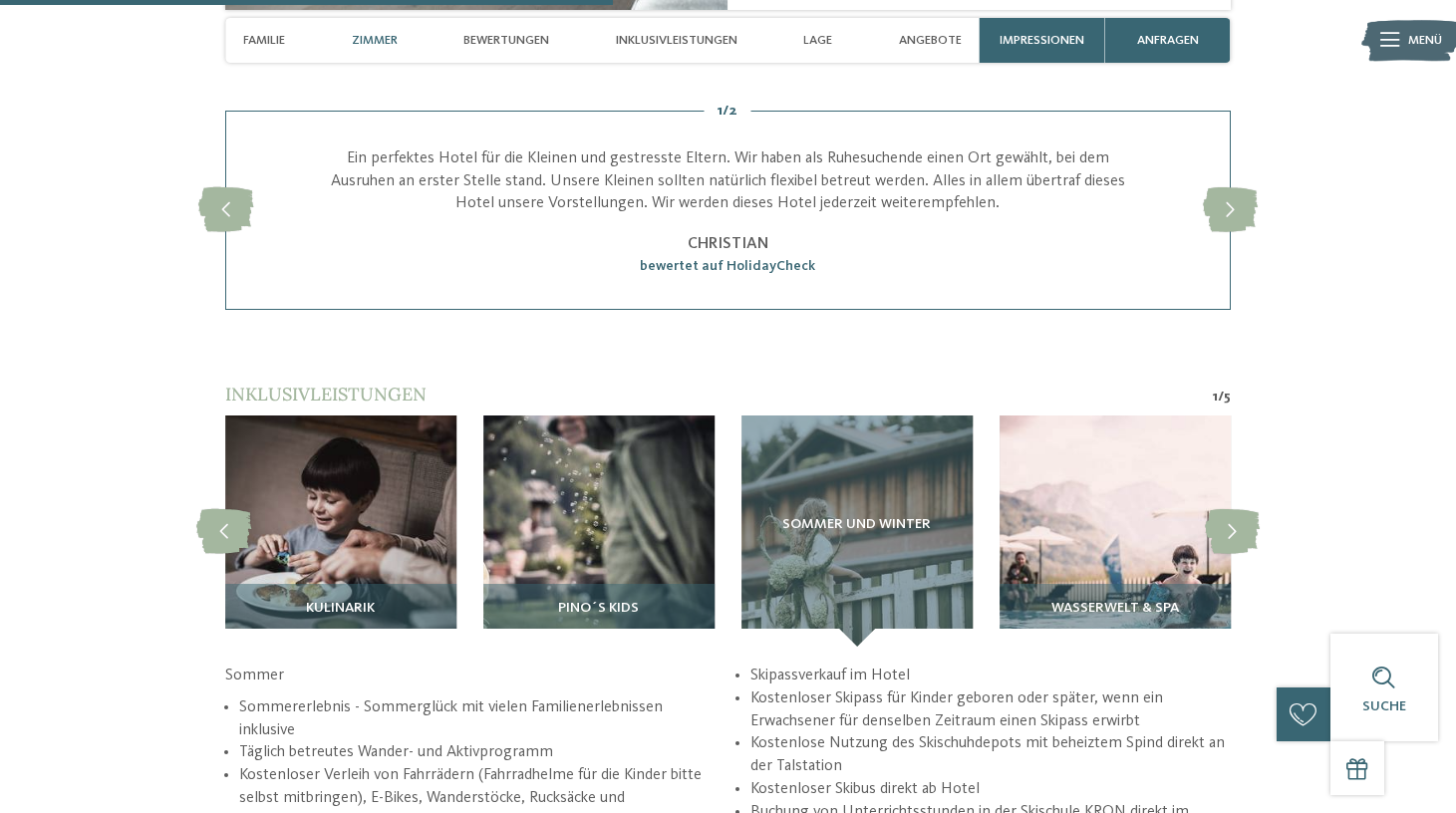 scroll, scrollTop: 3141, scrollLeft: 0, axis: vertical 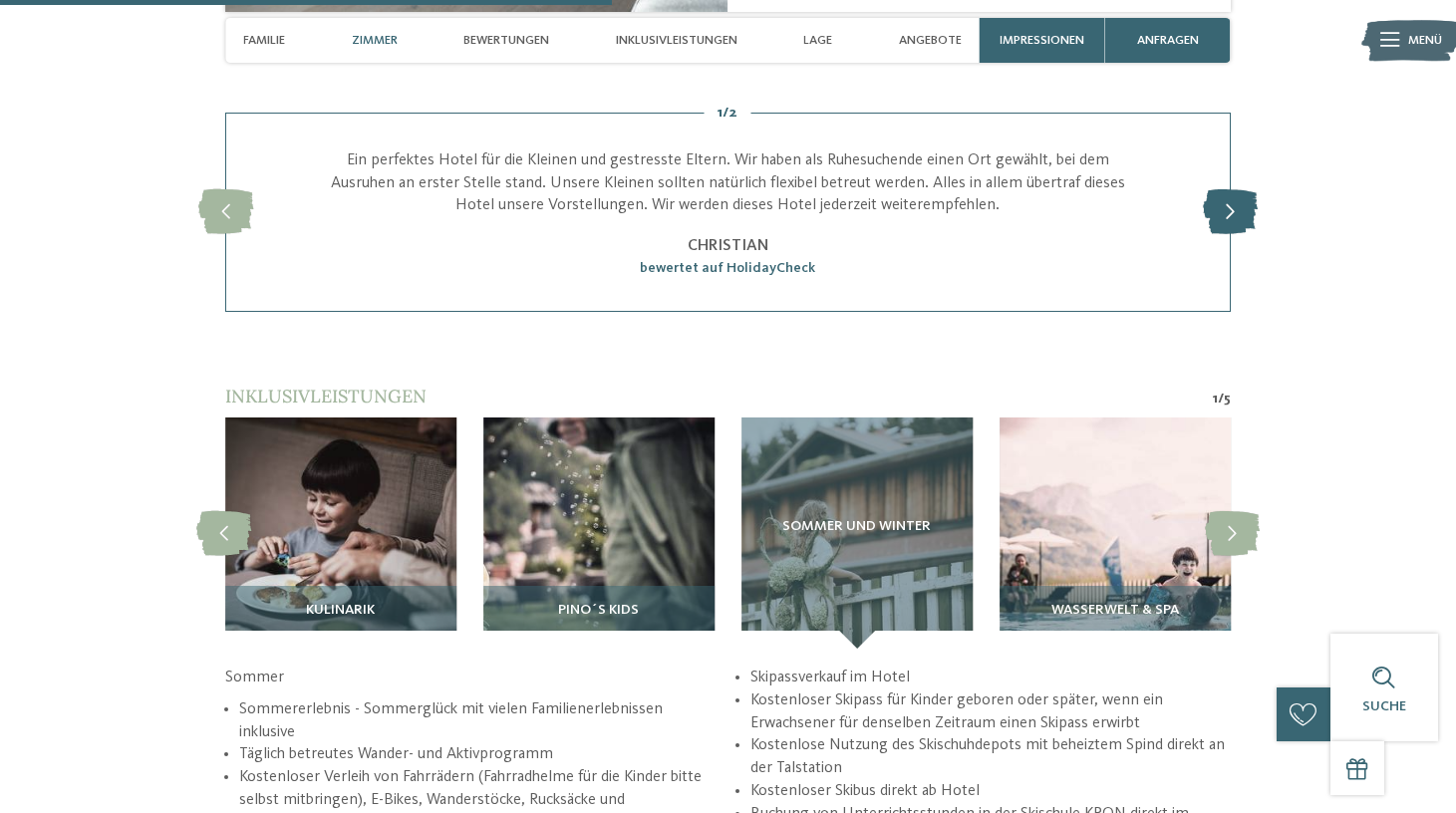click at bounding box center (1230, 212) 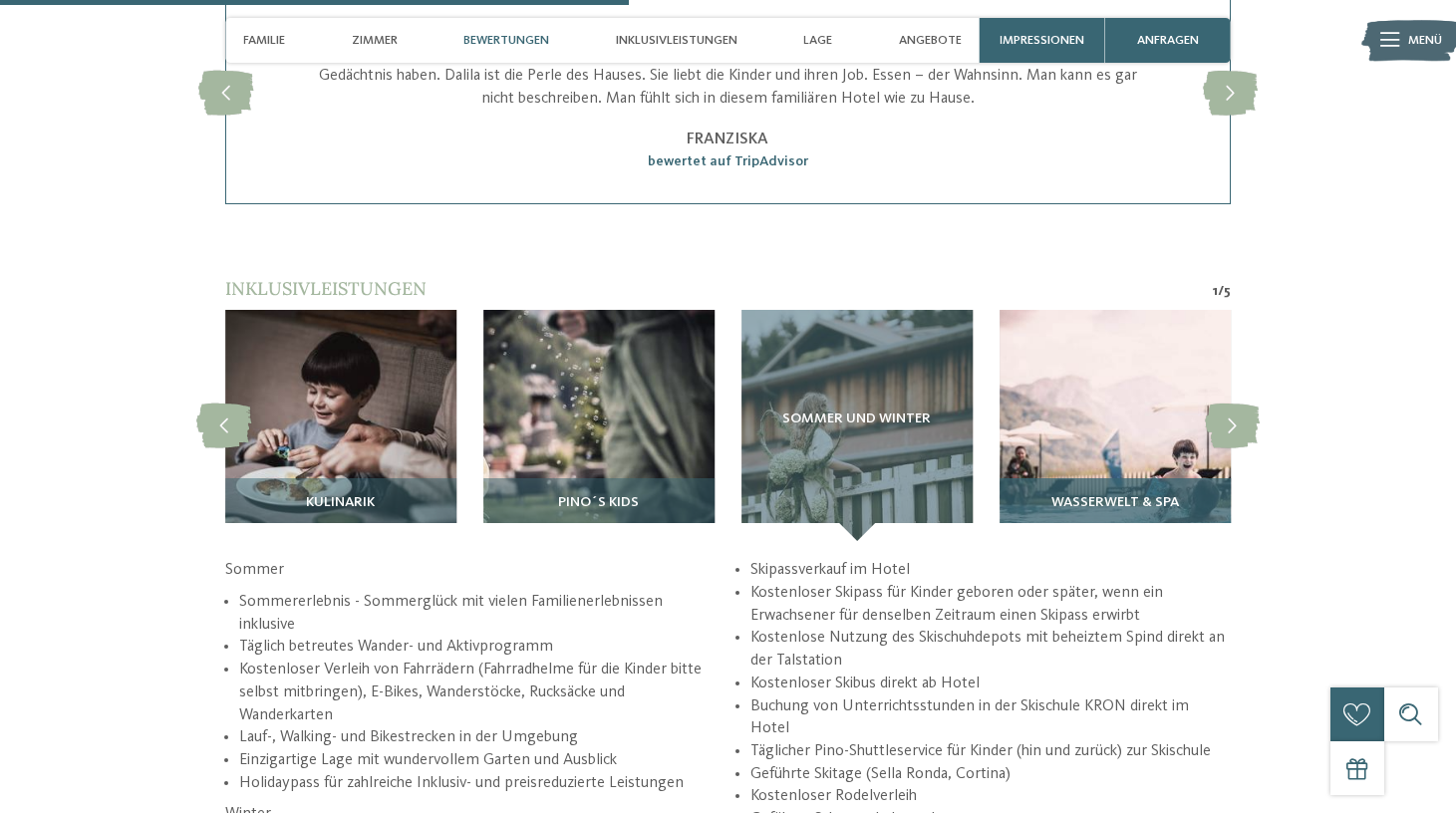 scroll, scrollTop: 3296, scrollLeft: 0, axis: vertical 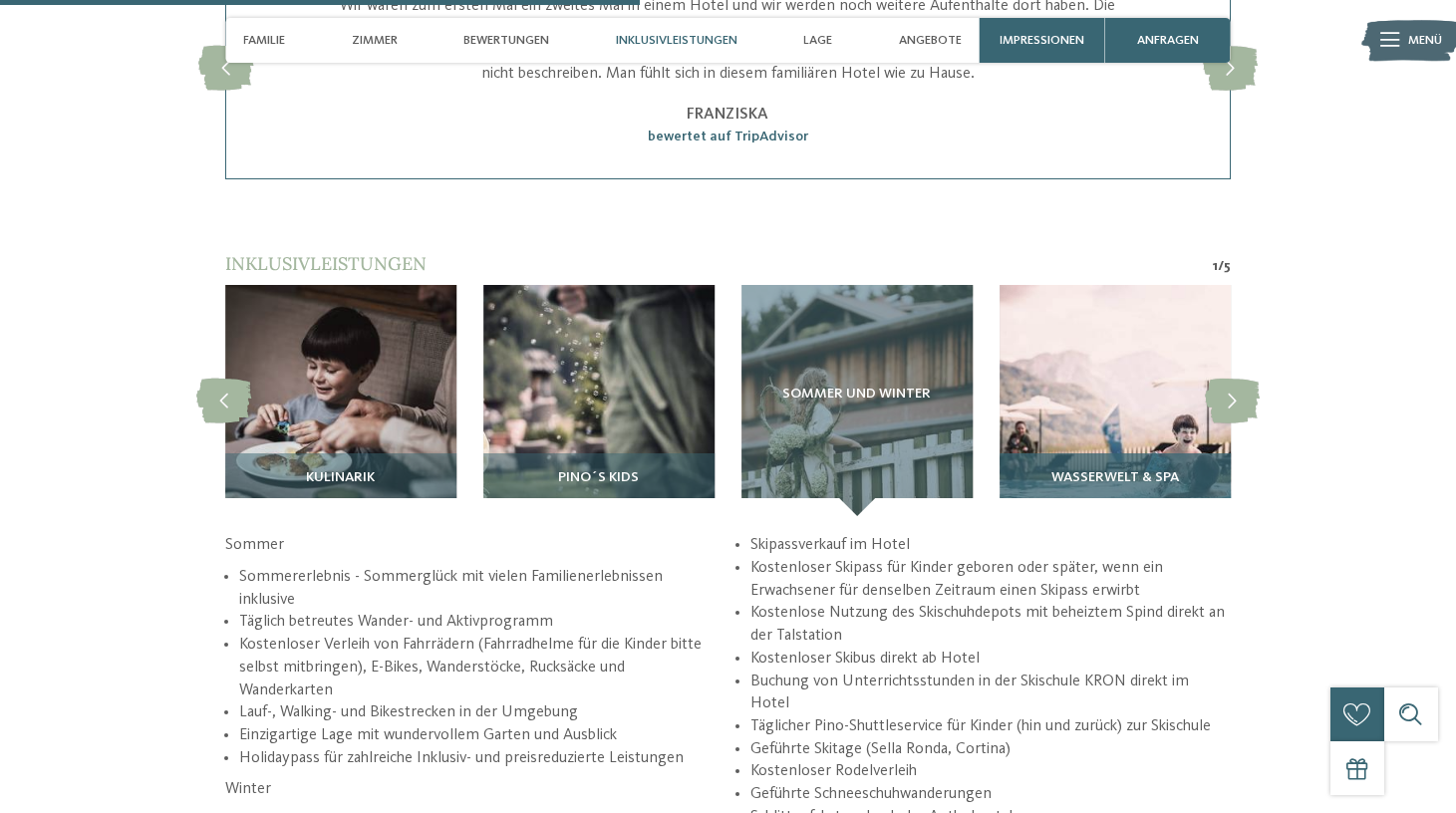 click on "Wasserwelt & Spa" at bounding box center (1115, 484) 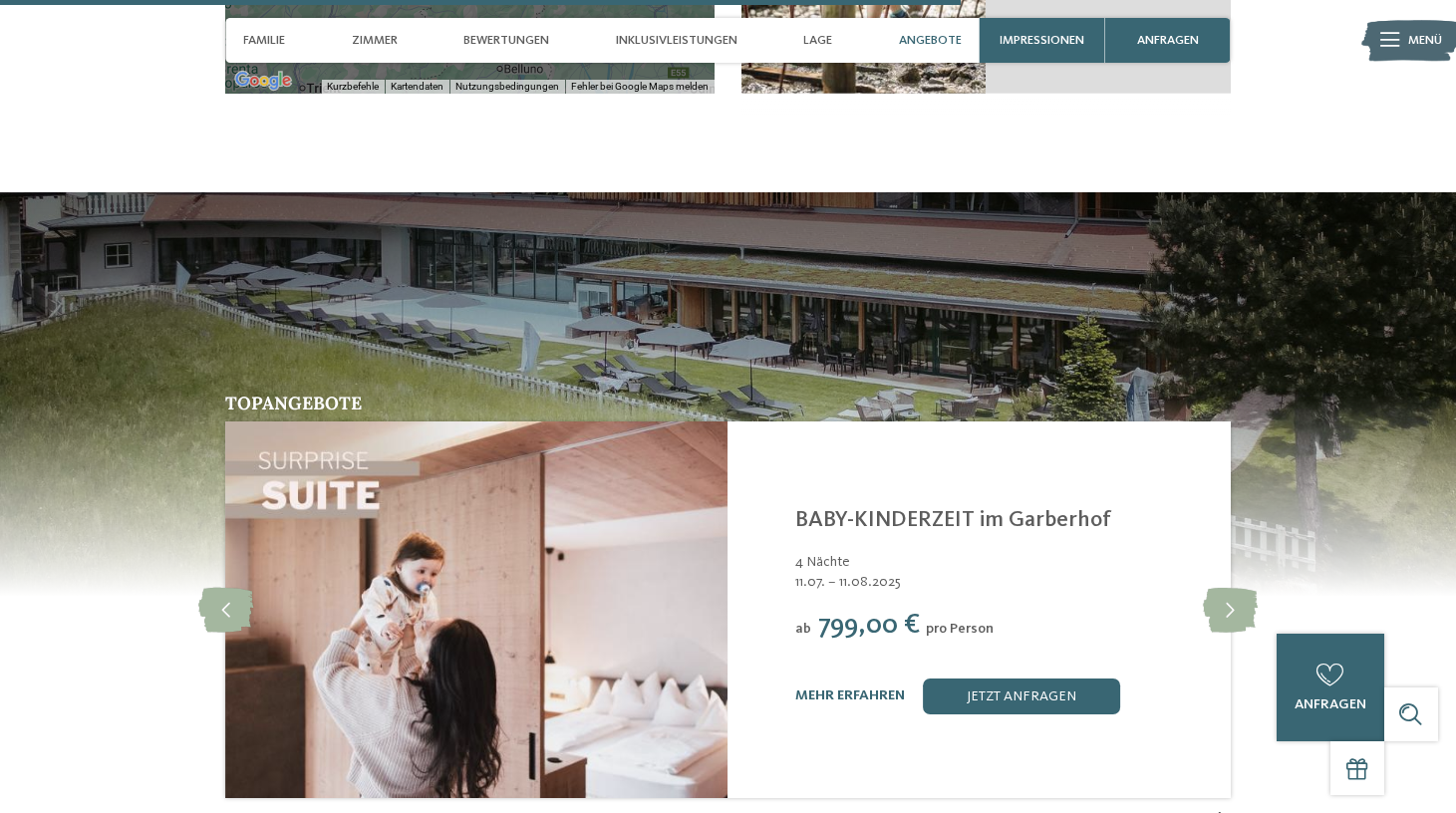 scroll, scrollTop: 4850, scrollLeft: 0, axis: vertical 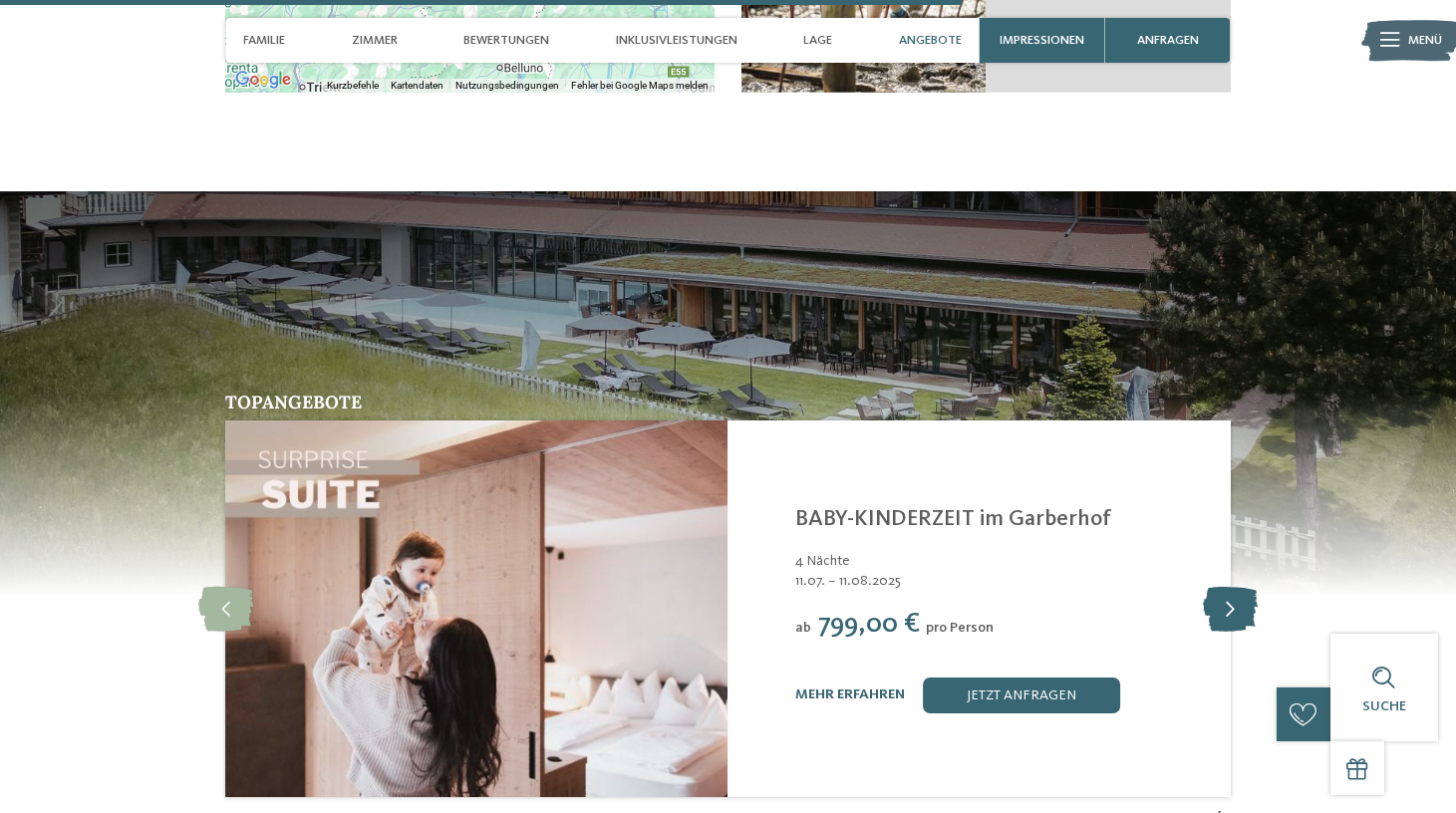 click at bounding box center (1230, 609) 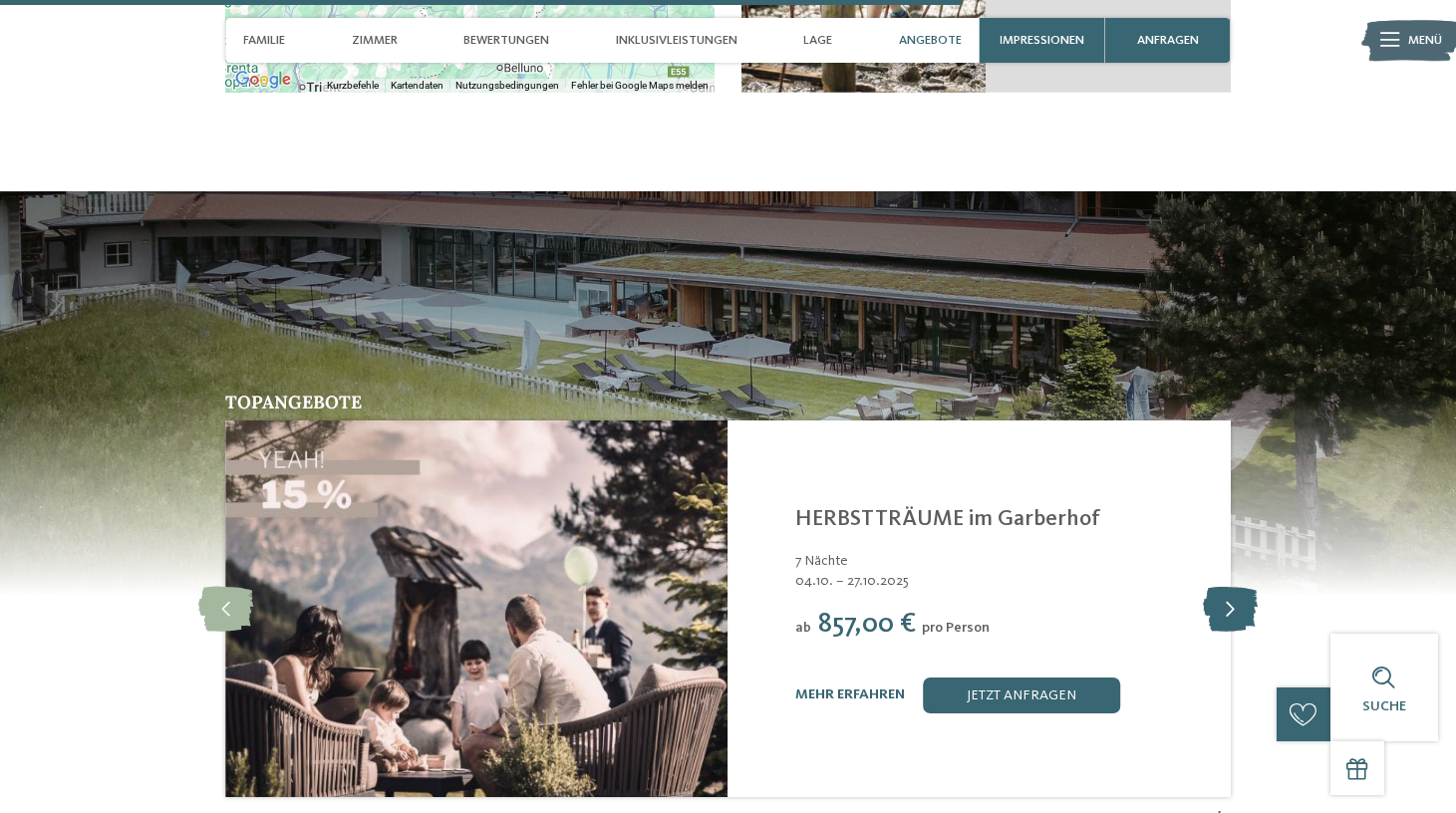 click at bounding box center (1230, 609) 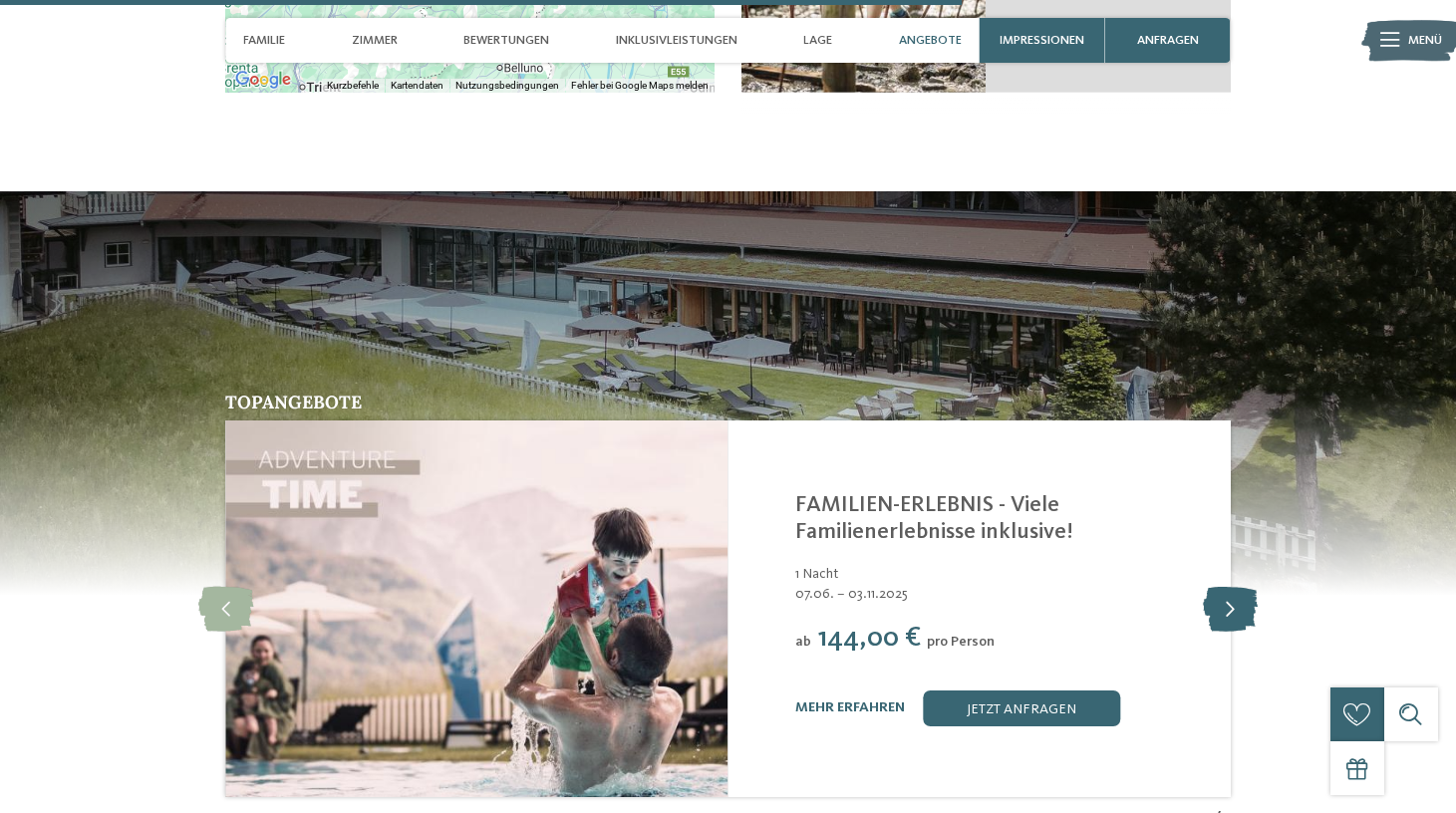click at bounding box center (1230, 609) 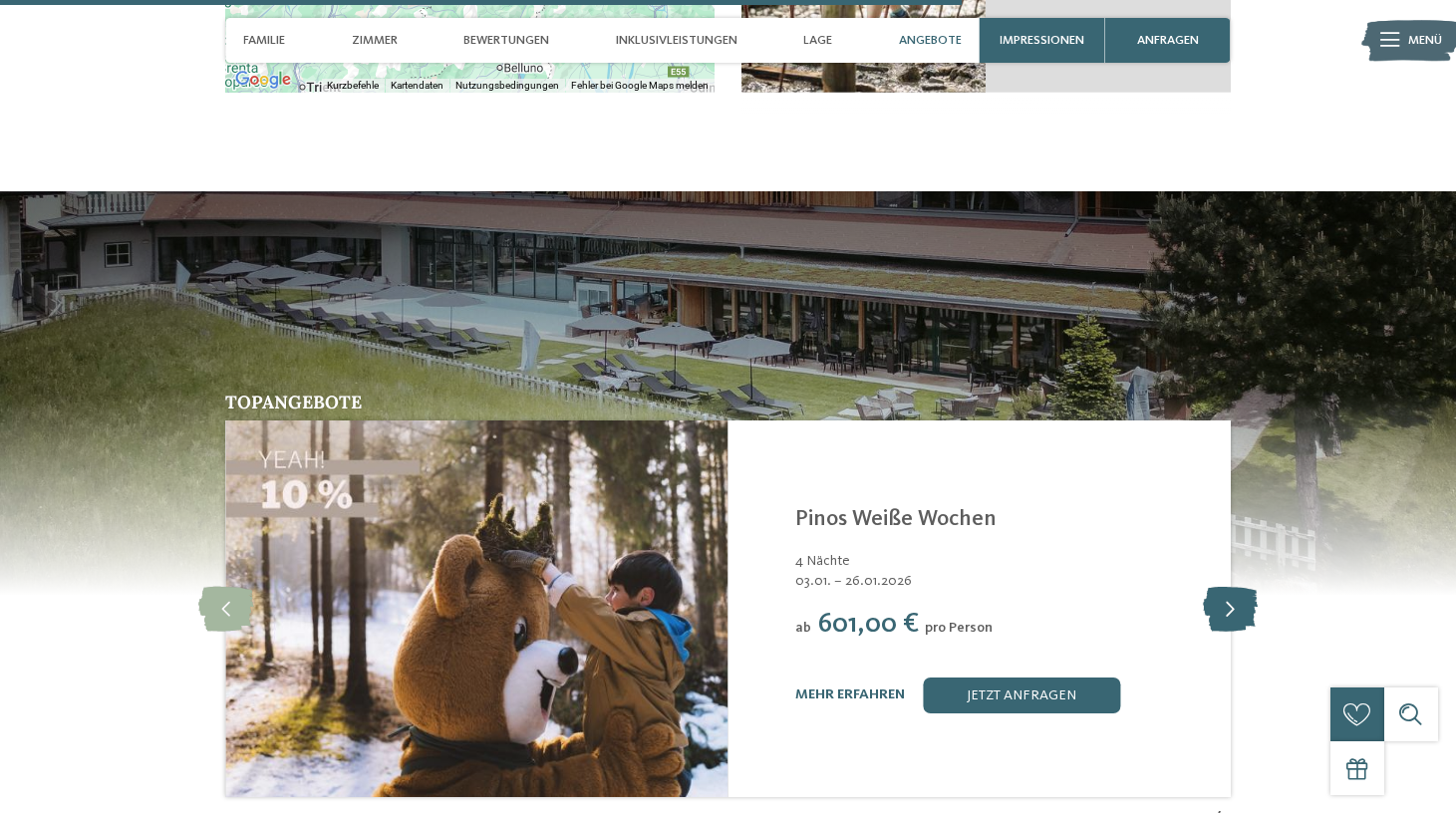 click at bounding box center (1230, 609) 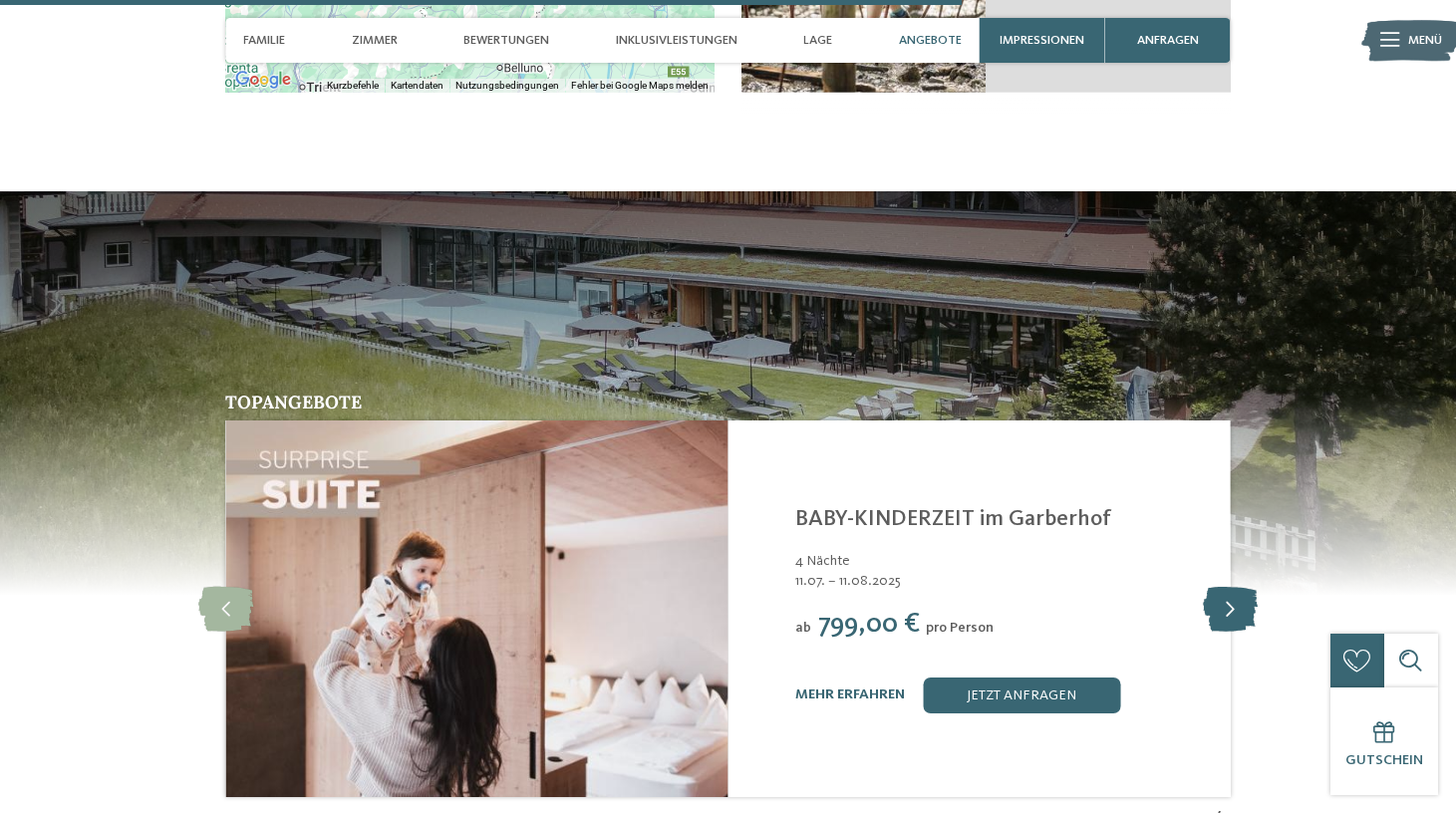 click at bounding box center [1230, 609] 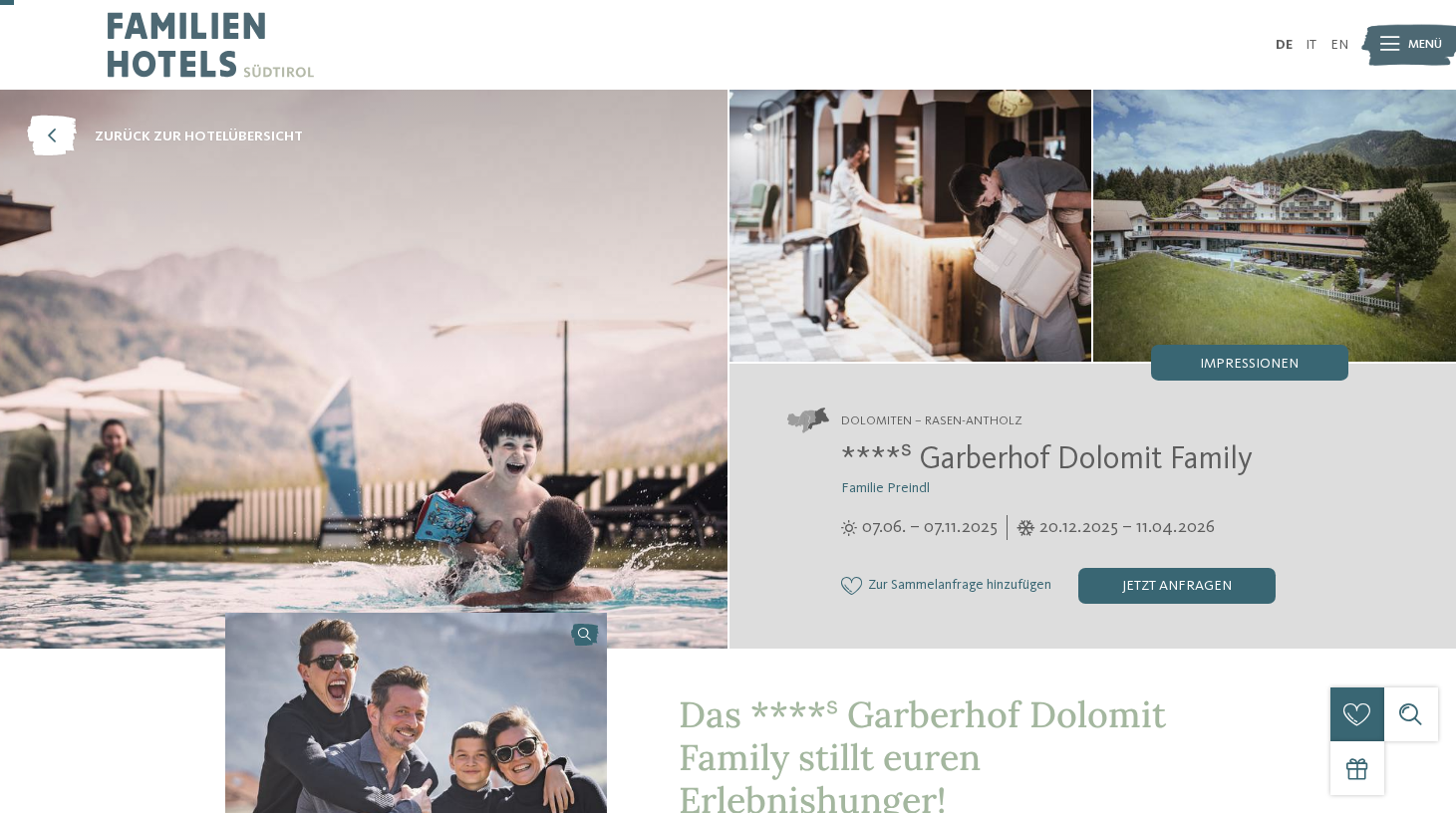 scroll, scrollTop: 0, scrollLeft: 0, axis: both 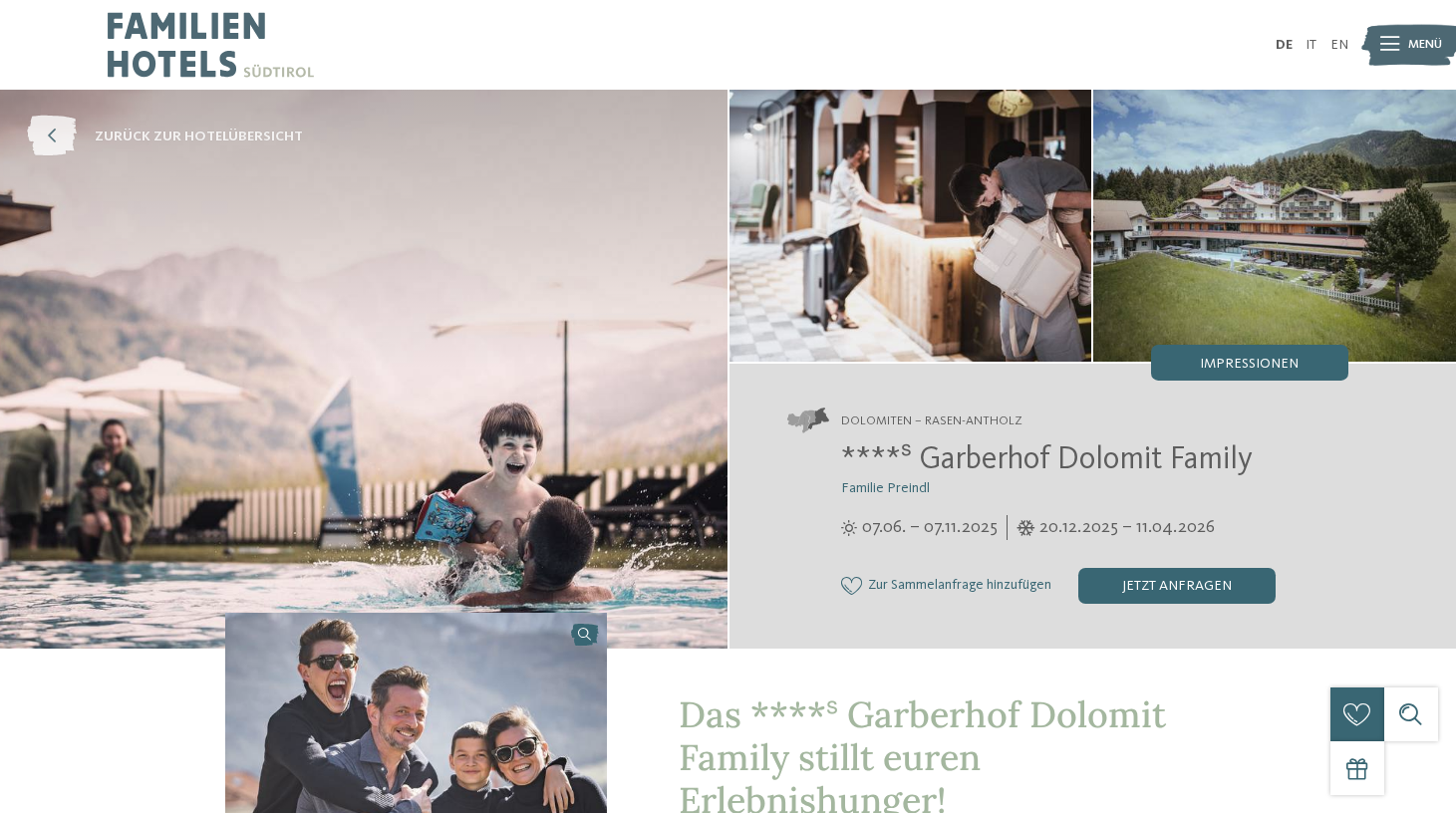 click at bounding box center [52, 136] 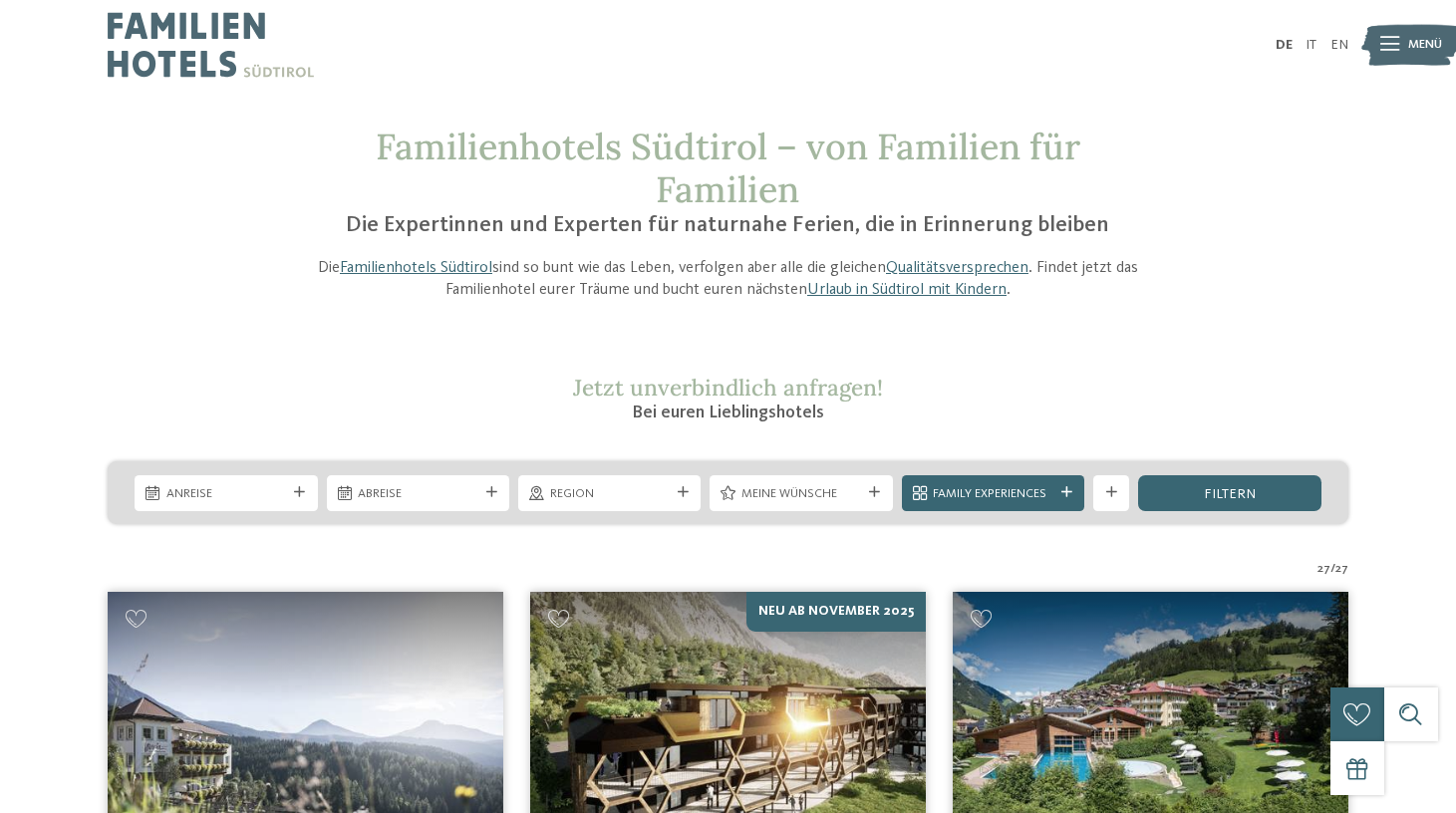 scroll, scrollTop: 0, scrollLeft: 0, axis: both 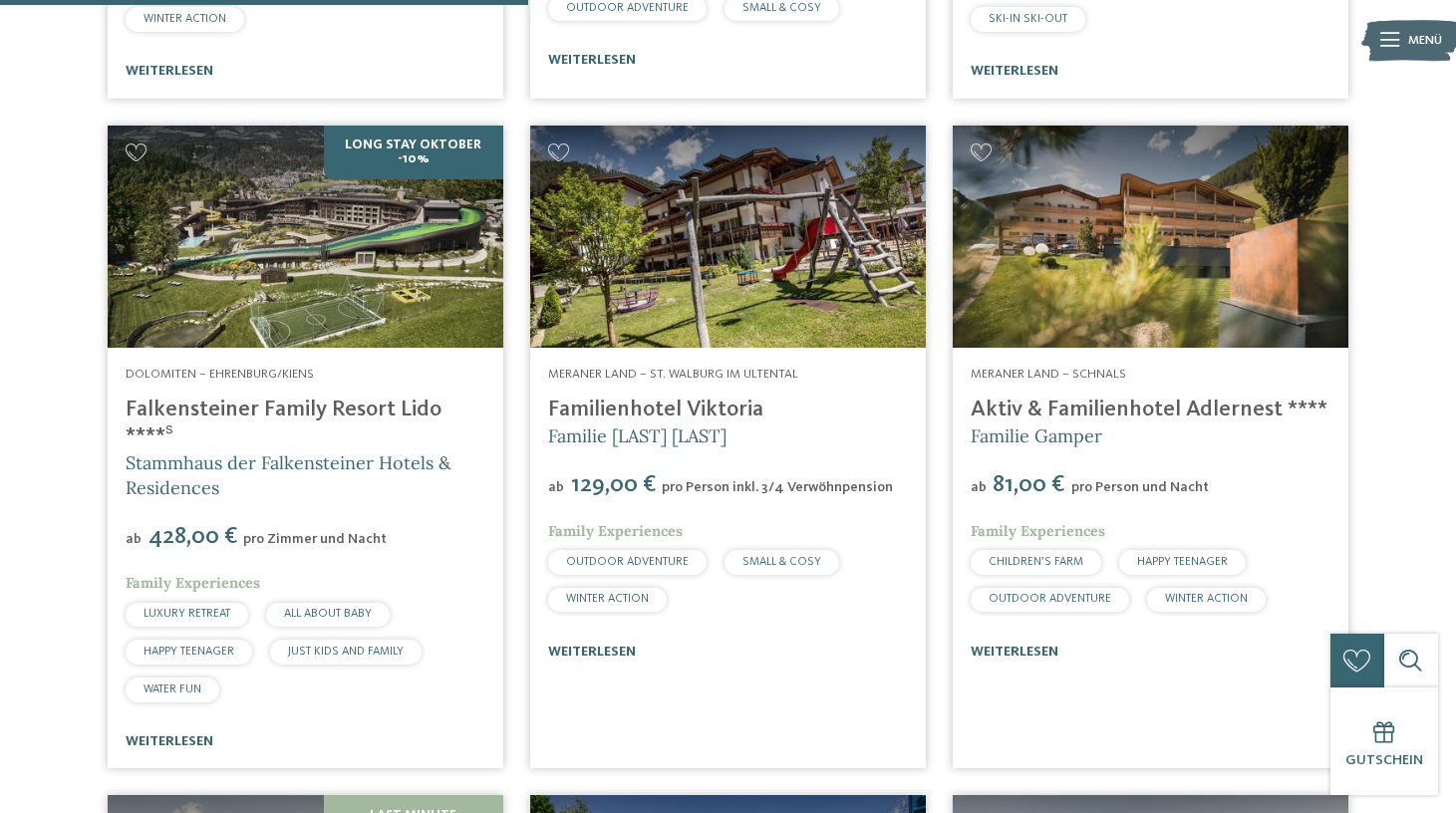 click on "Falkensteiner Family Resort Lido ****ˢ" at bounding box center (283, 422) 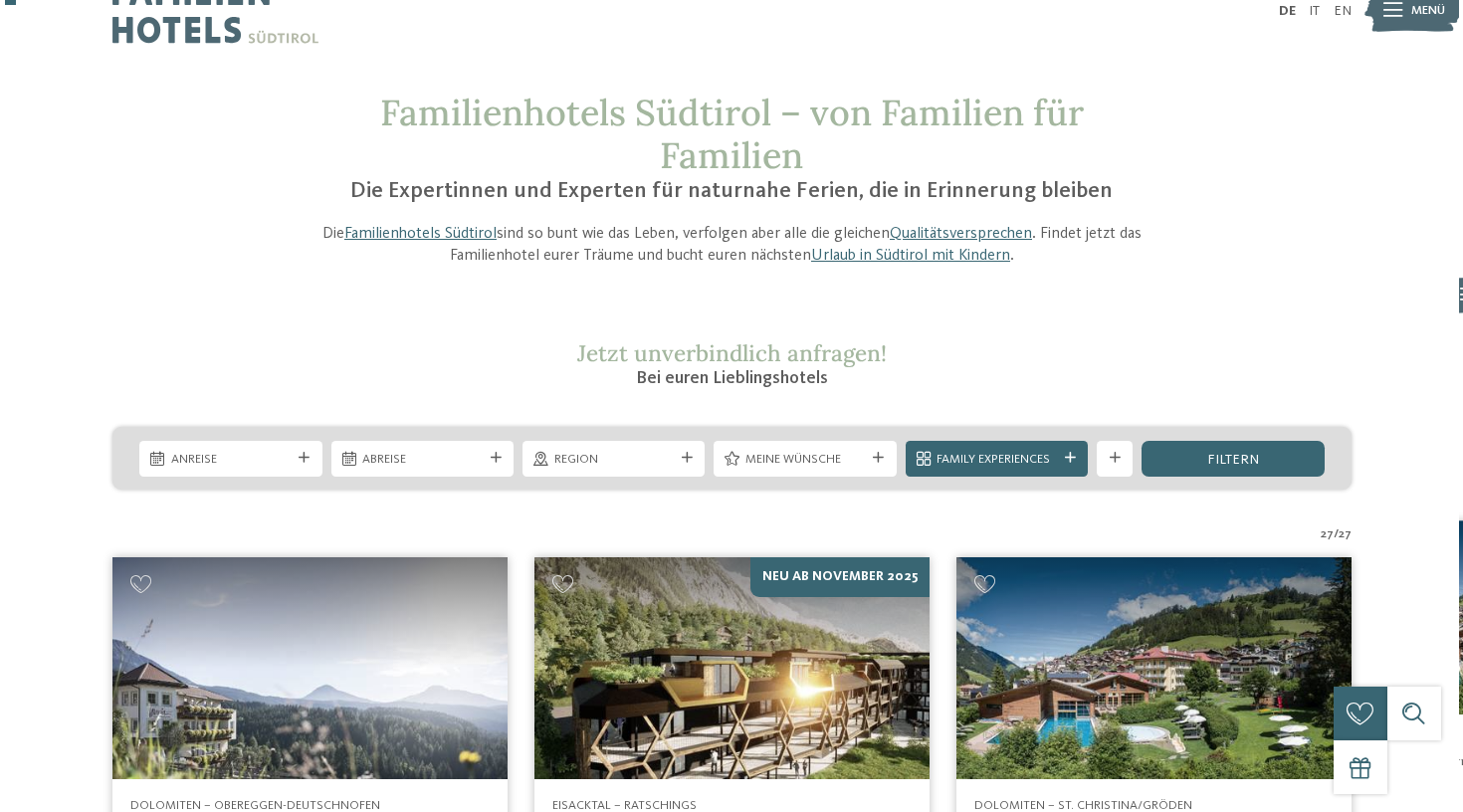 scroll, scrollTop: 51, scrollLeft: 0, axis: vertical 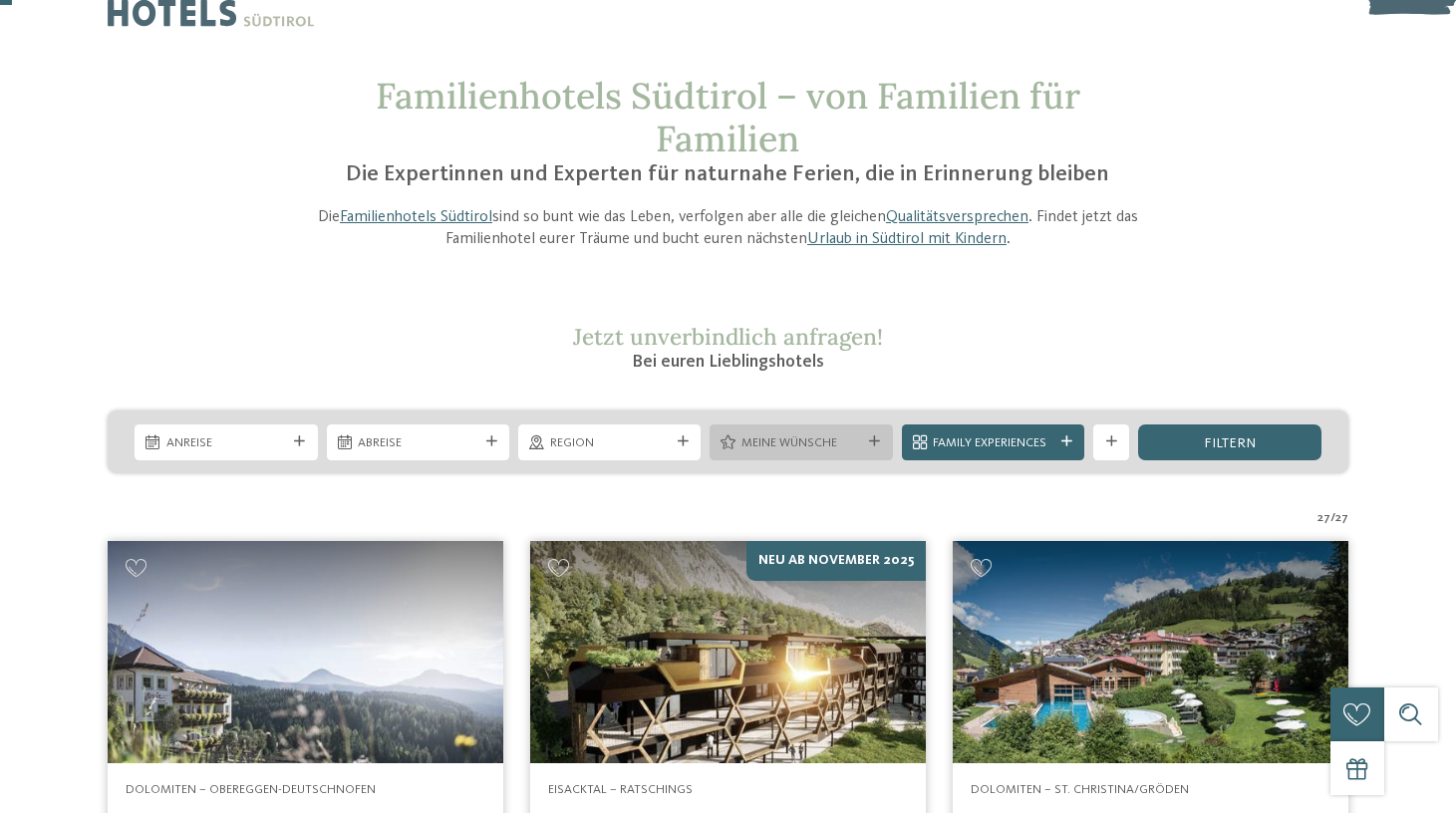 click on "Meine Wünsche" at bounding box center [800, 441] 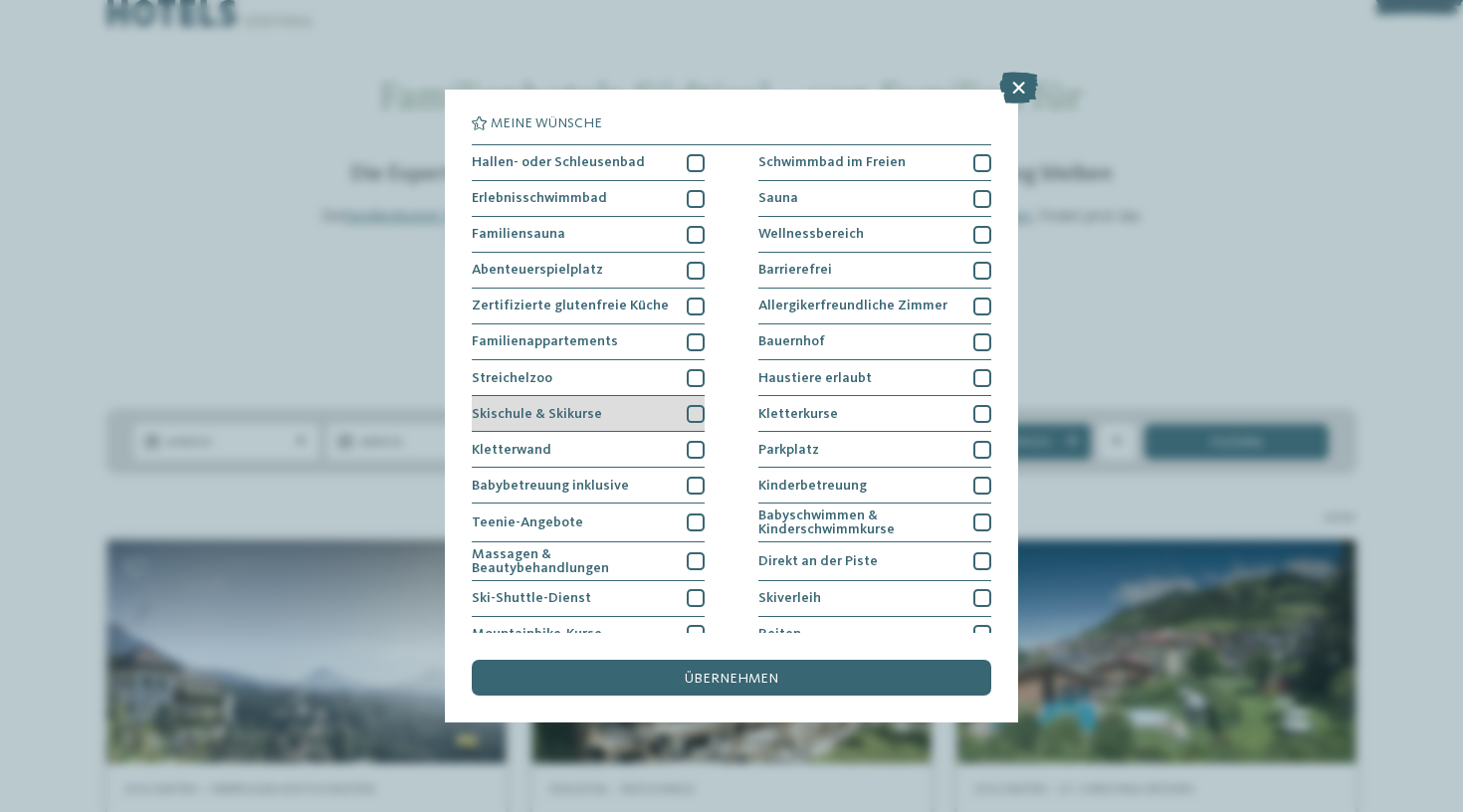 click at bounding box center (696, 414) 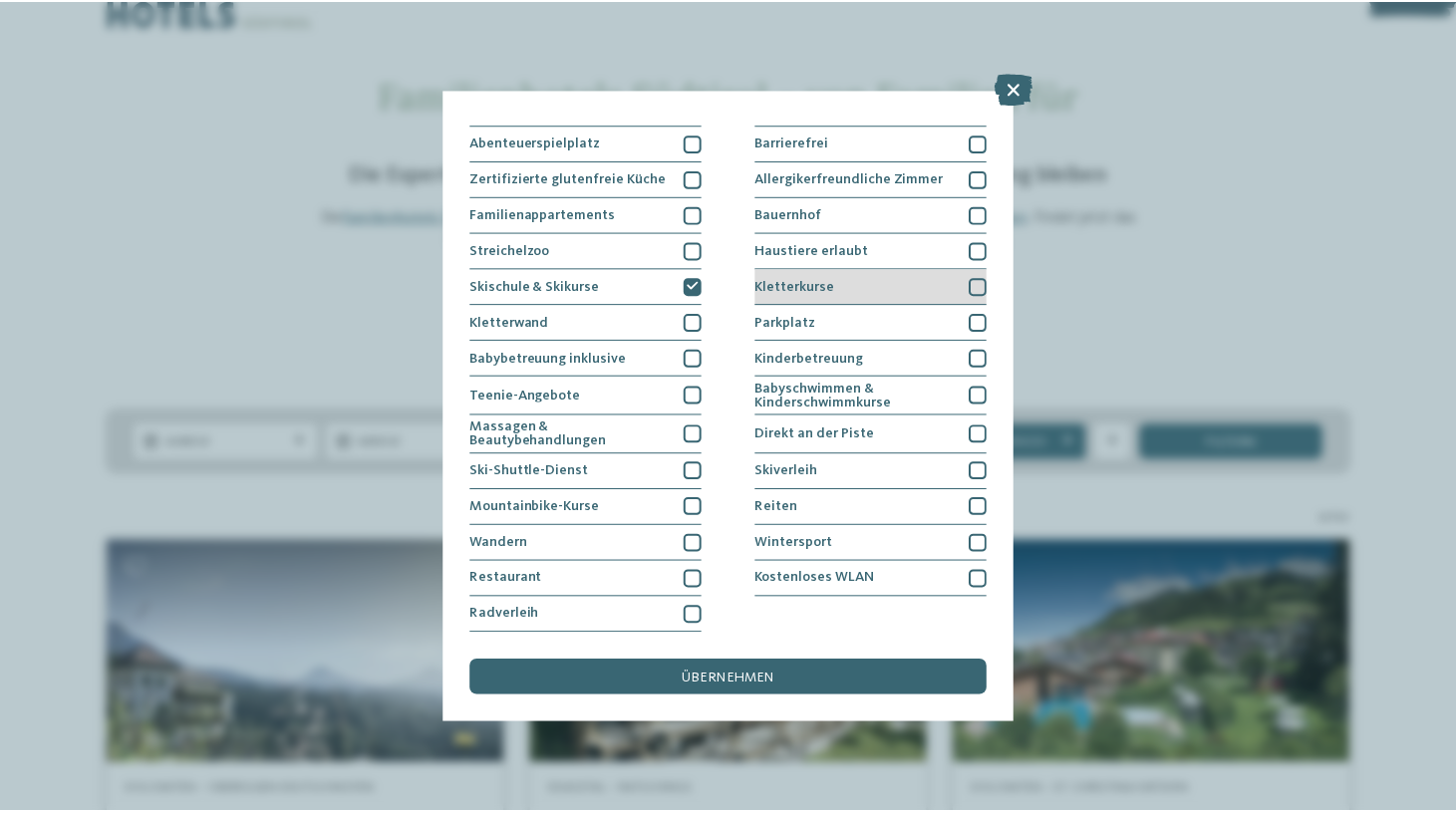 scroll, scrollTop: 193, scrollLeft: 0, axis: vertical 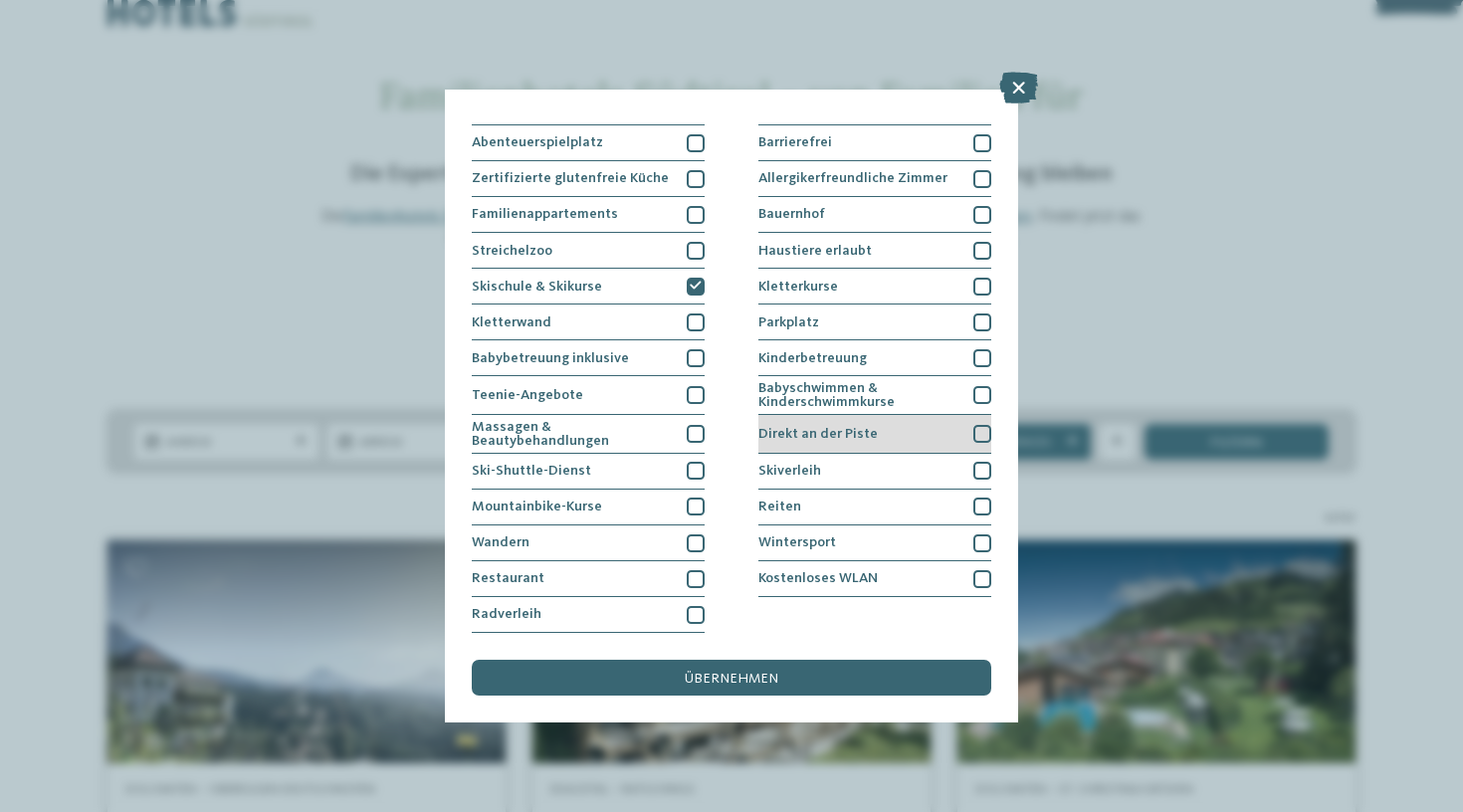 click at bounding box center [982, 434] 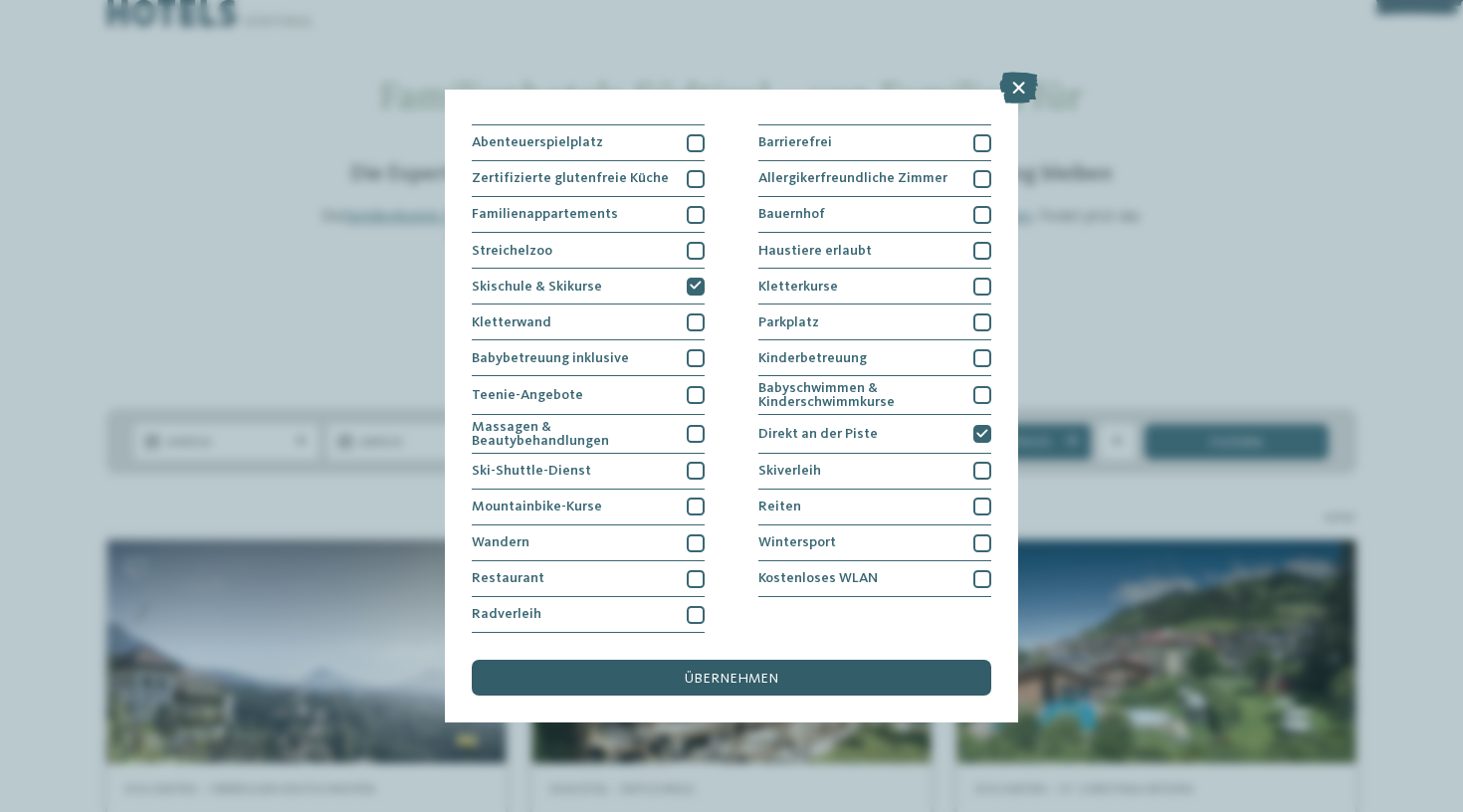 click on "übernehmen" at bounding box center (732, 678) 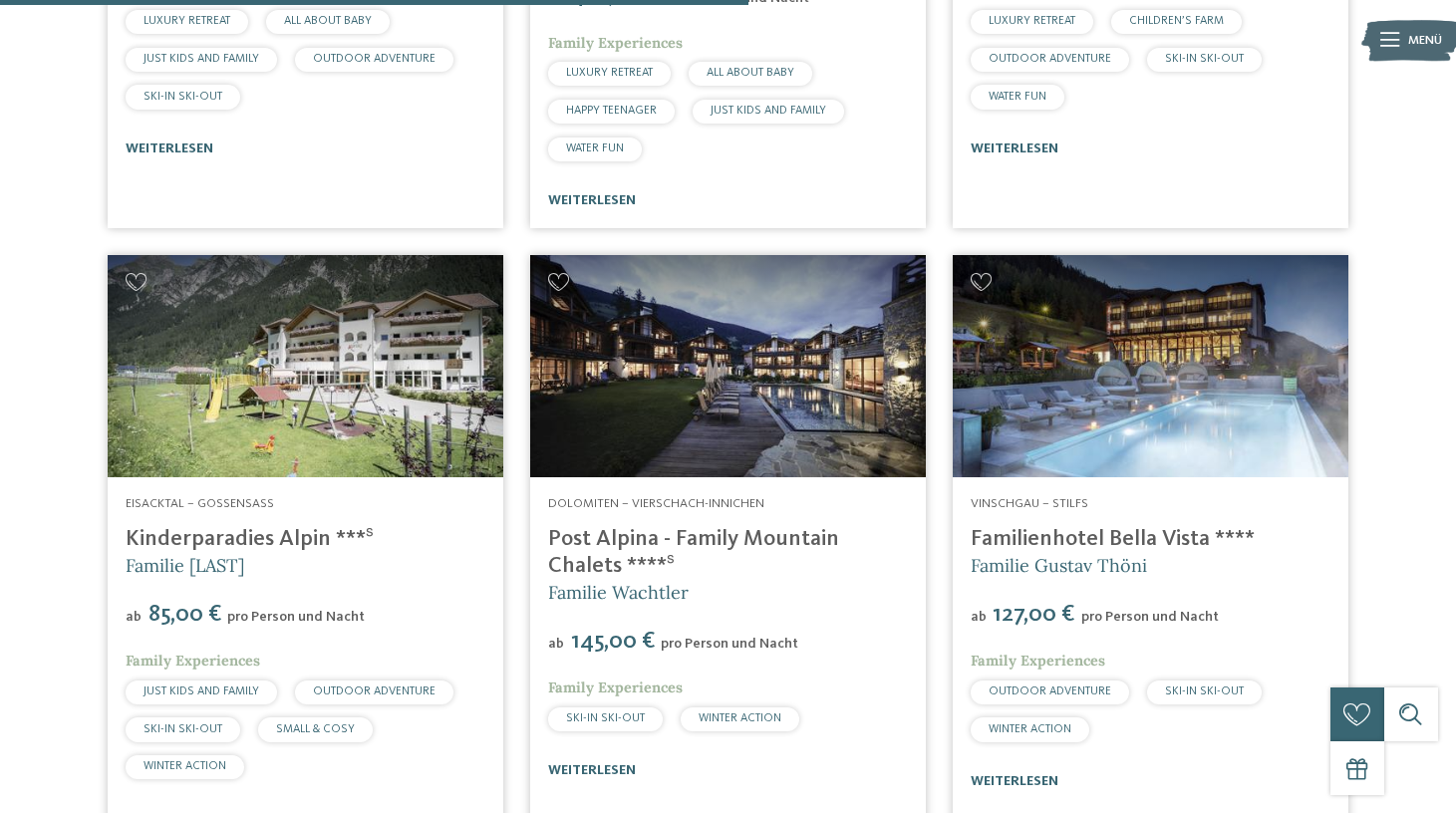 scroll, scrollTop: 1783, scrollLeft: 0, axis: vertical 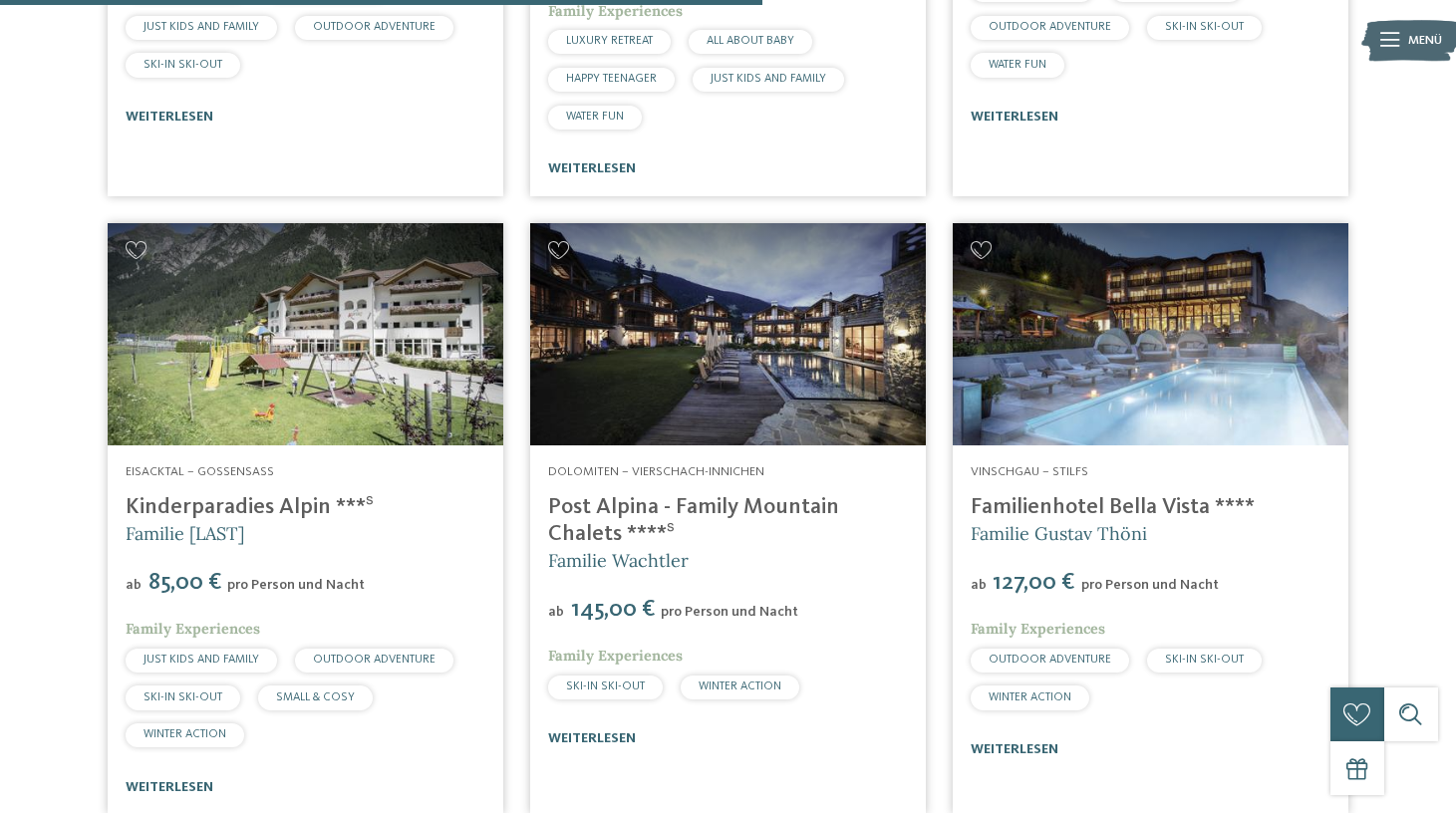 click on "Post Alpina - Family Mountain Chalets ****ˢ" at bounding box center (694, 520) 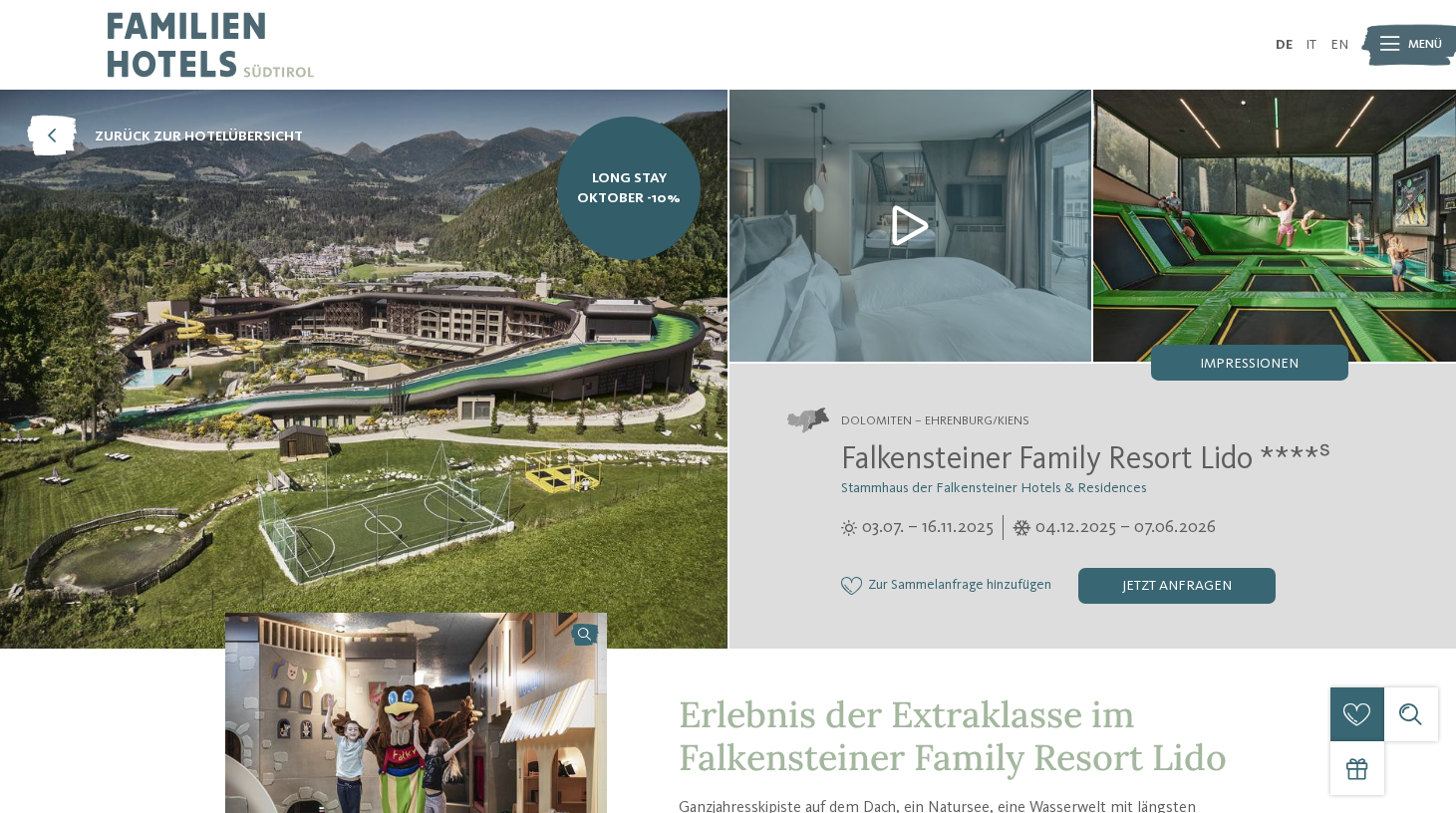 scroll, scrollTop: 0, scrollLeft: 0, axis: both 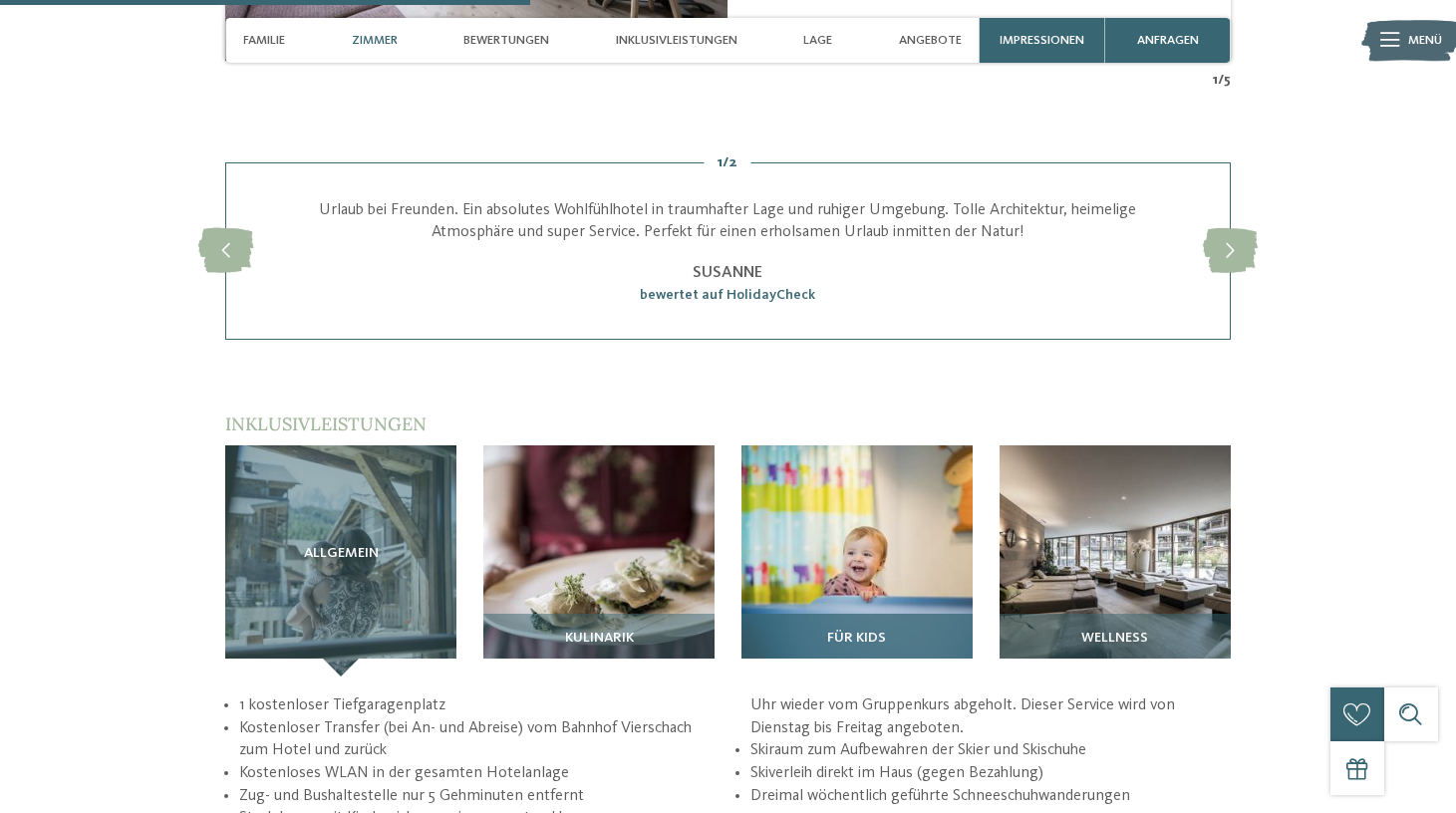 click at bounding box center [857, 561] 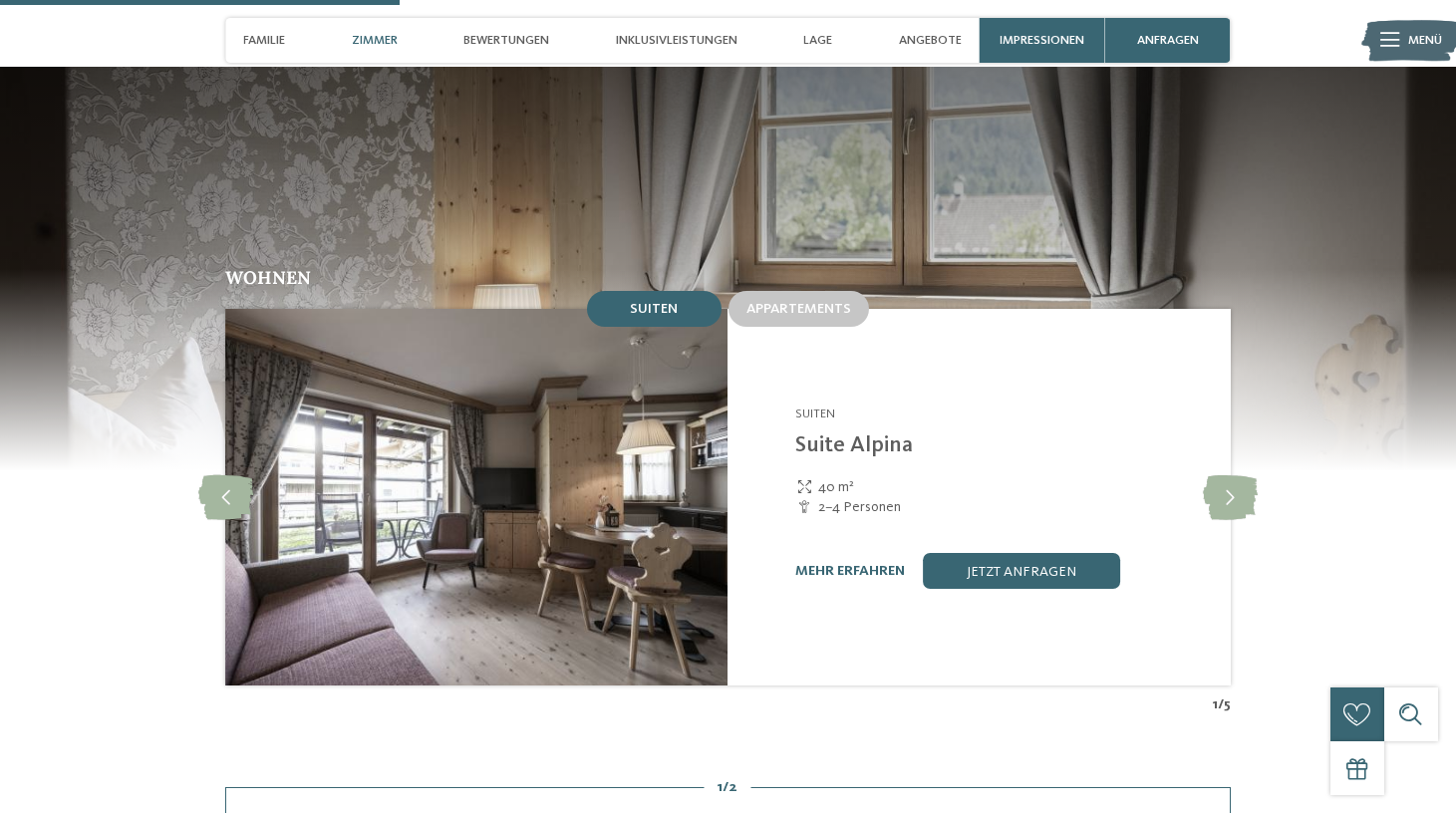 scroll, scrollTop: 1678, scrollLeft: 0, axis: vertical 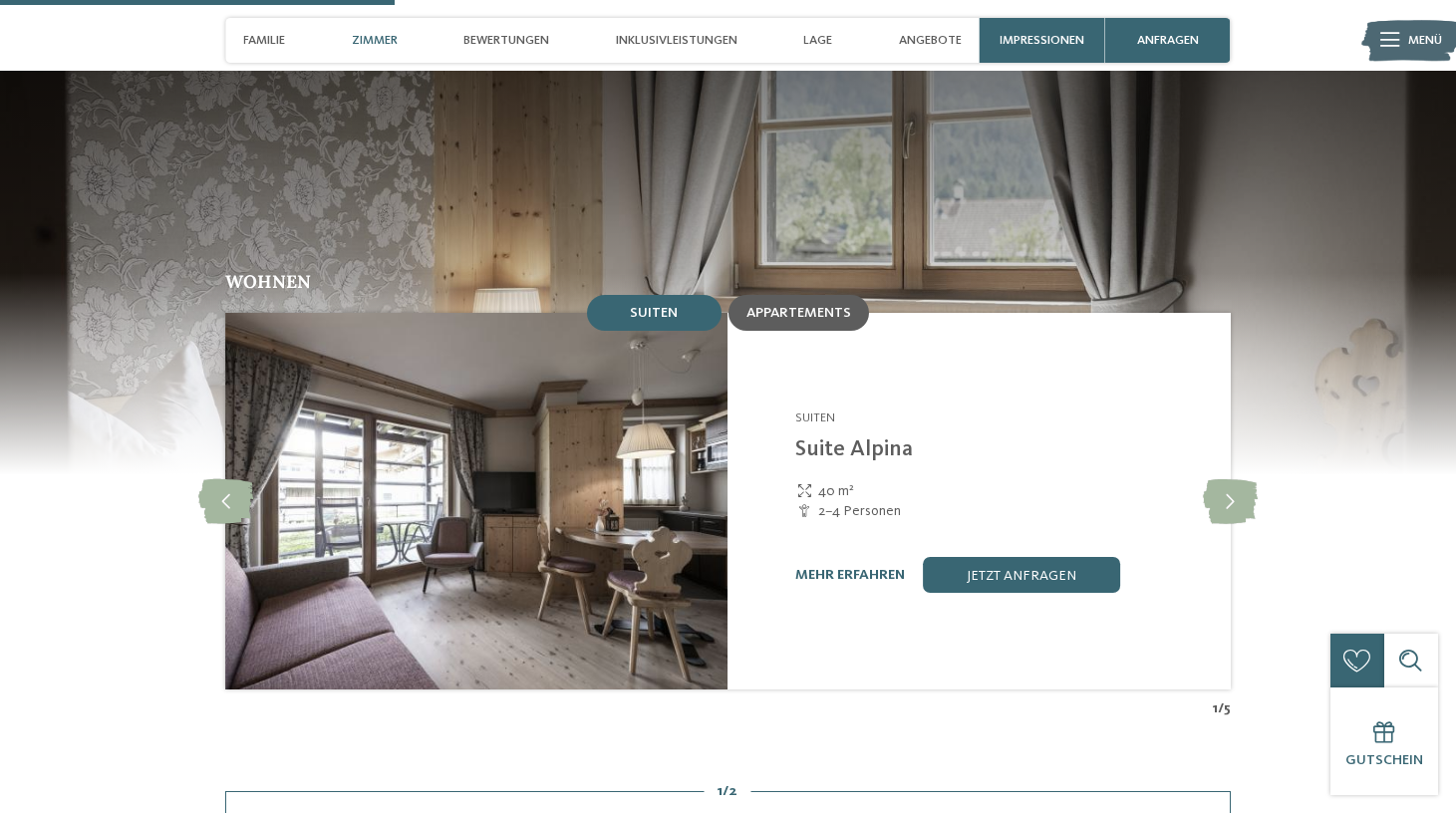 click on "Appartements" at bounding box center [798, 313] 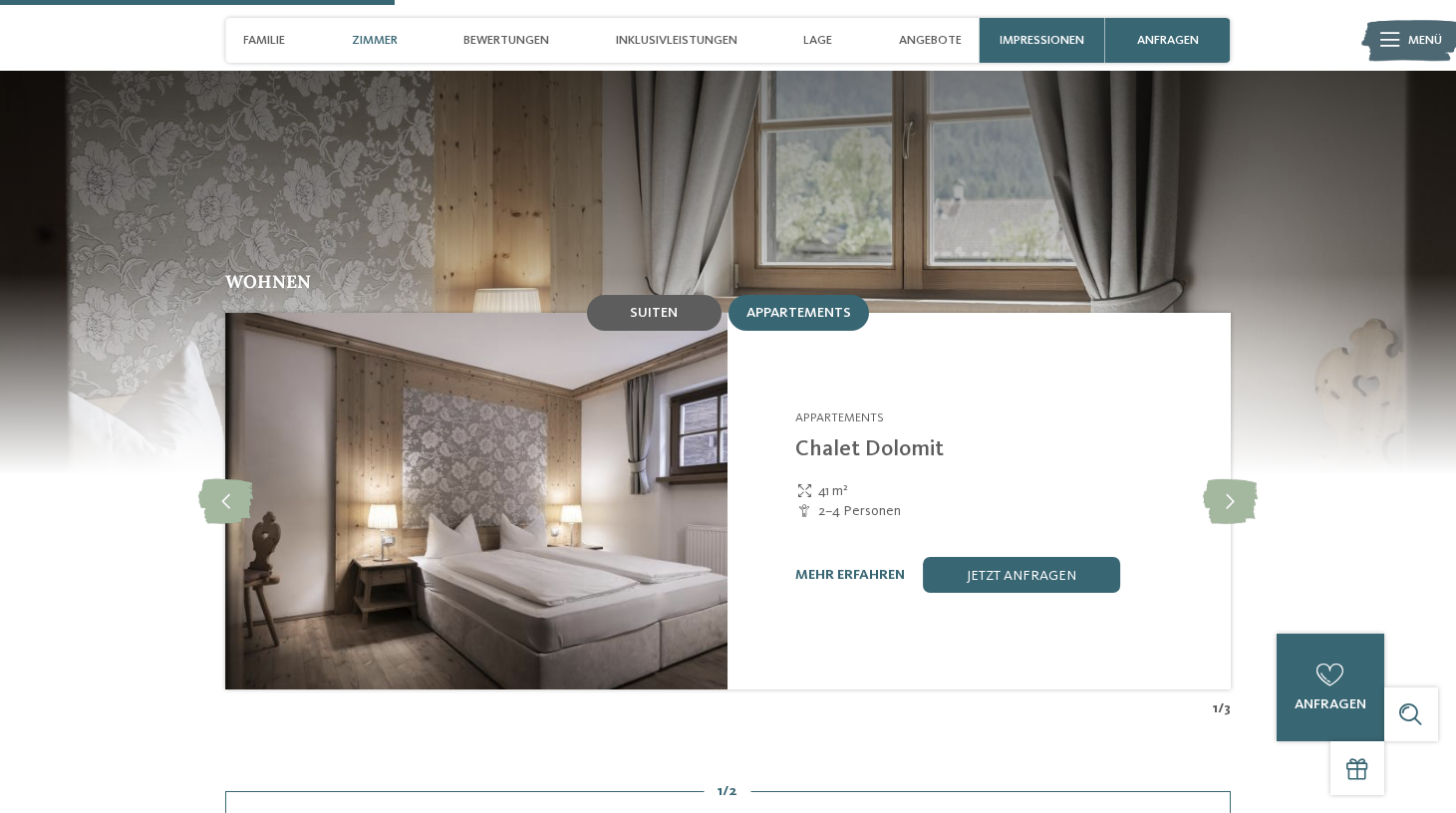 click on "Suiten" at bounding box center (654, 313) 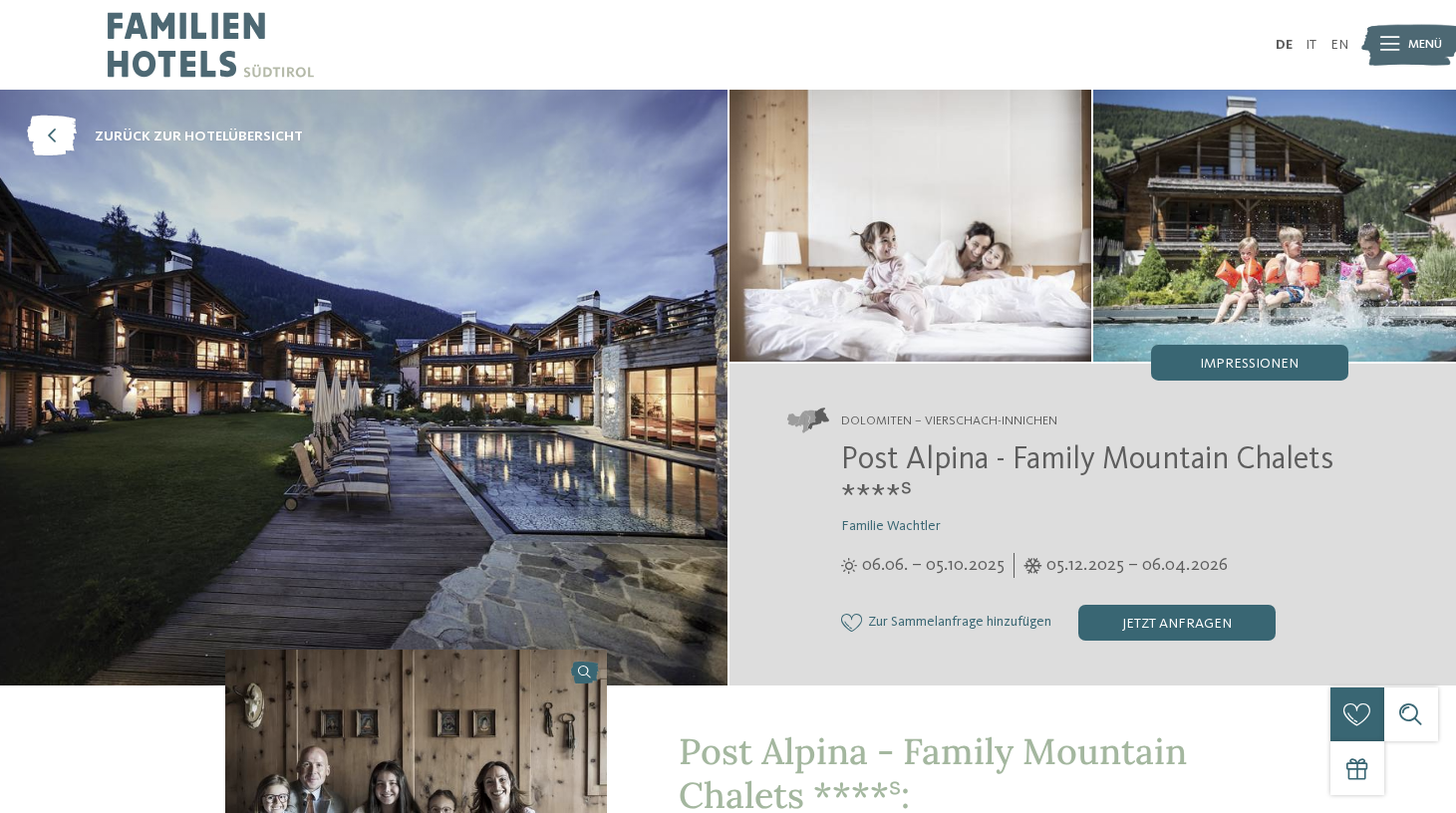 scroll, scrollTop: 0, scrollLeft: 0, axis: both 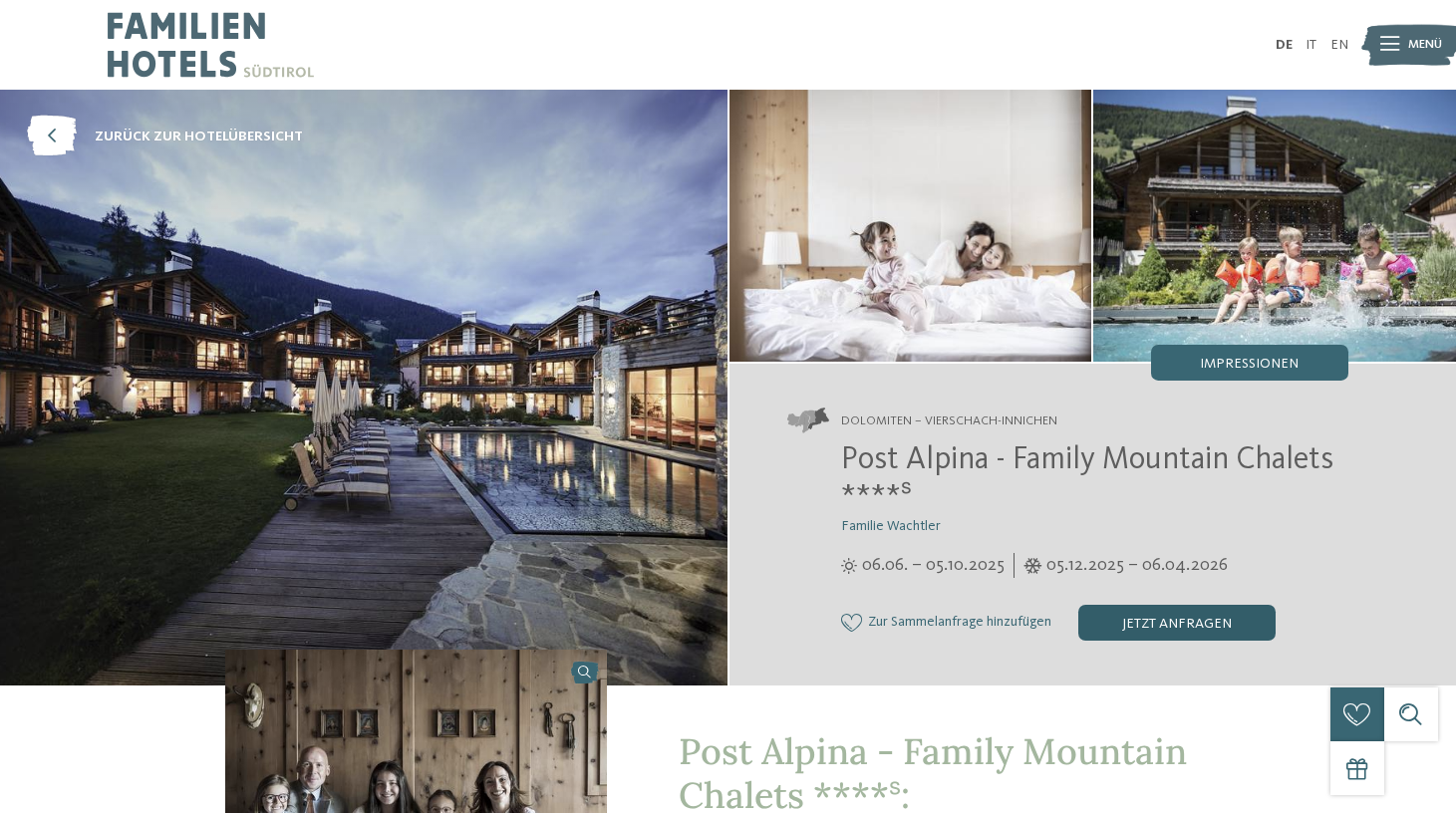 click on "jetzt anfragen" at bounding box center [1177, 623] 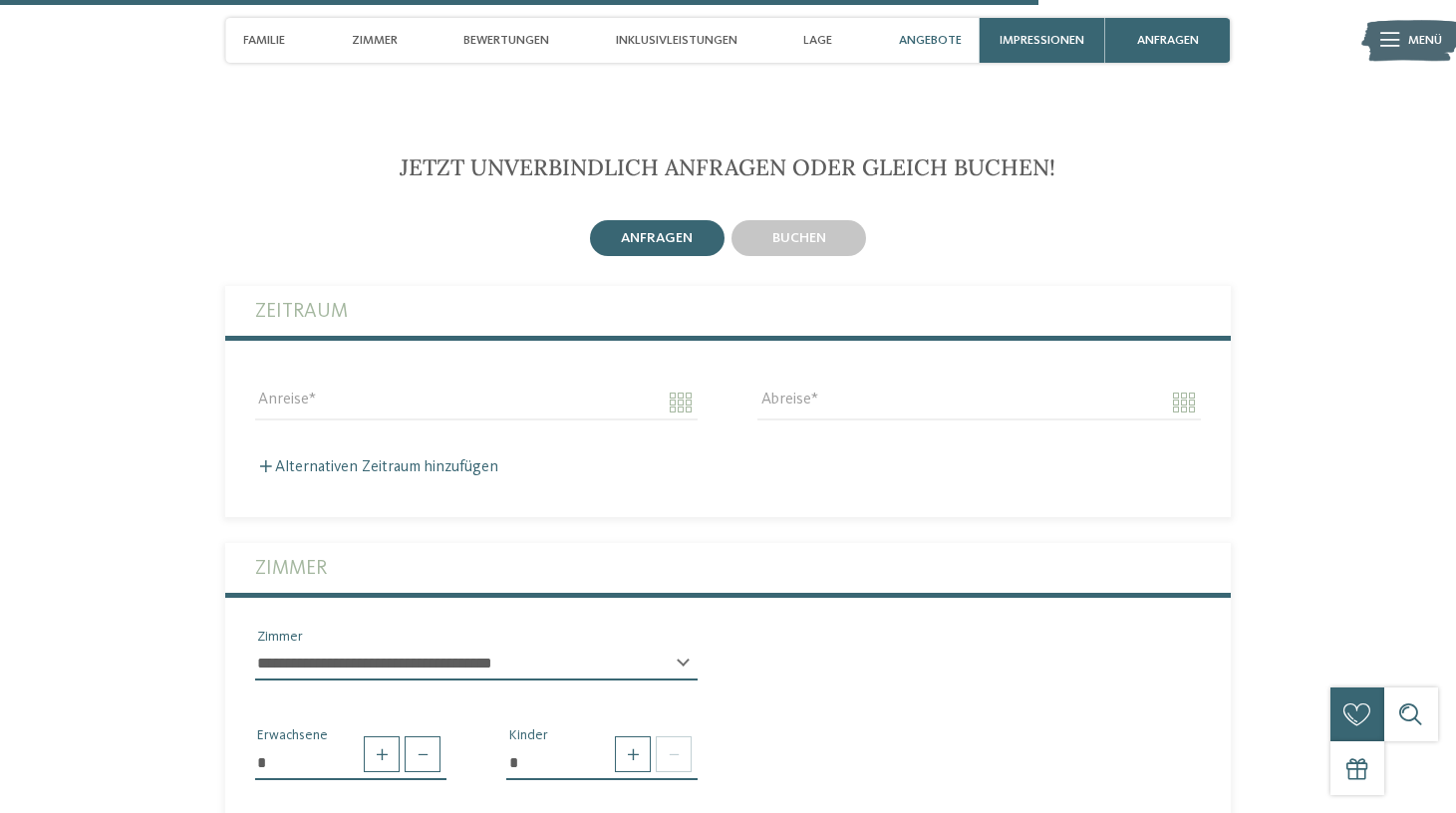 scroll, scrollTop: 4423, scrollLeft: 0, axis: vertical 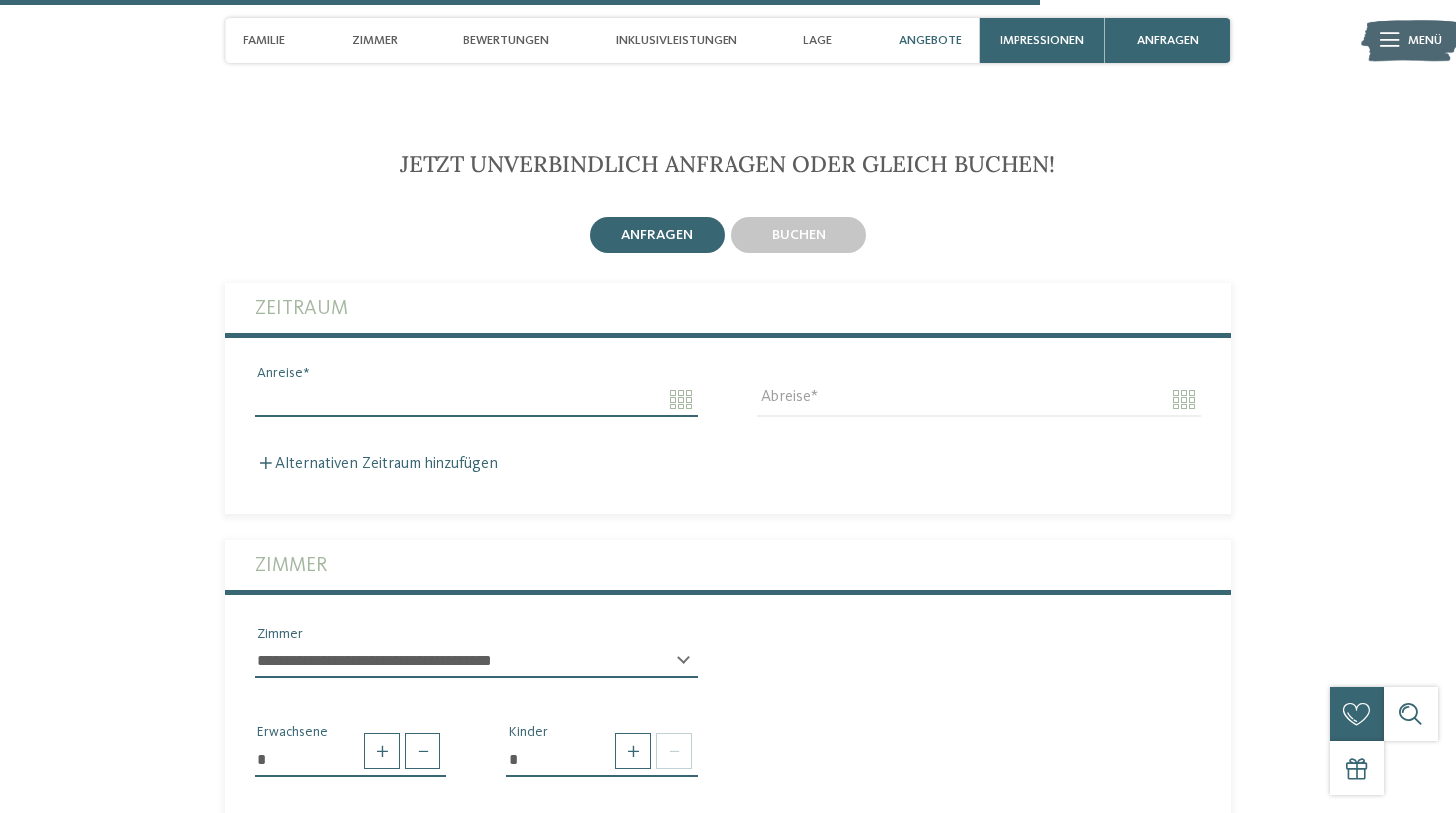 click on "Kleinen Moment noch – die Webseite wird geladen …
DE
IT" at bounding box center (728, -898) 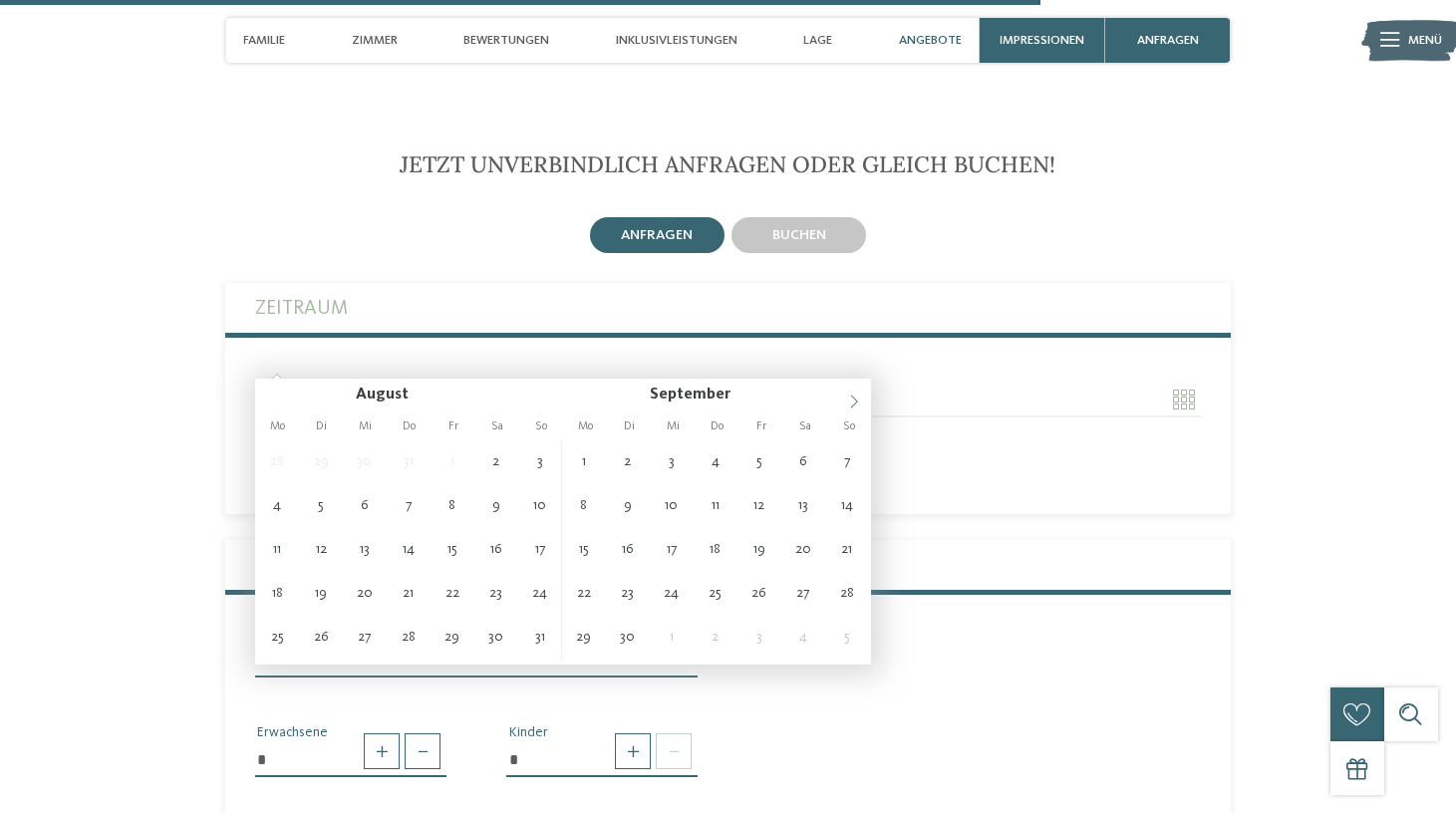 click at bounding box center (854, 396) 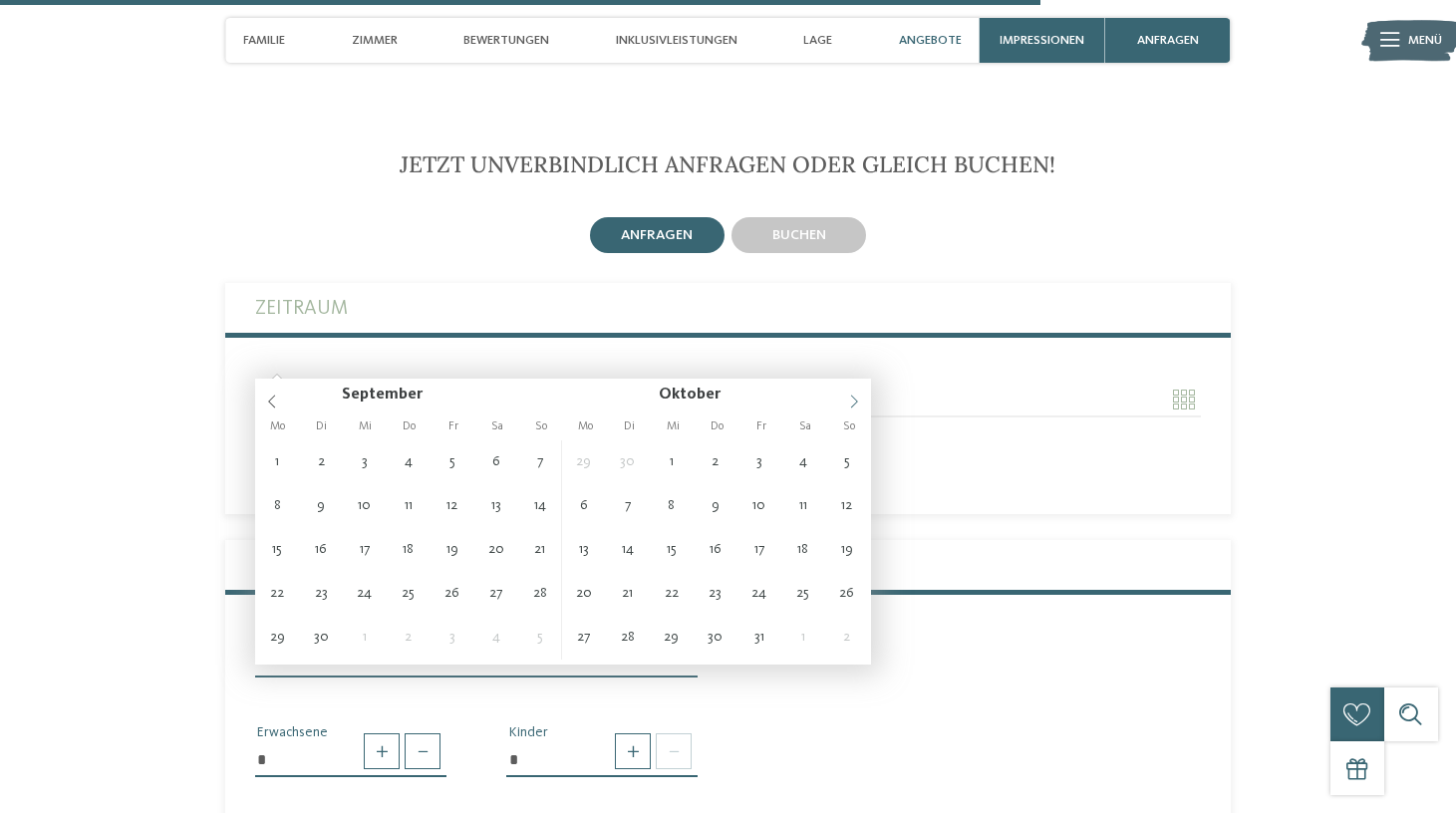 click at bounding box center [854, 396] 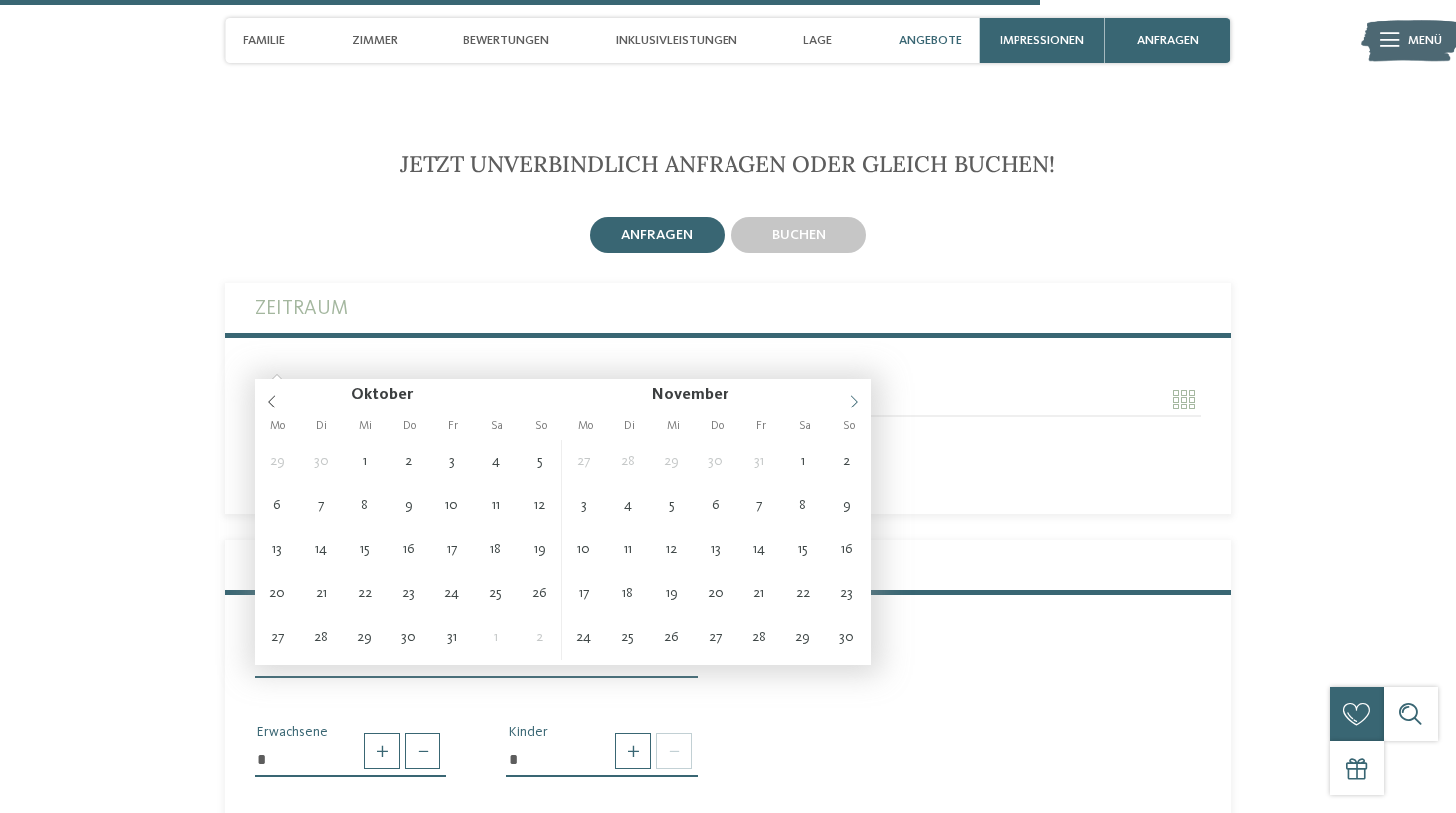 click at bounding box center [854, 396] 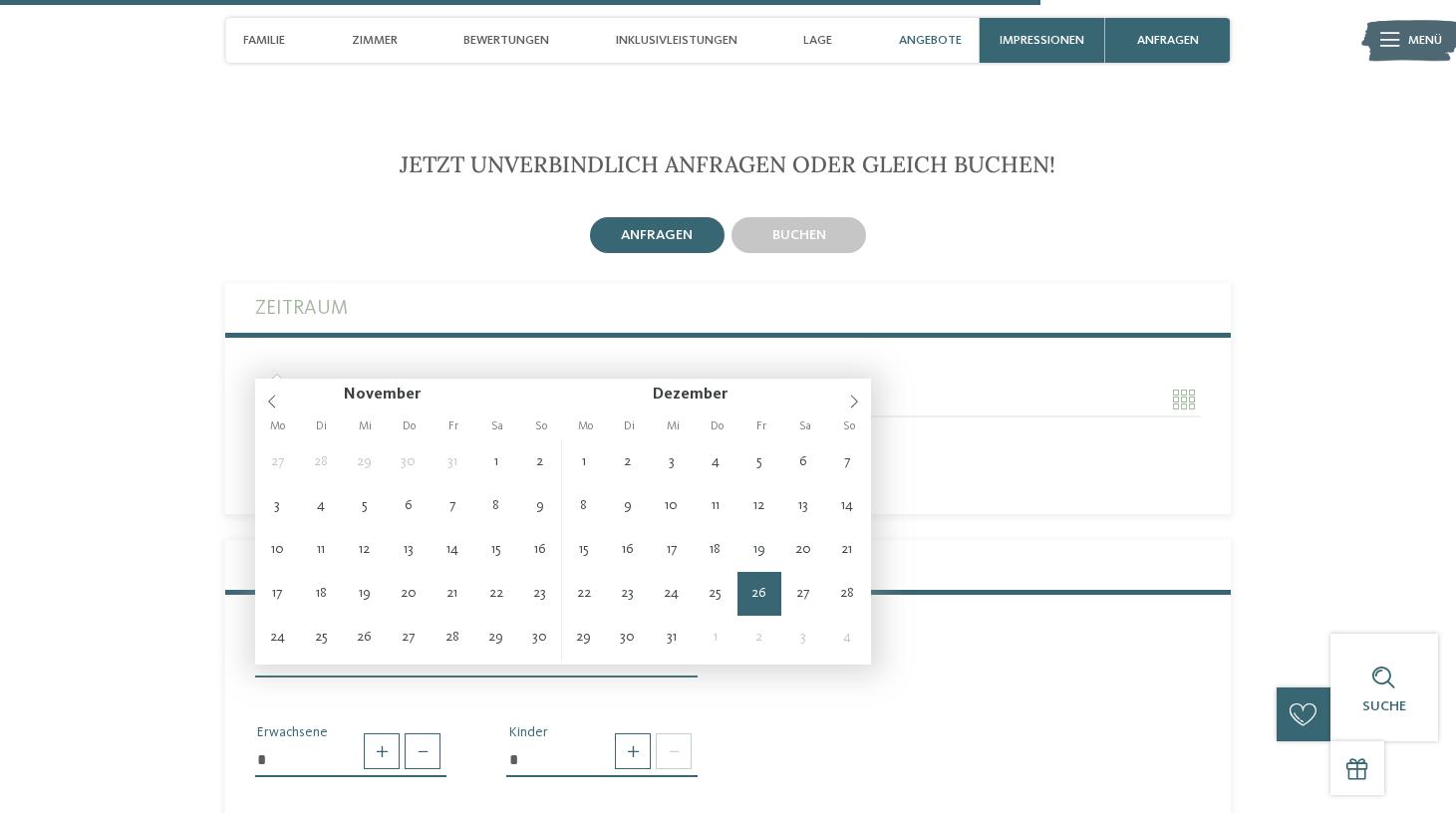 type on "**********" 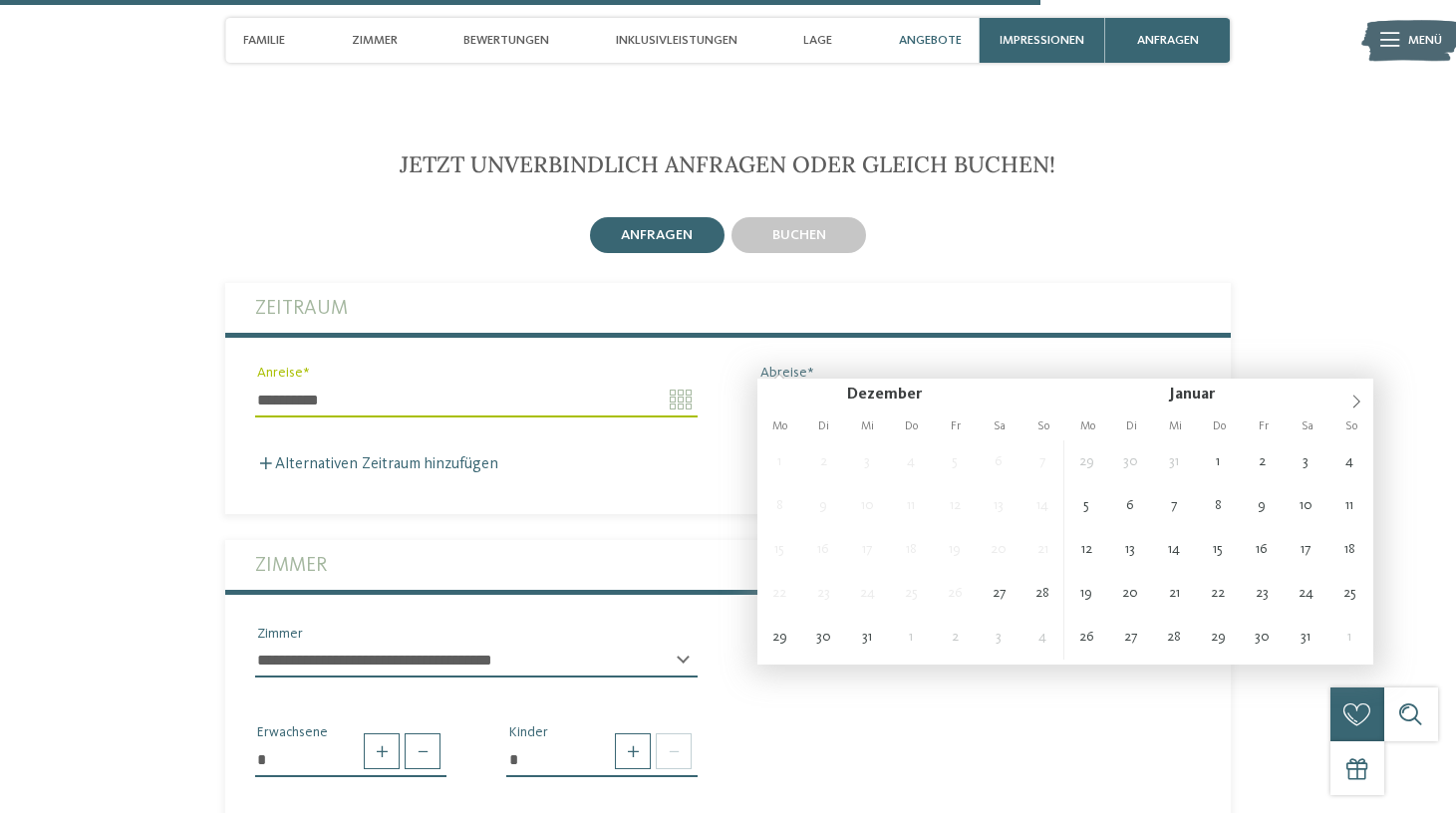 click on "Abreise" at bounding box center [979, 400] 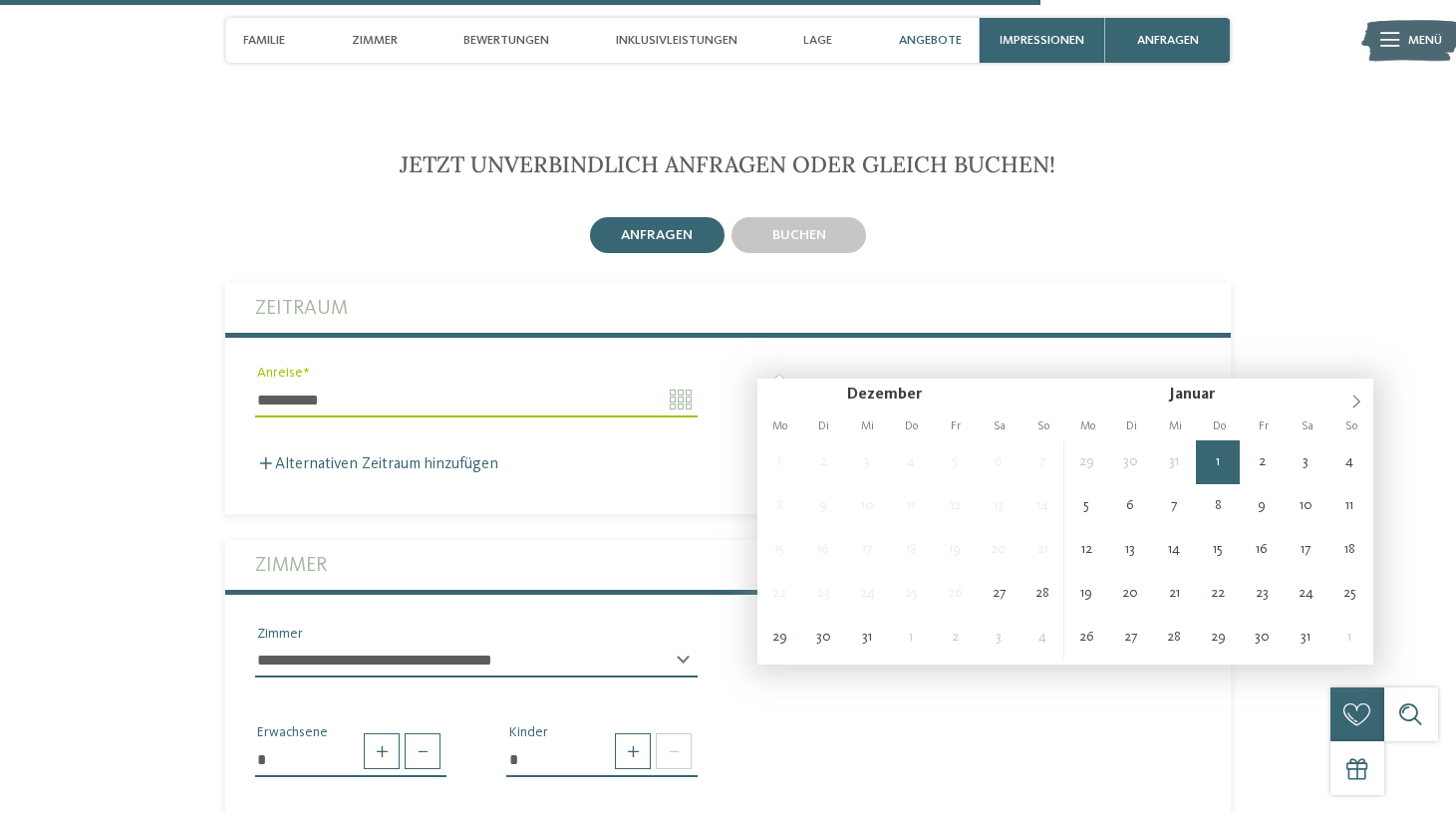 type on "**********" 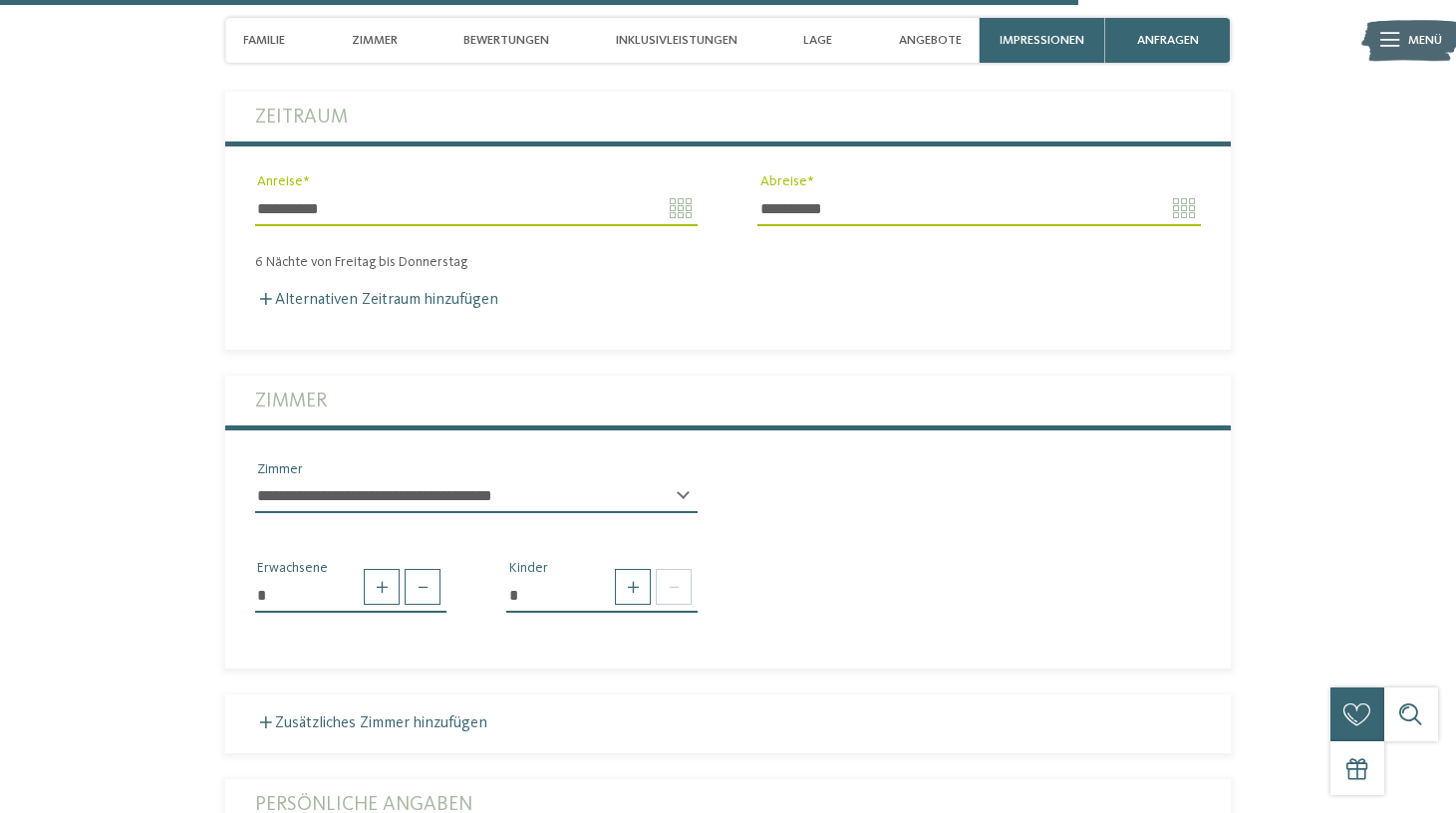 scroll, scrollTop: 4616, scrollLeft: 0, axis: vertical 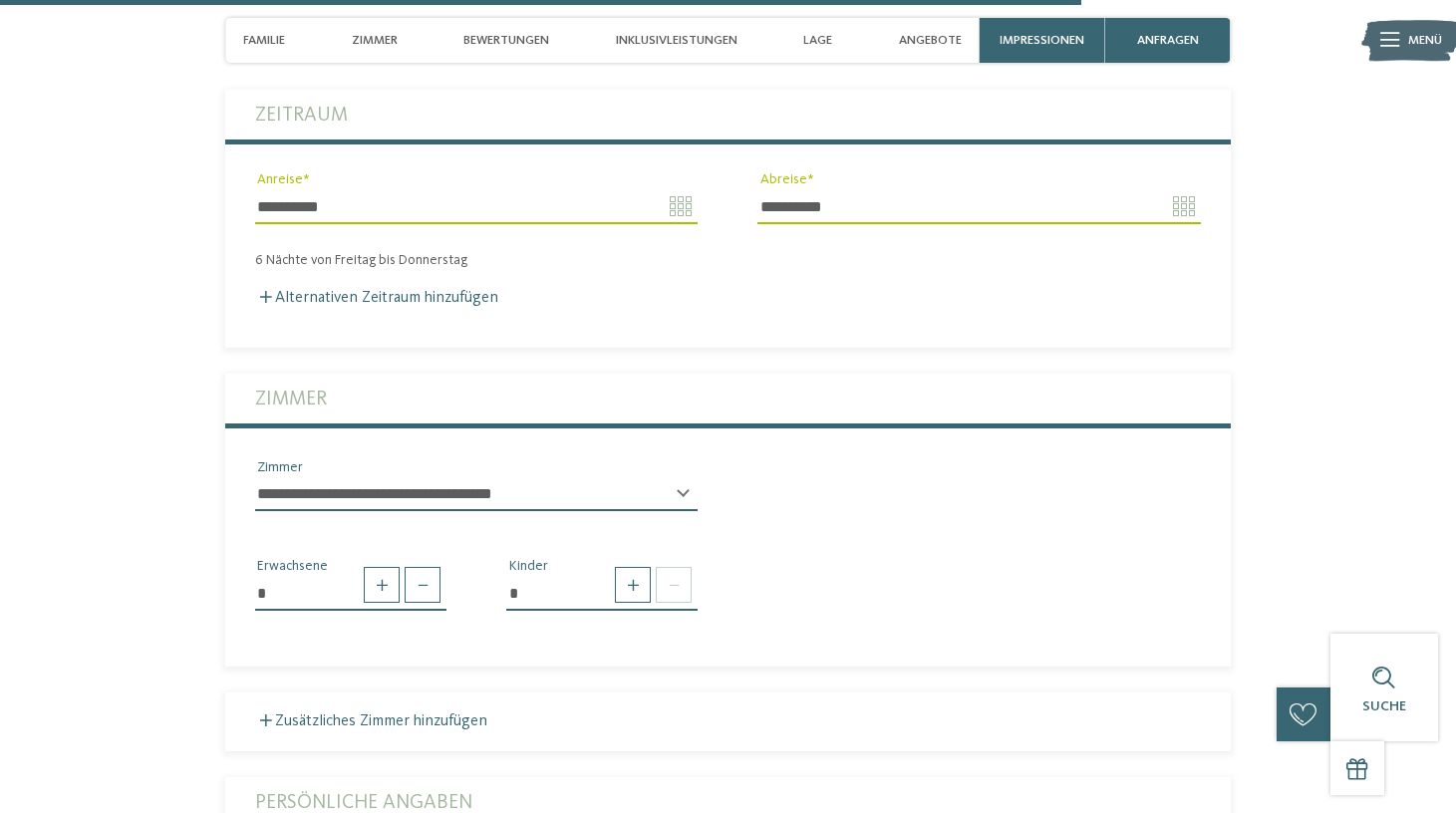 click on "*" at bounding box center (602, 593) 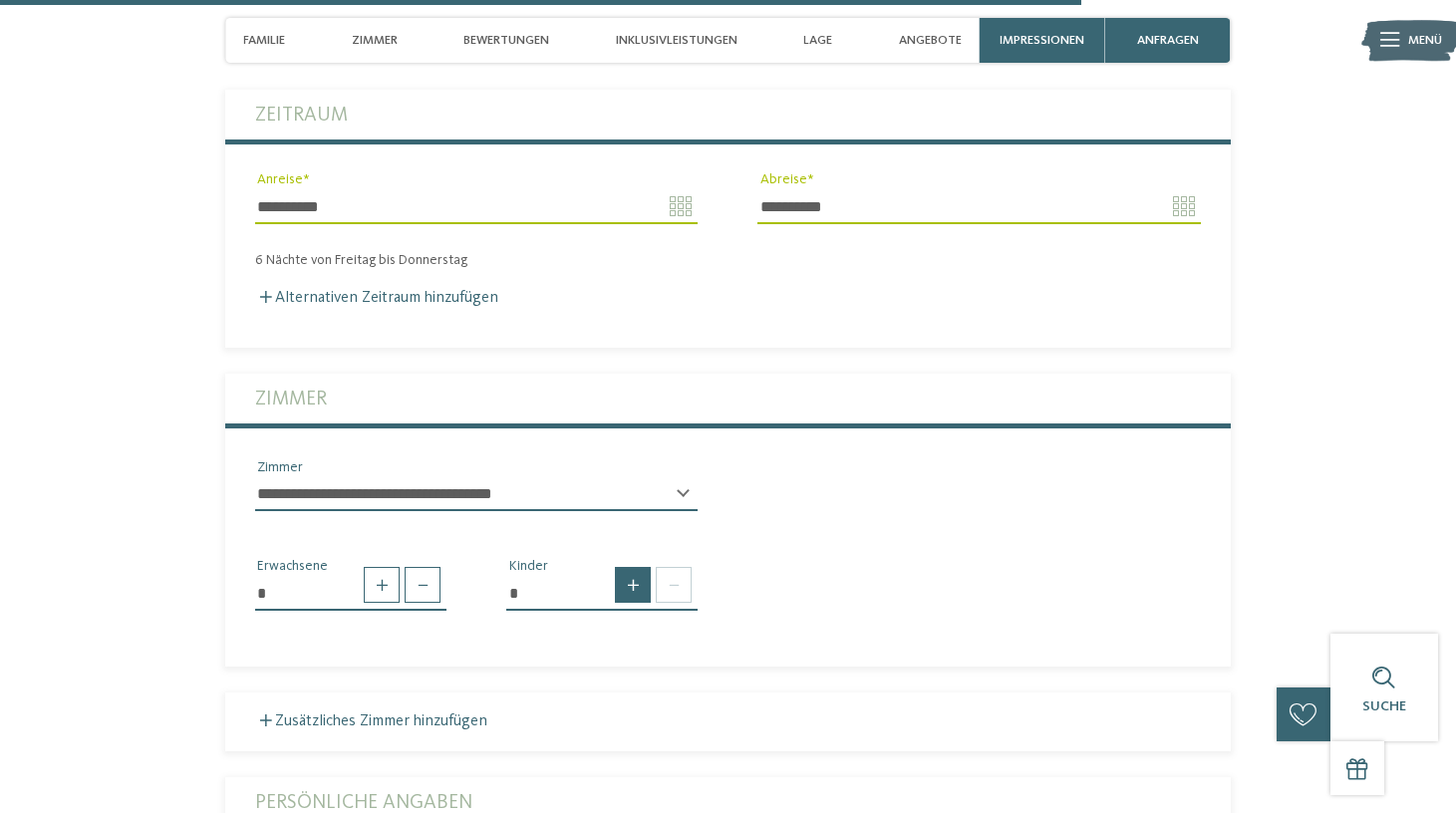 click at bounding box center (633, 585) 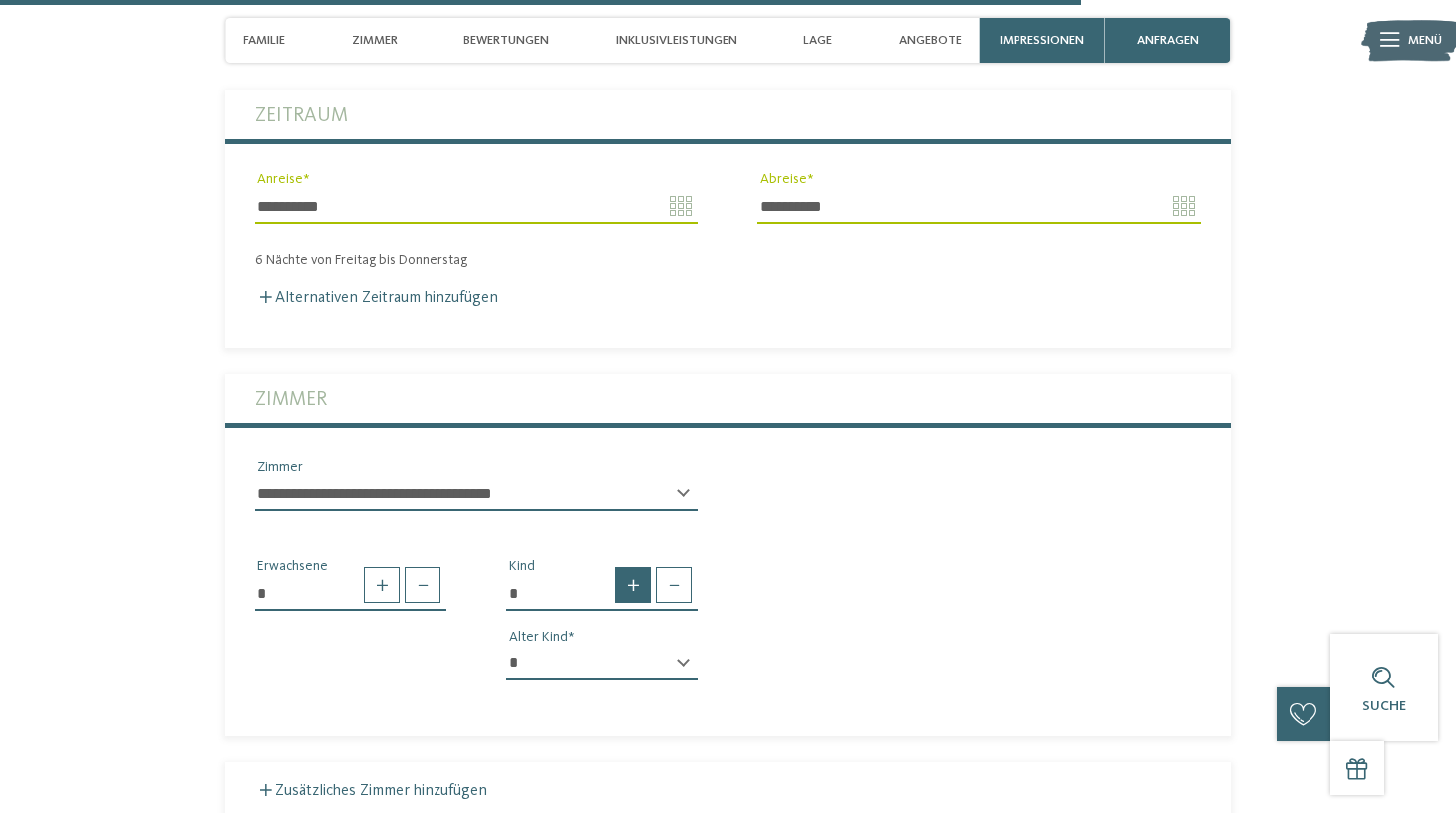 click at bounding box center (633, 585) 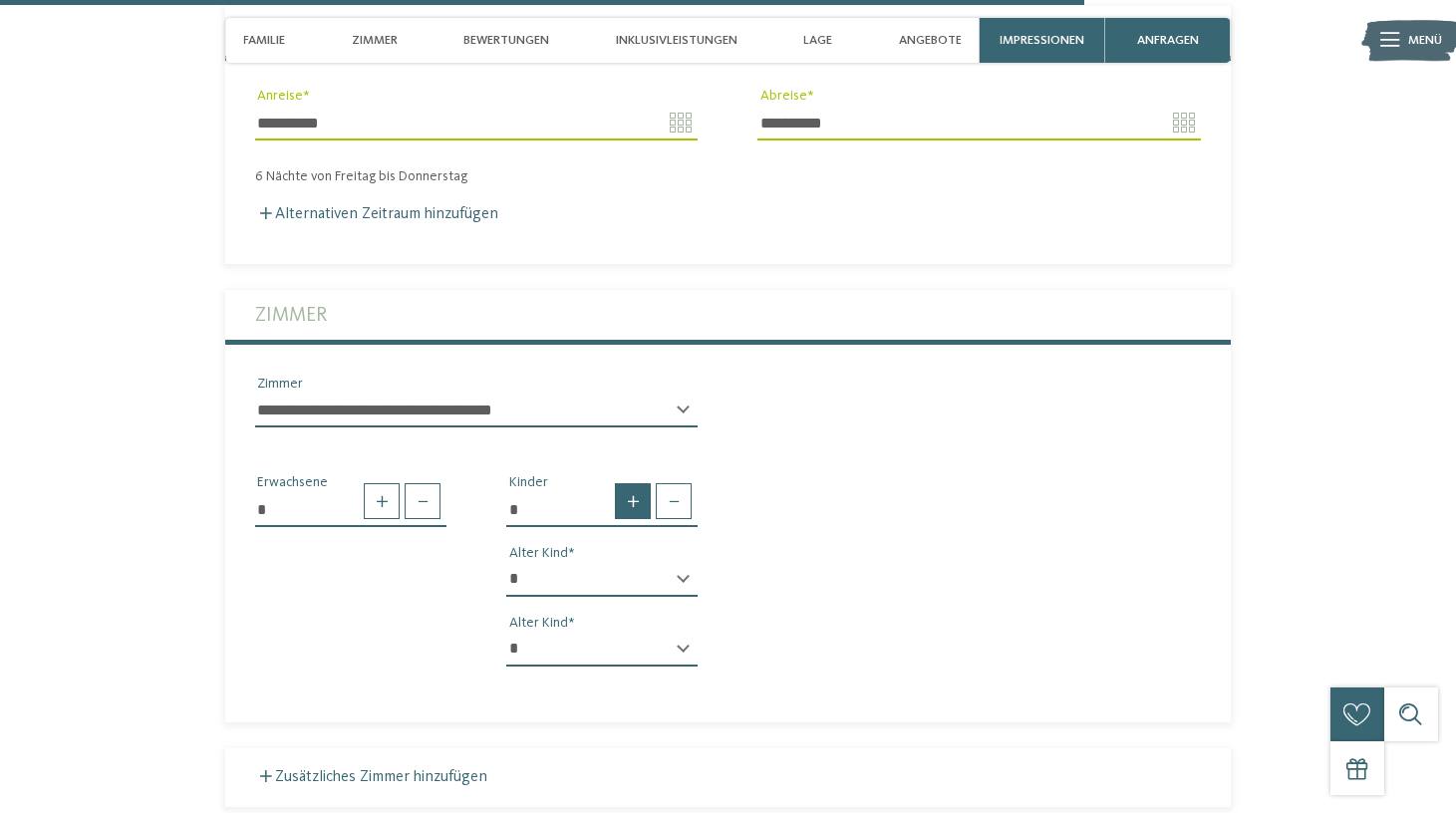scroll, scrollTop: 4758, scrollLeft: 0, axis: vertical 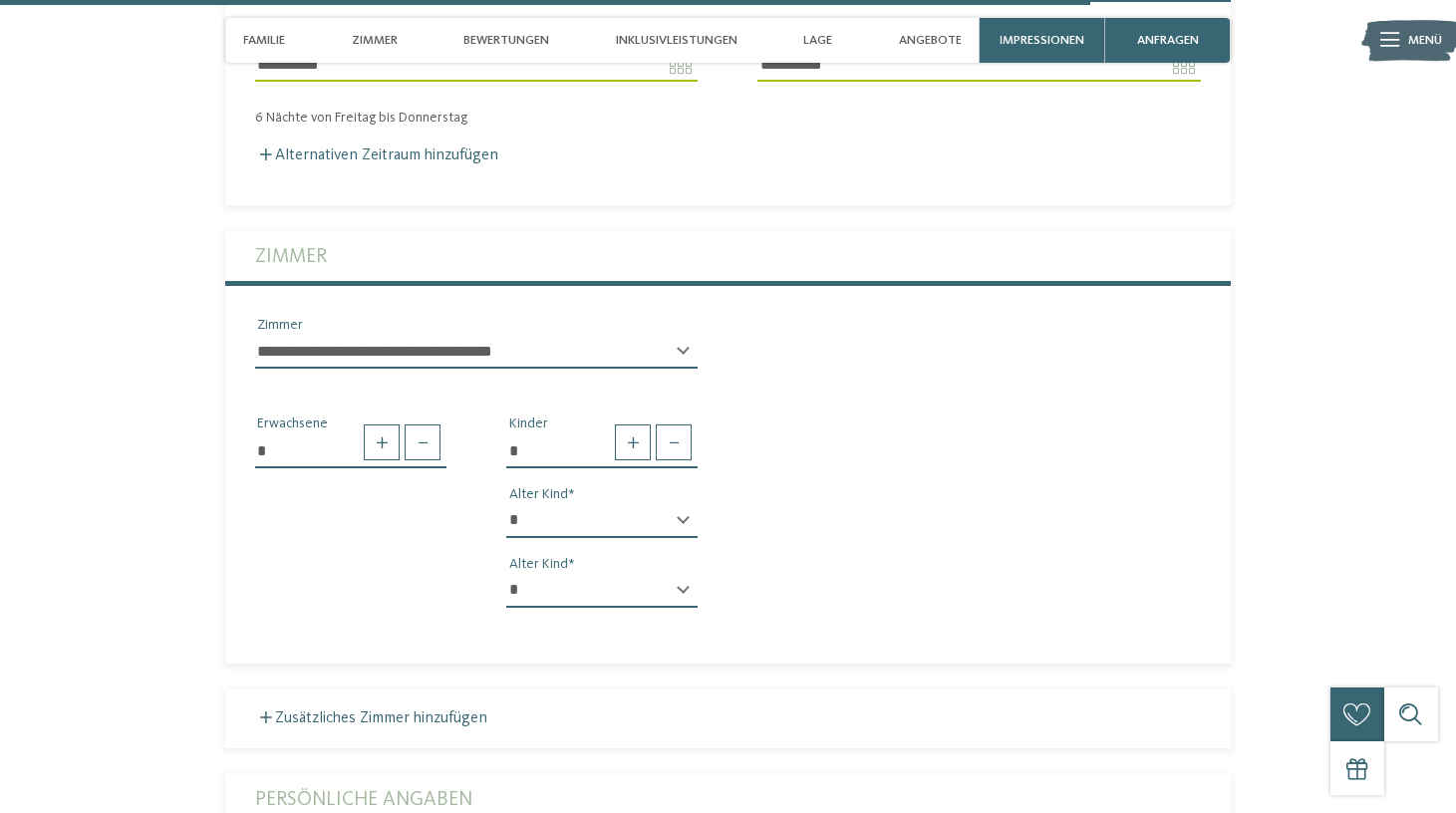 click on "* * * * * * * * * * * ** ** ** ** ** ** ** **" at bounding box center (602, 521) 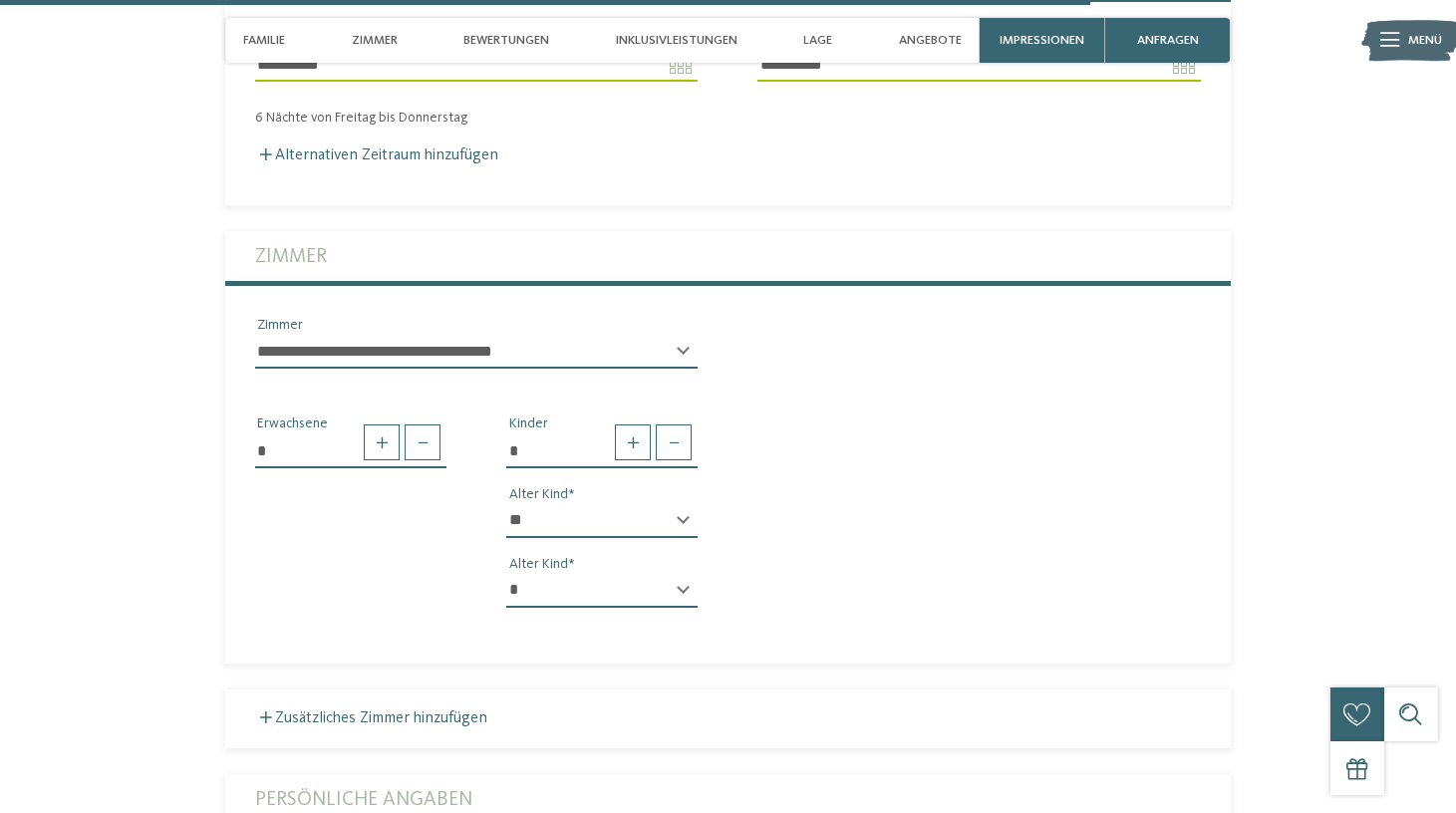 select on "**" 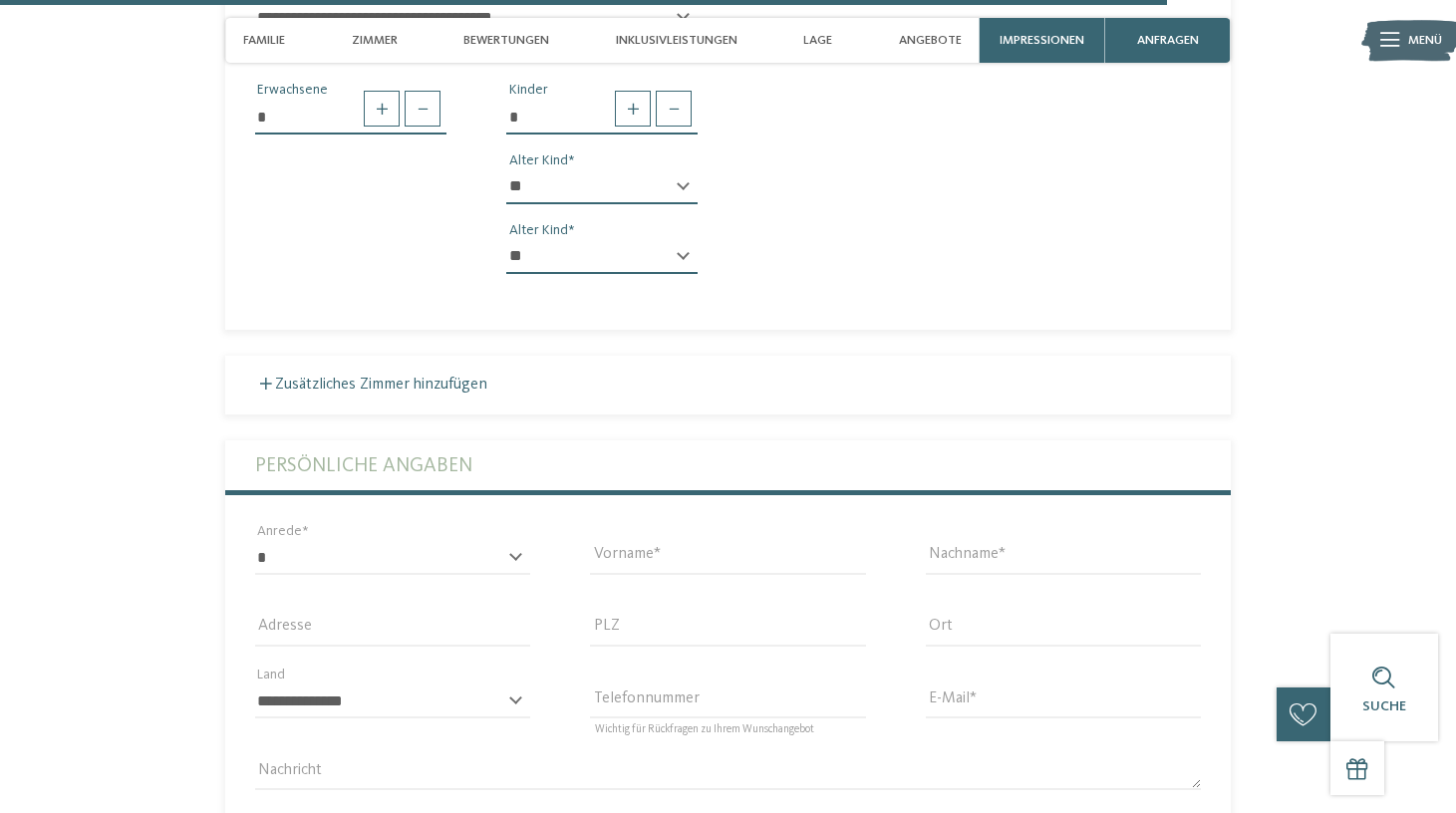scroll, scrollTop: 5093, scrollLeft: 0, axis: vertical 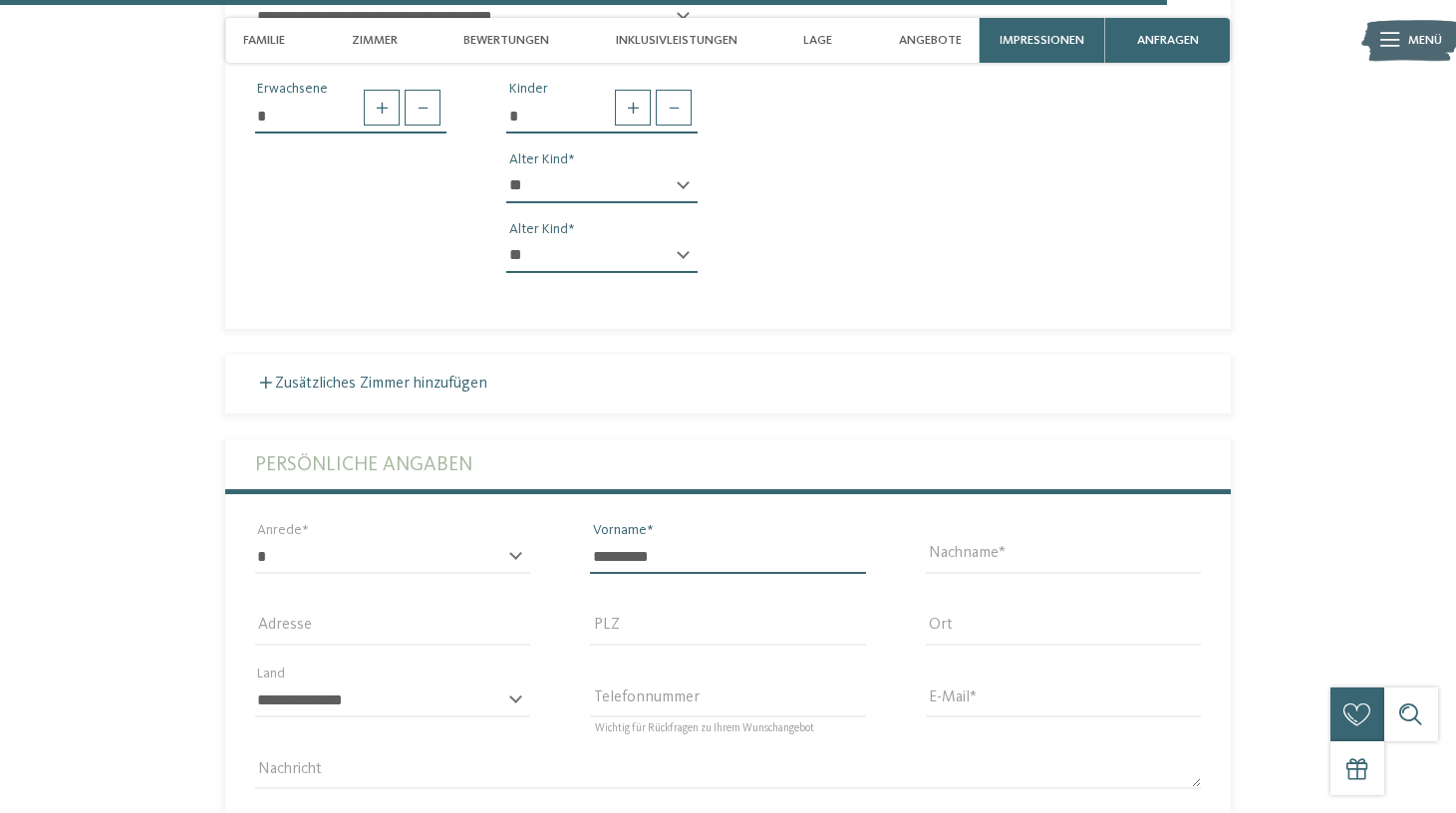 type on "*********" 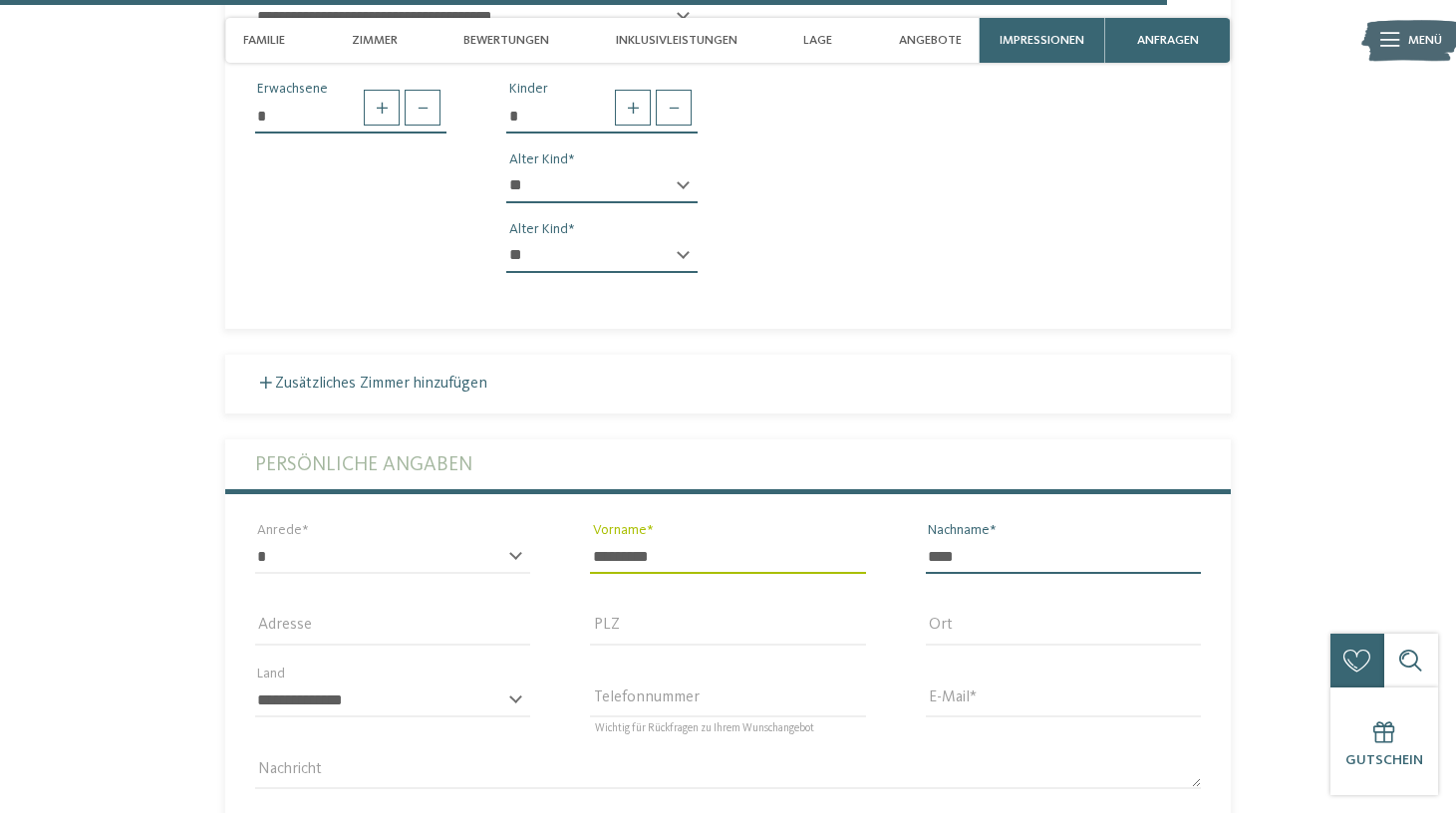 type on "****" 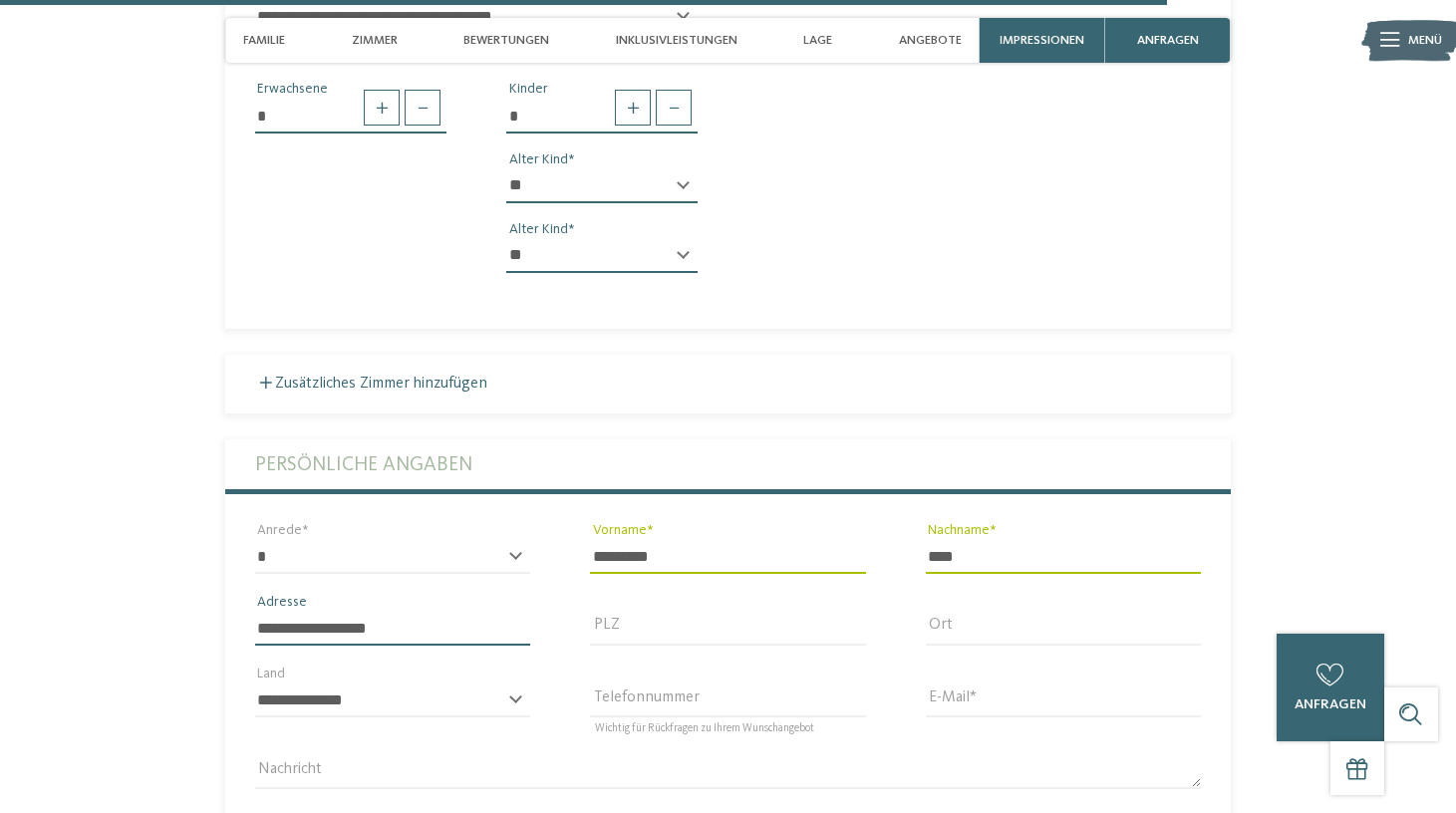 type on "**********" 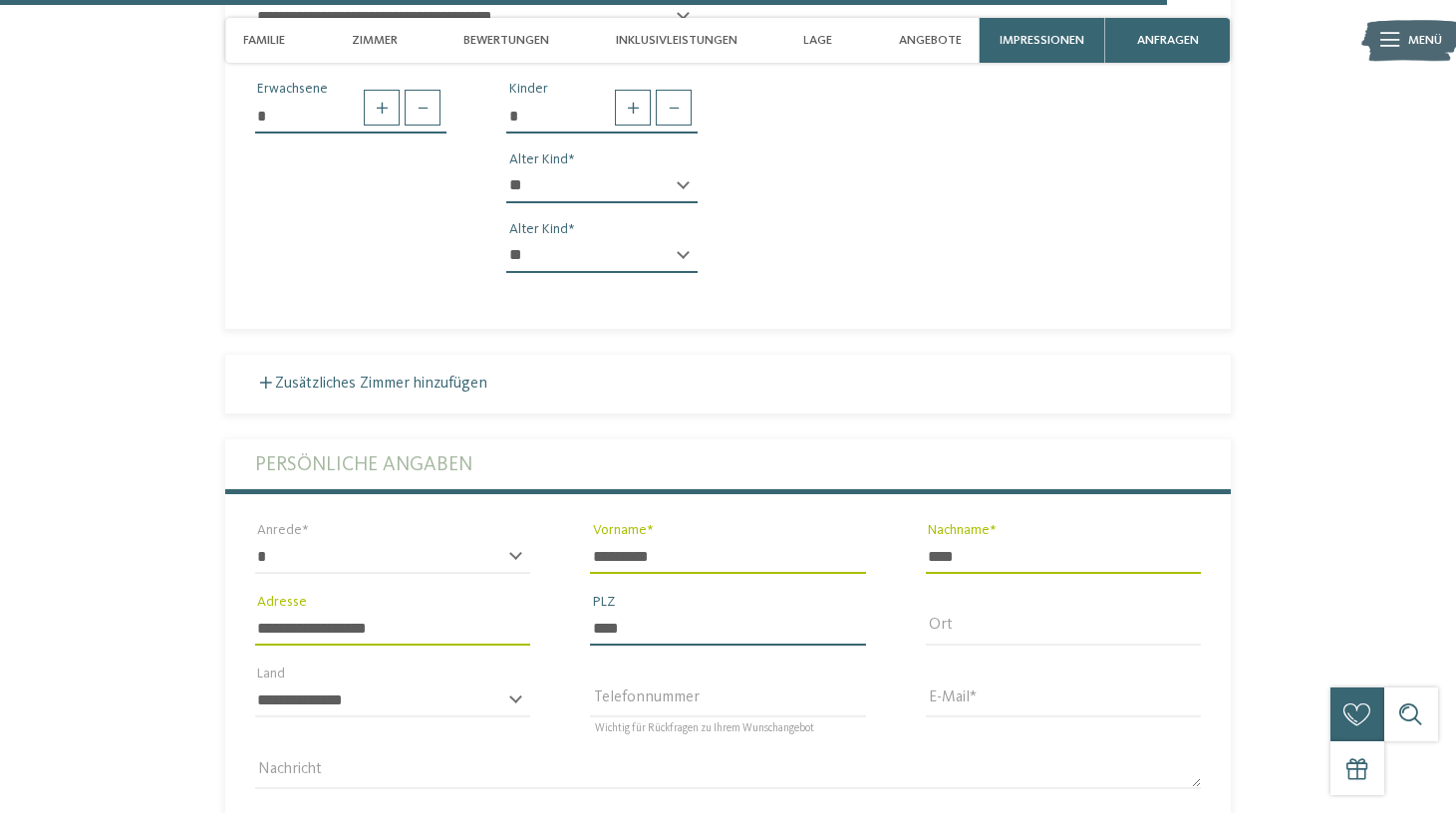 type on "****" 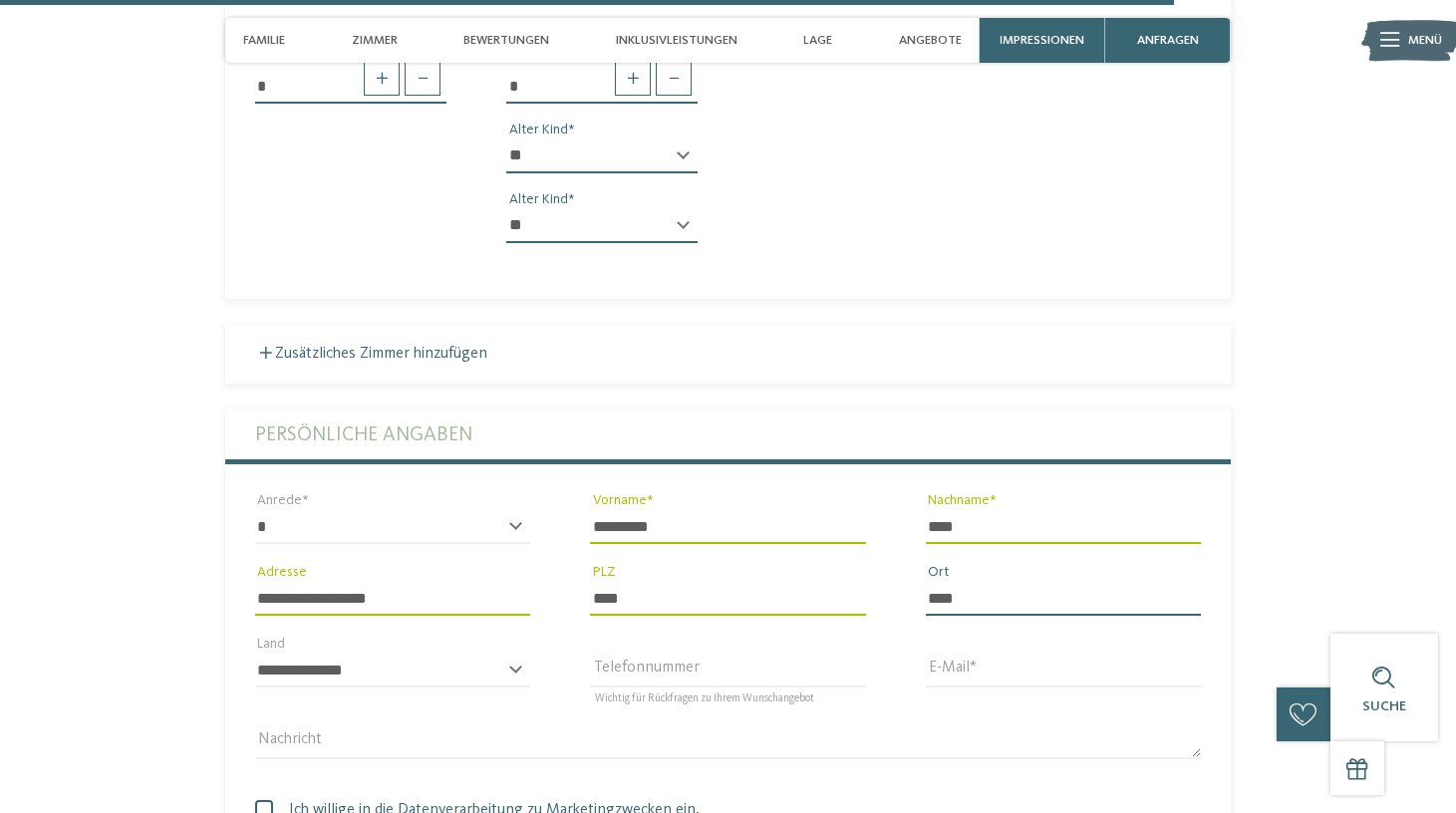 scroll, scrollTop: 5124, scrollLeft: 0, axis: vertical 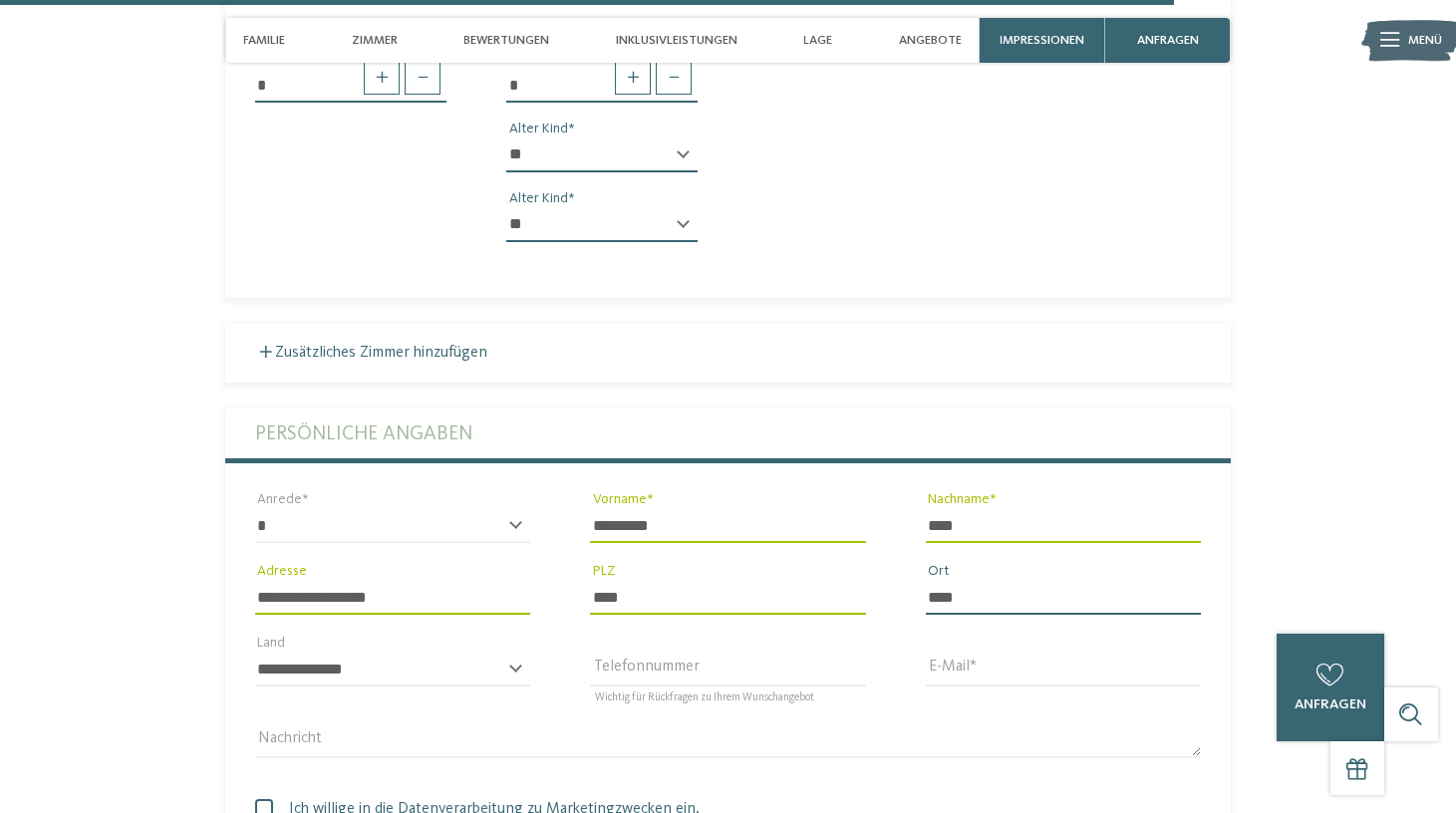 type on "****" 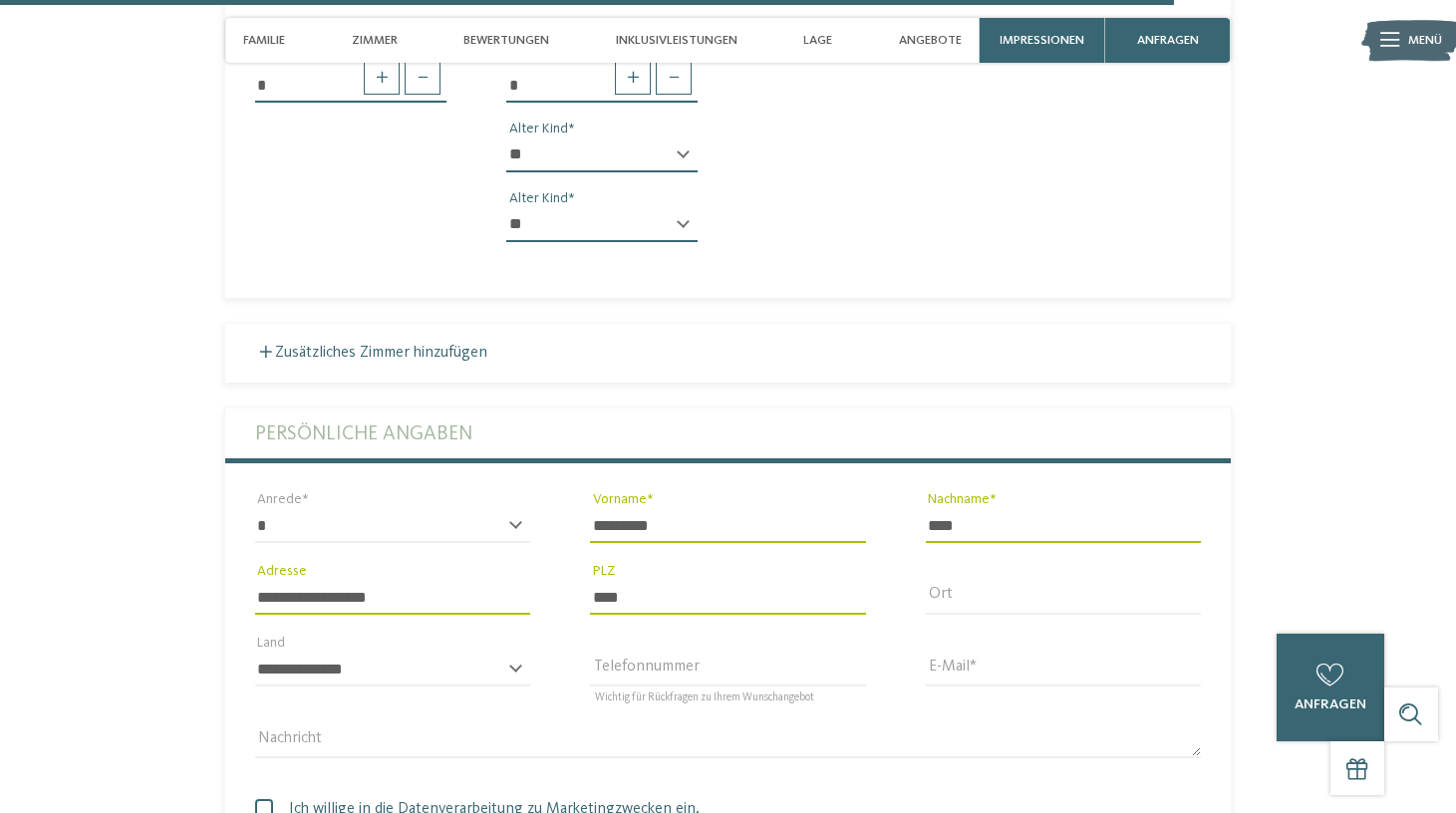 click on "**********" at bounding box center [393, 678] 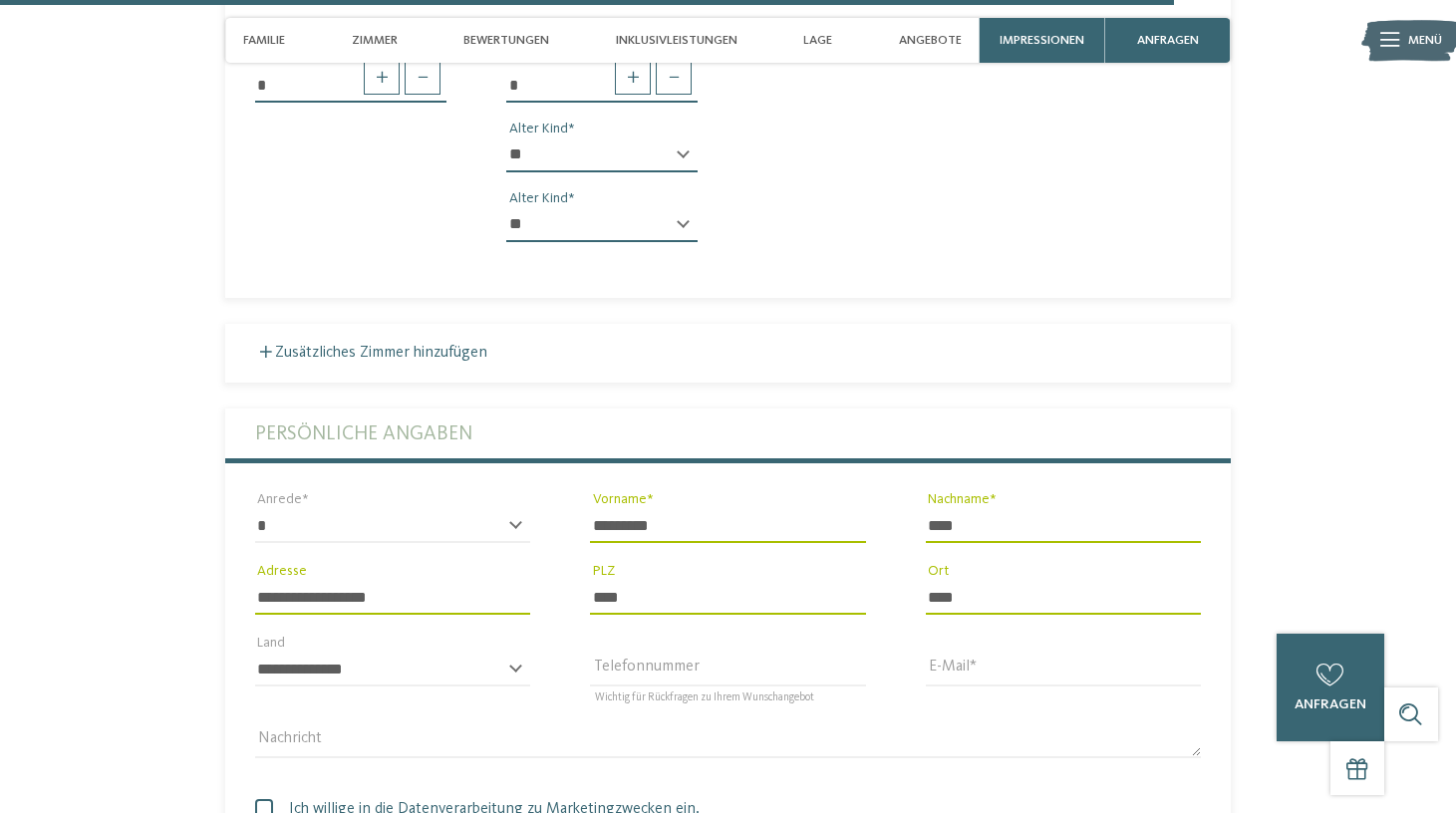 click on "**********" at bounding box center [393, 678] 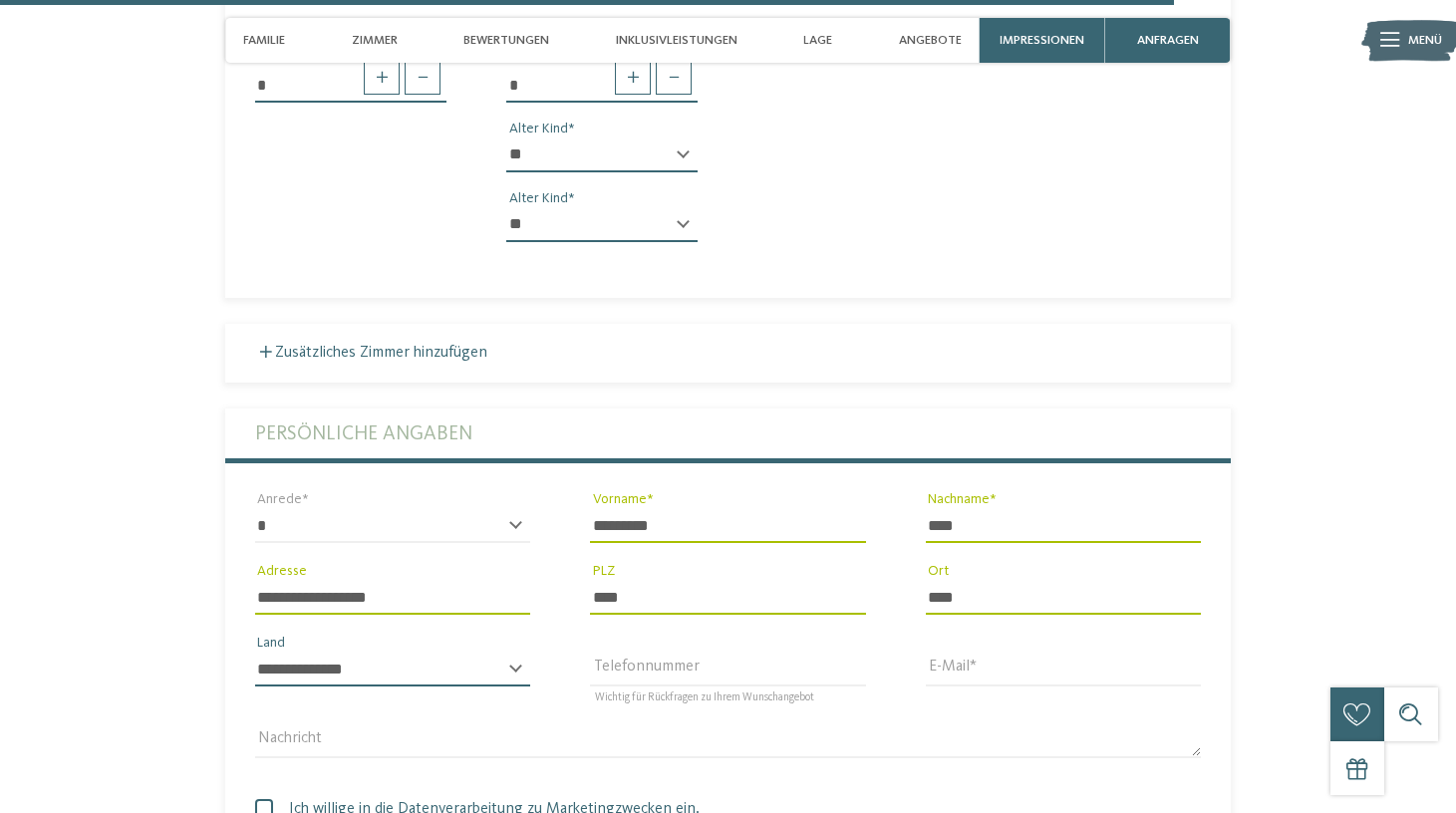 select on "**" 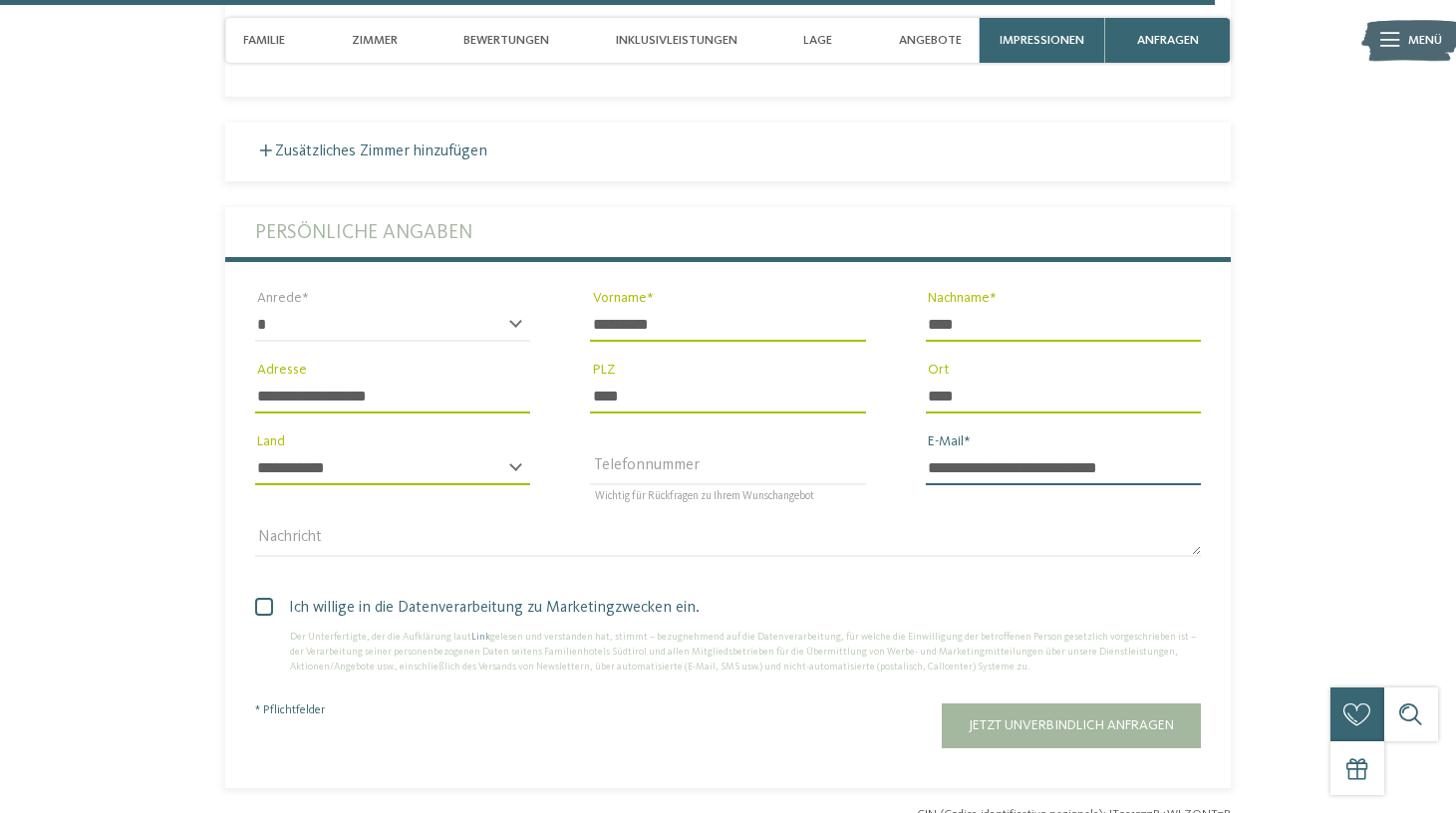 scroll, scrollTop: 5329, scrollLeft: 0, axis: vertical 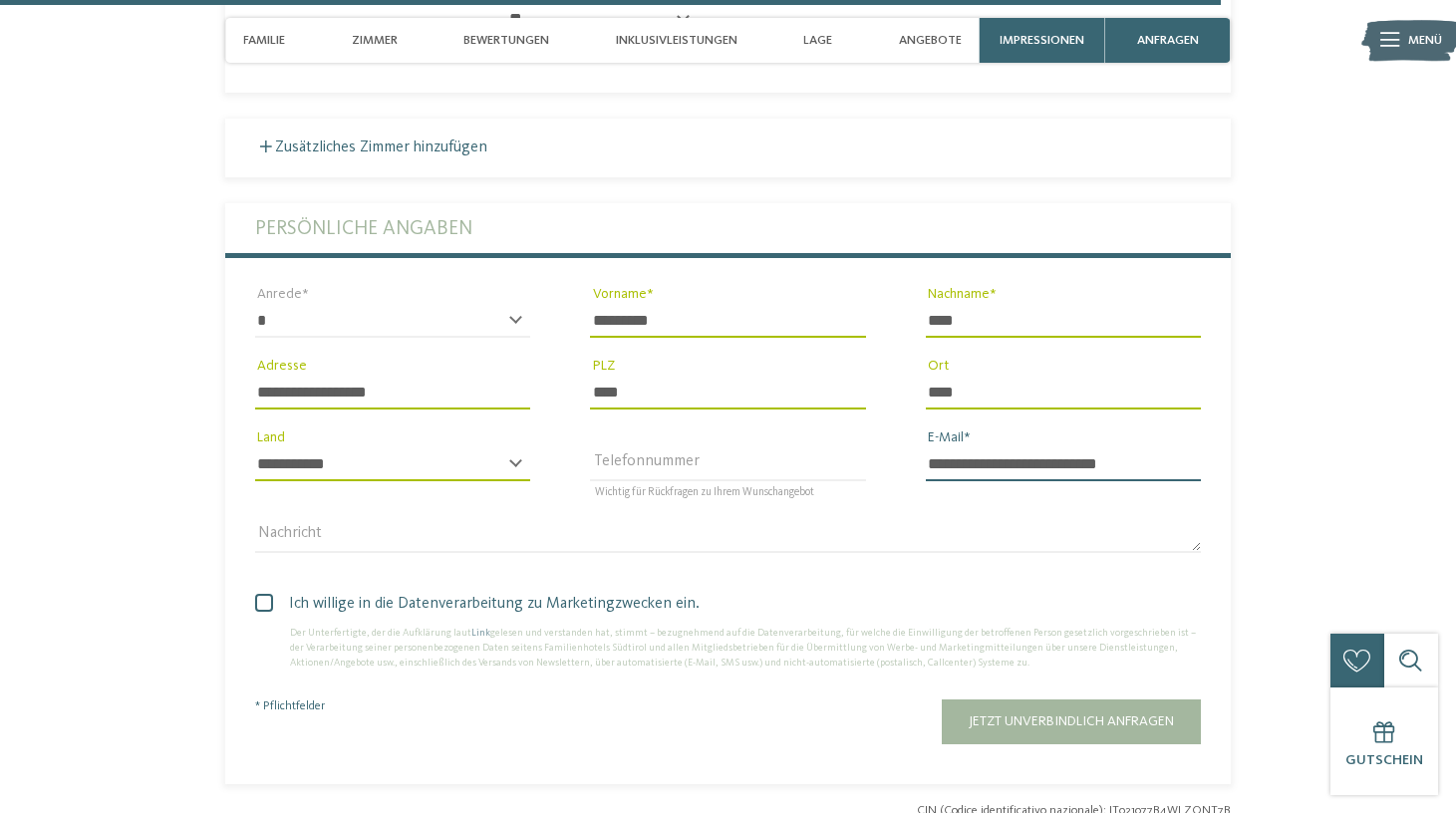 type on "**********" 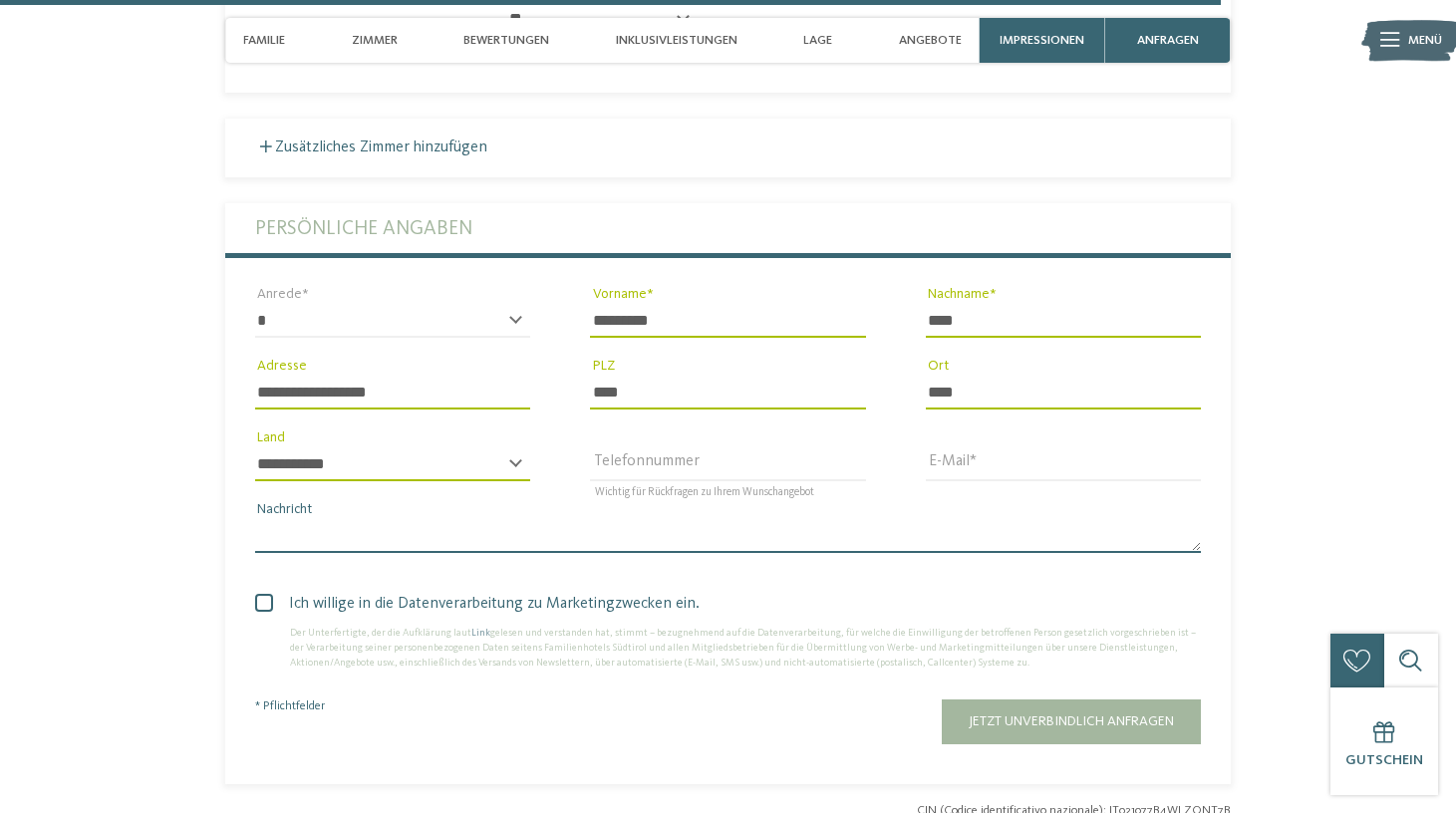 click on "Nachricht" at bounding box center (728, 536) 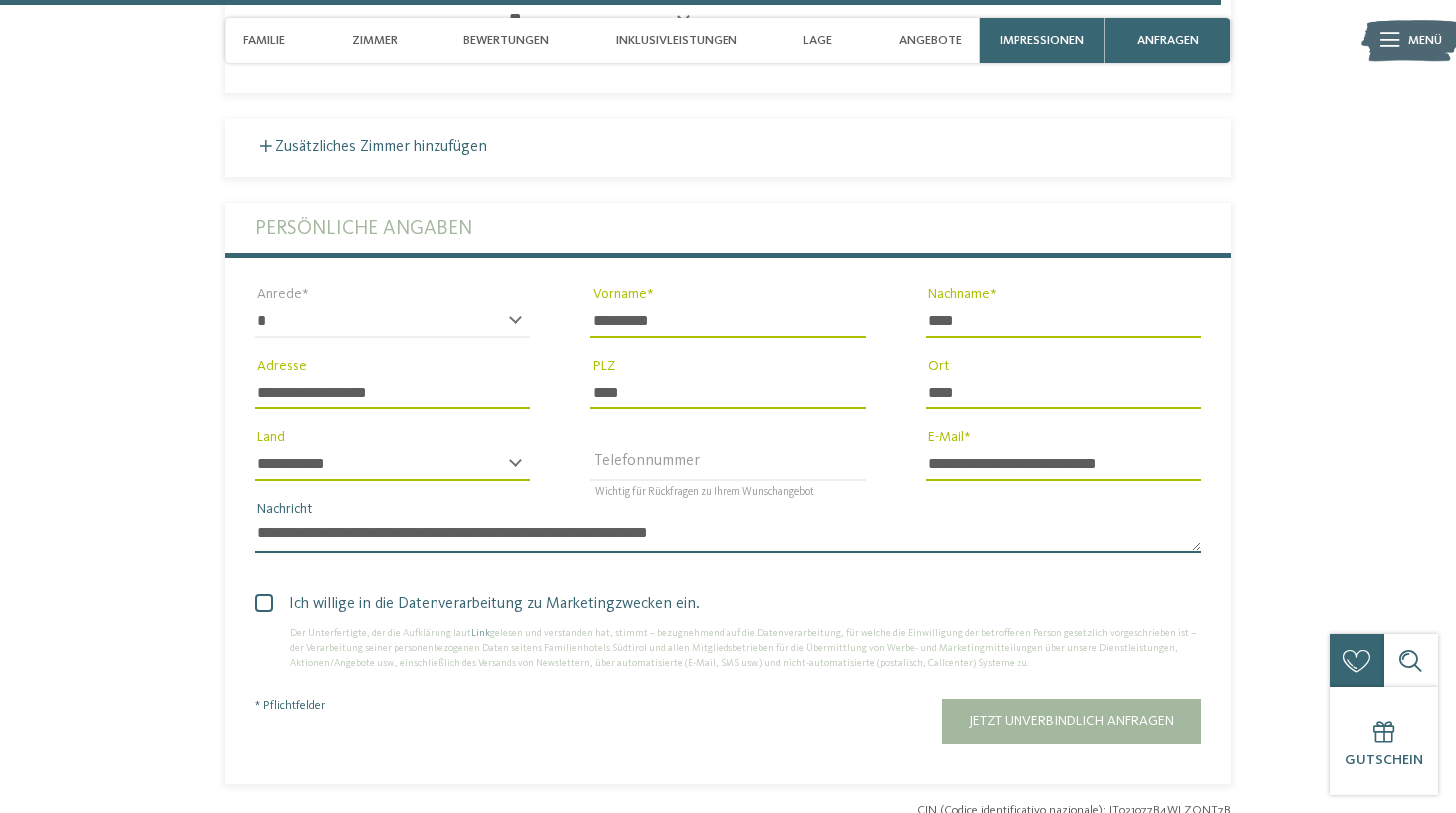 type on "**********" 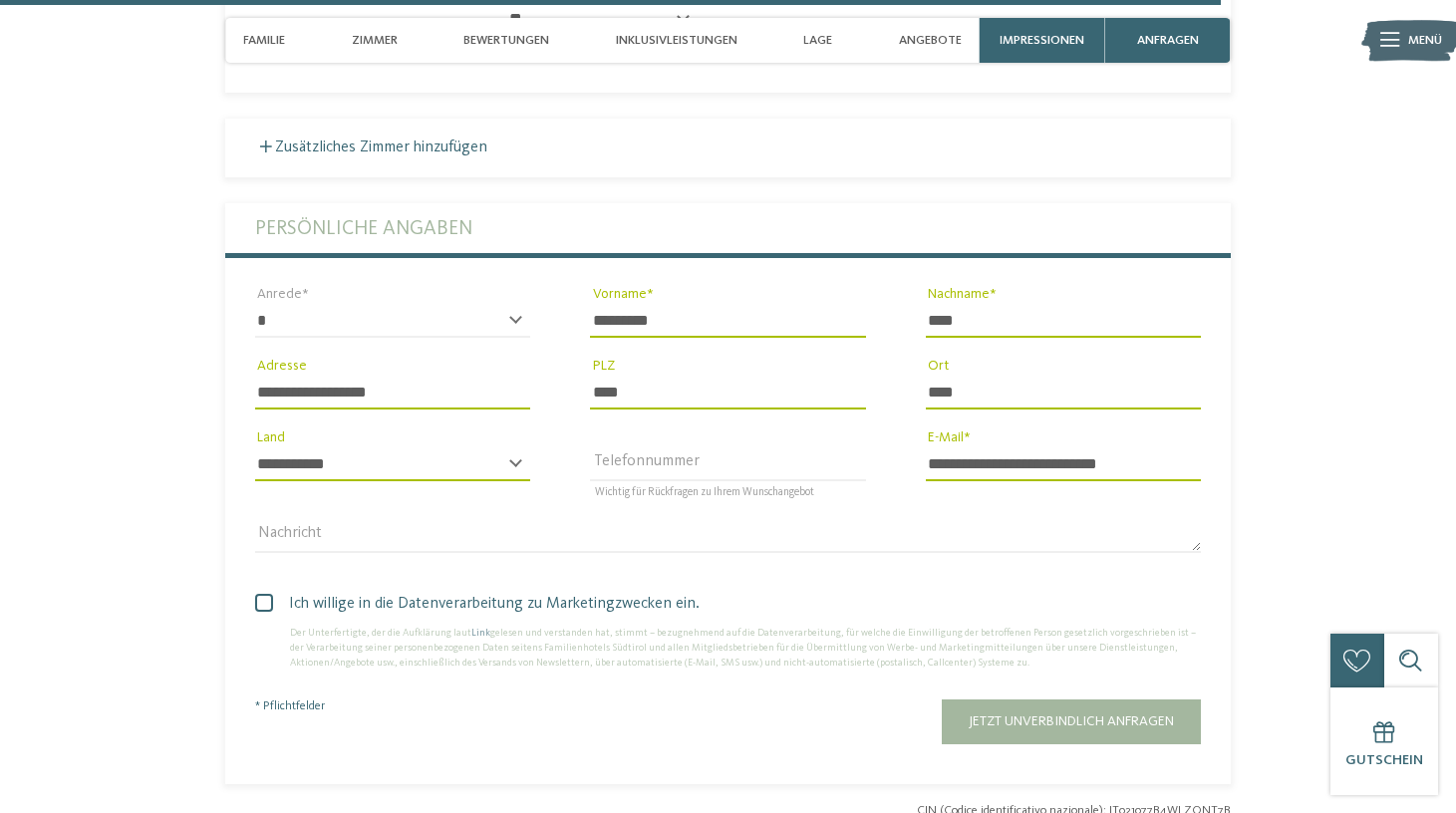 click at bounding box center (264, 603) 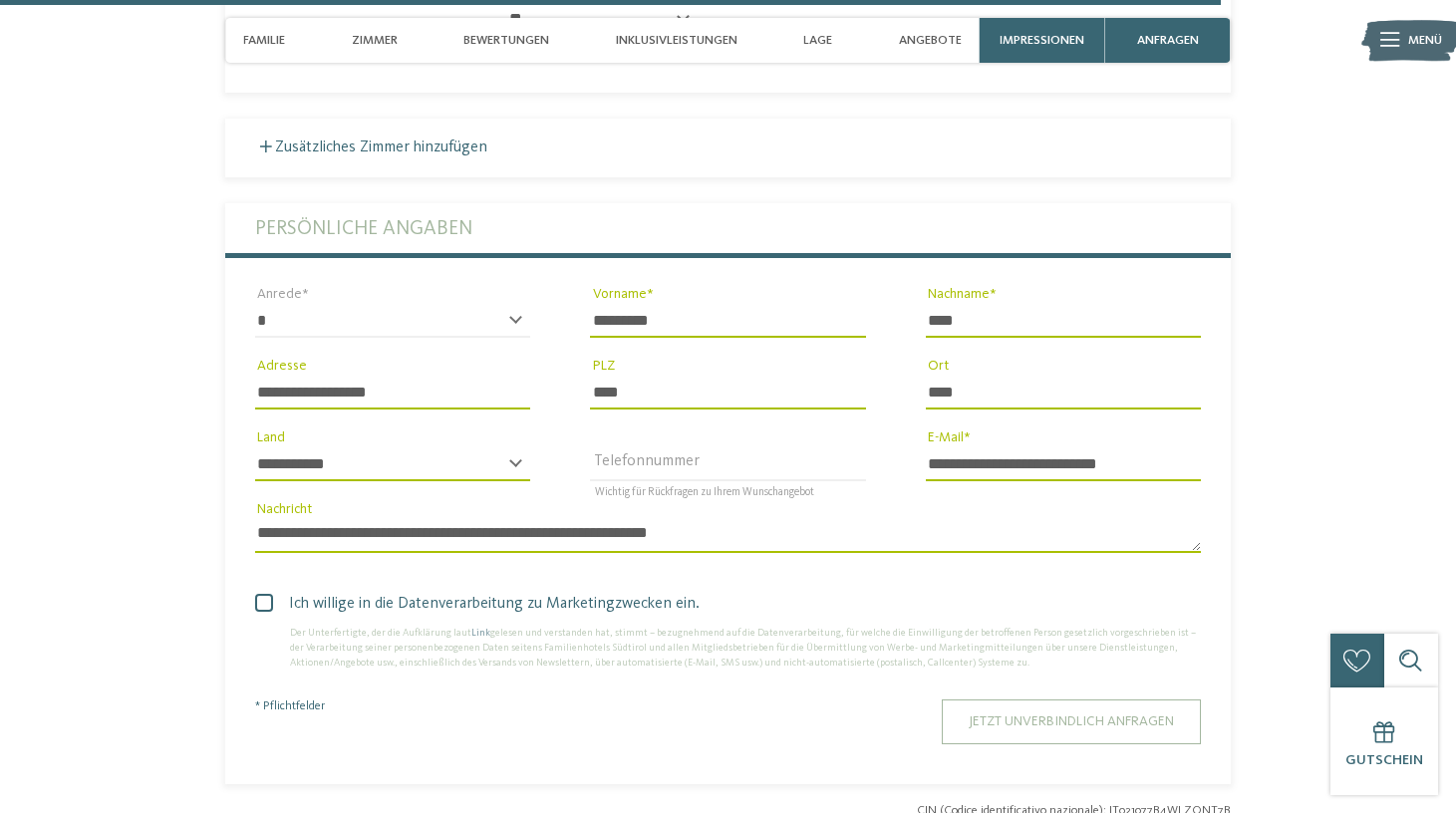 click on "Jetzt unverbindlich anfragen" at bounding box center (1071, 721) 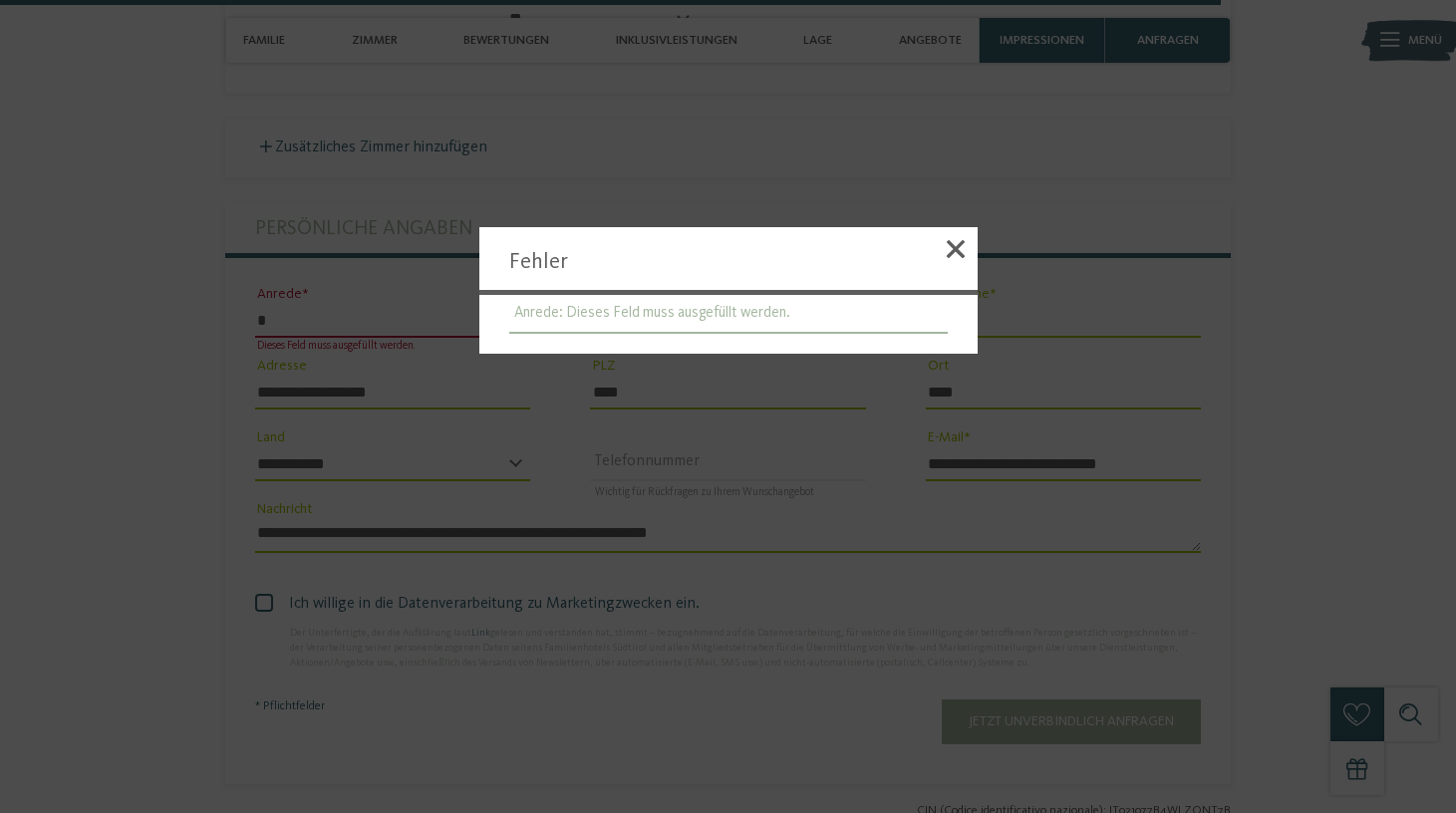click on "Anrede: Dieses Feld muss ausgefüllt werden." at bounding box center (728, 314) 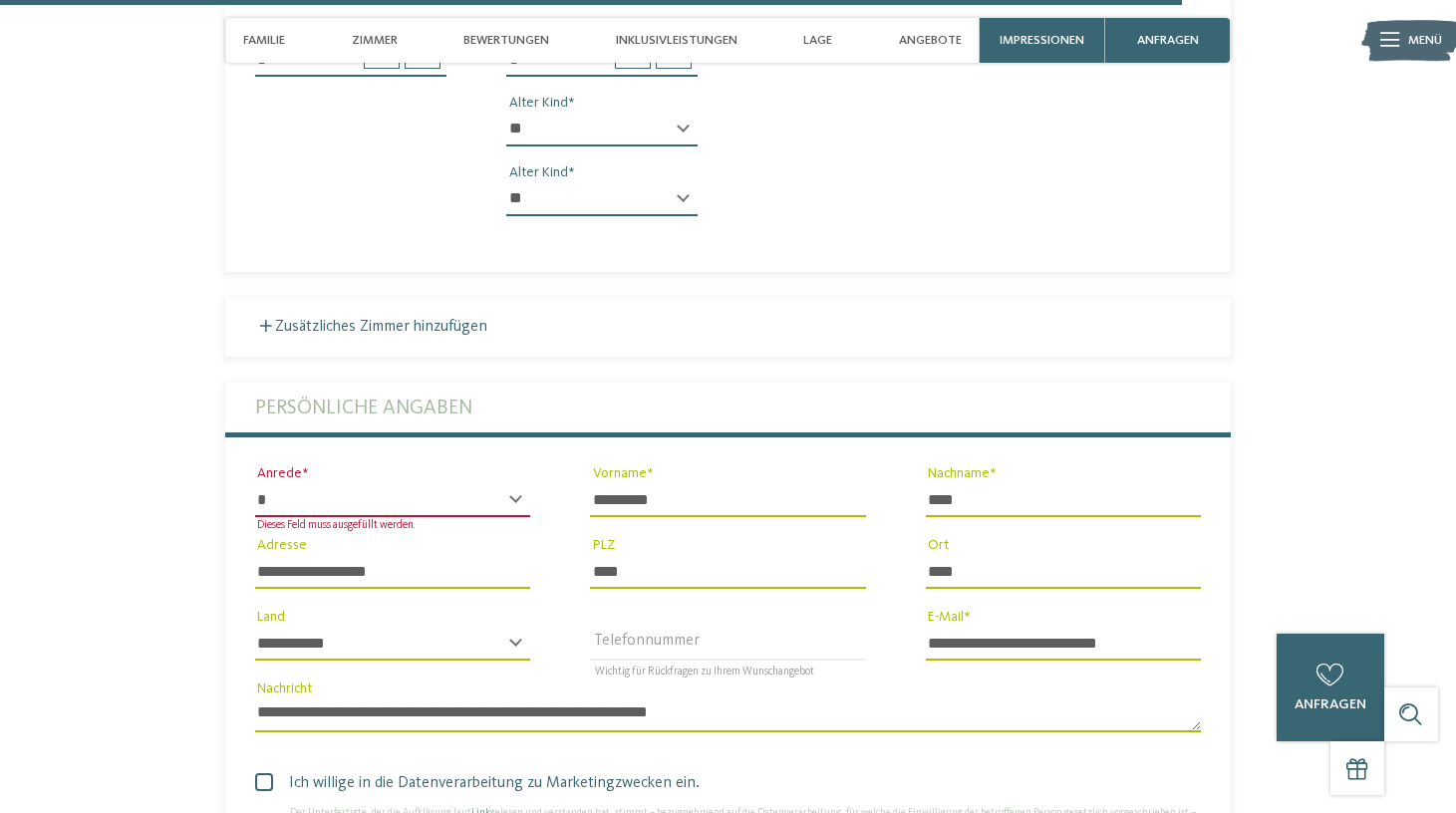 scroll, scrollTop: 5145, scrollLeft: 0, axis: vertical 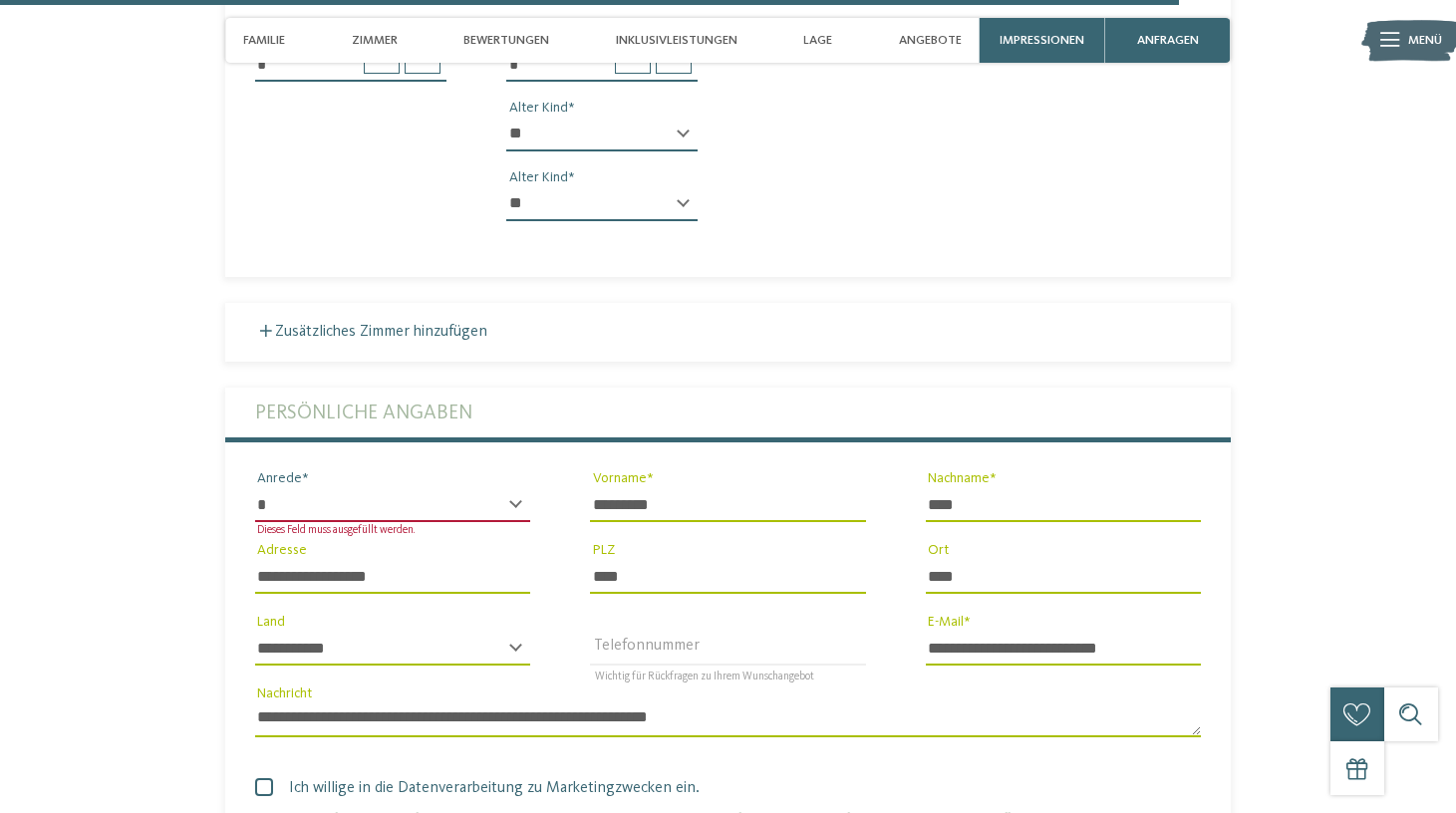 select on "*" 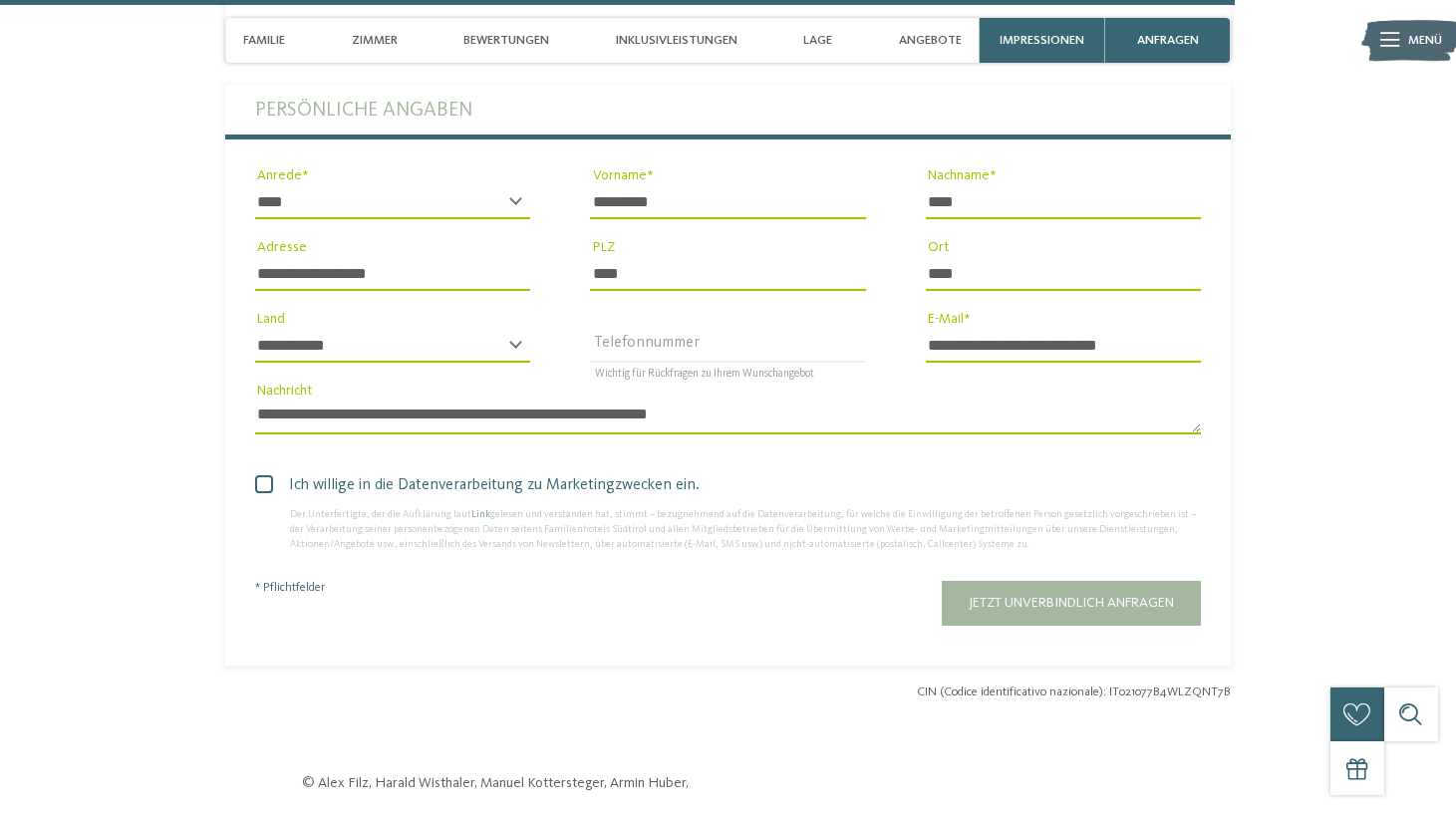 scroll, scrollTop: 5466, scrollLeft: 0, axis: vertical 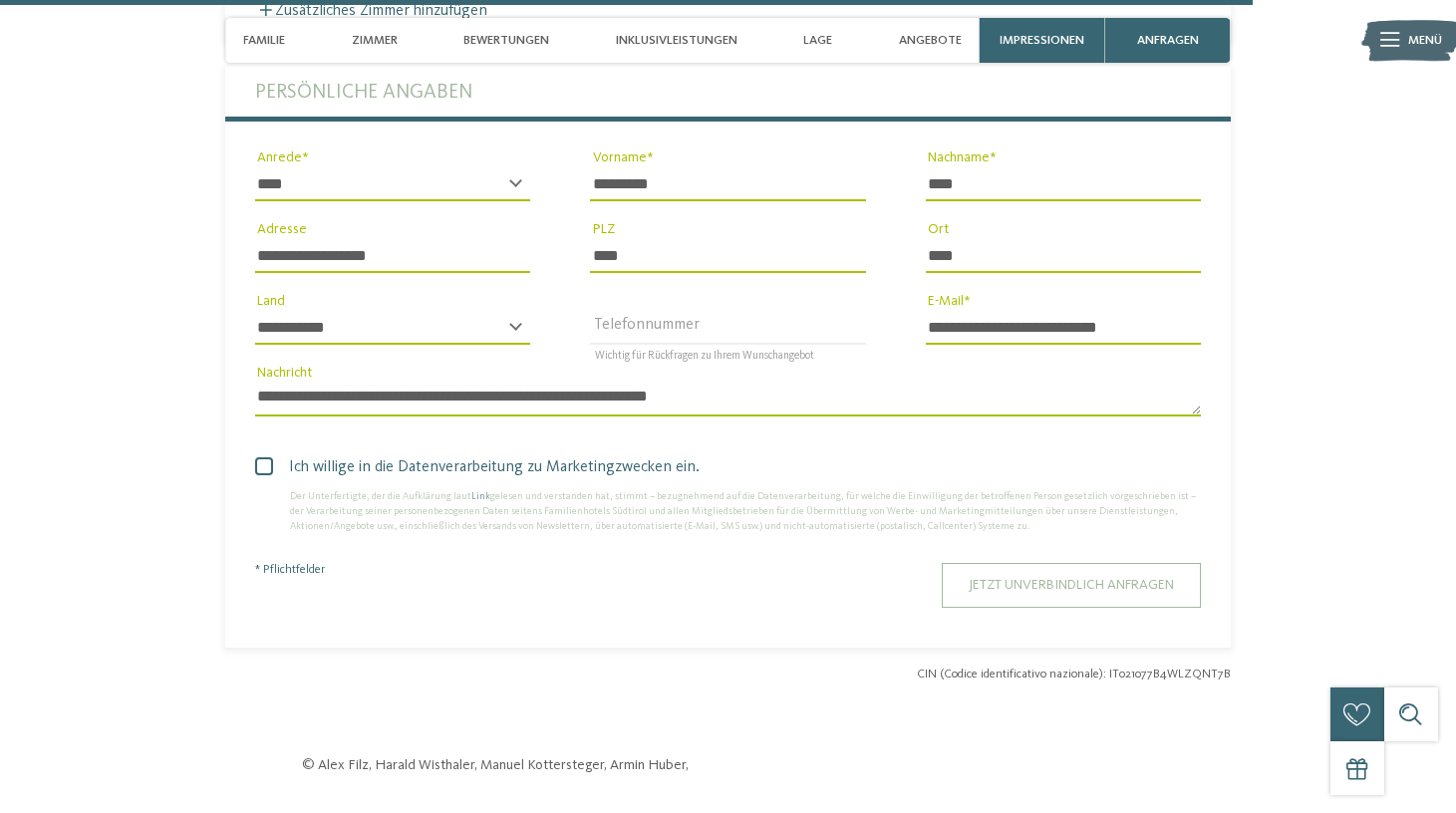 click on "Jetzt unverbindlich anfragen" at bounding box center (1071, 585) 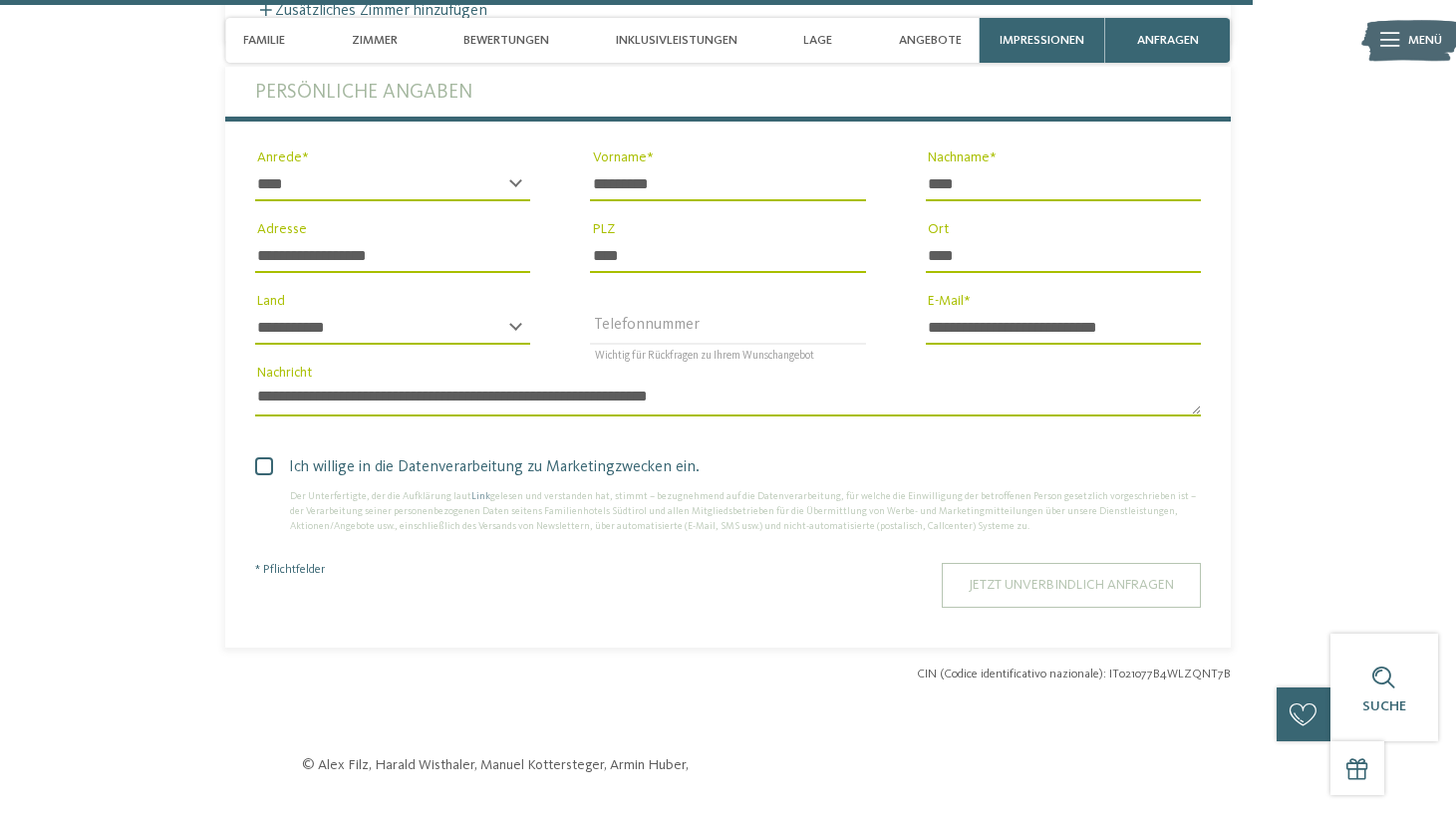 scroll, scrollTop: 0, scrollLeft: 0, axis: both 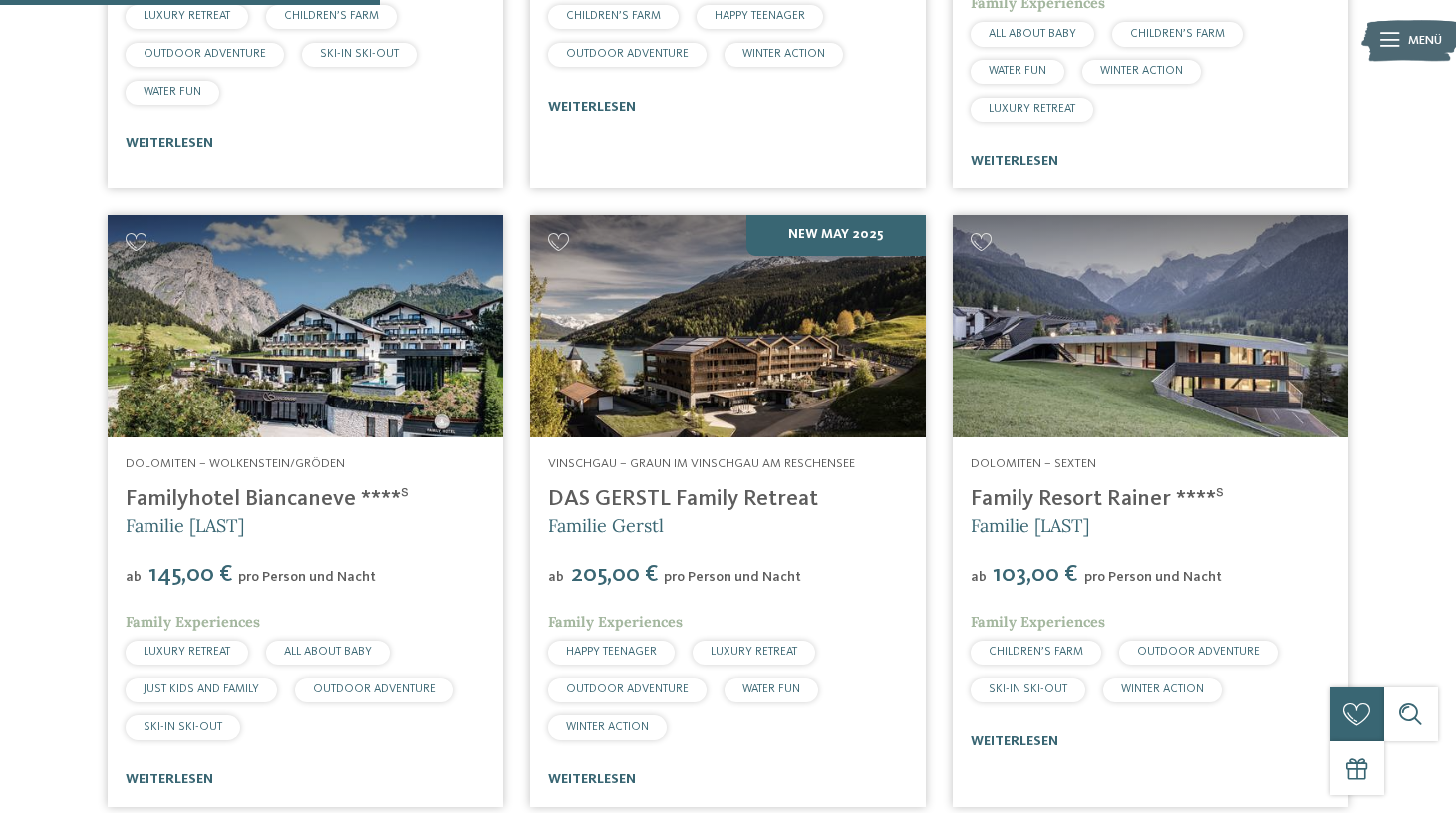 click on "Familyhotel Biancaneve ****ˢ" at bounding box center [267, 499] 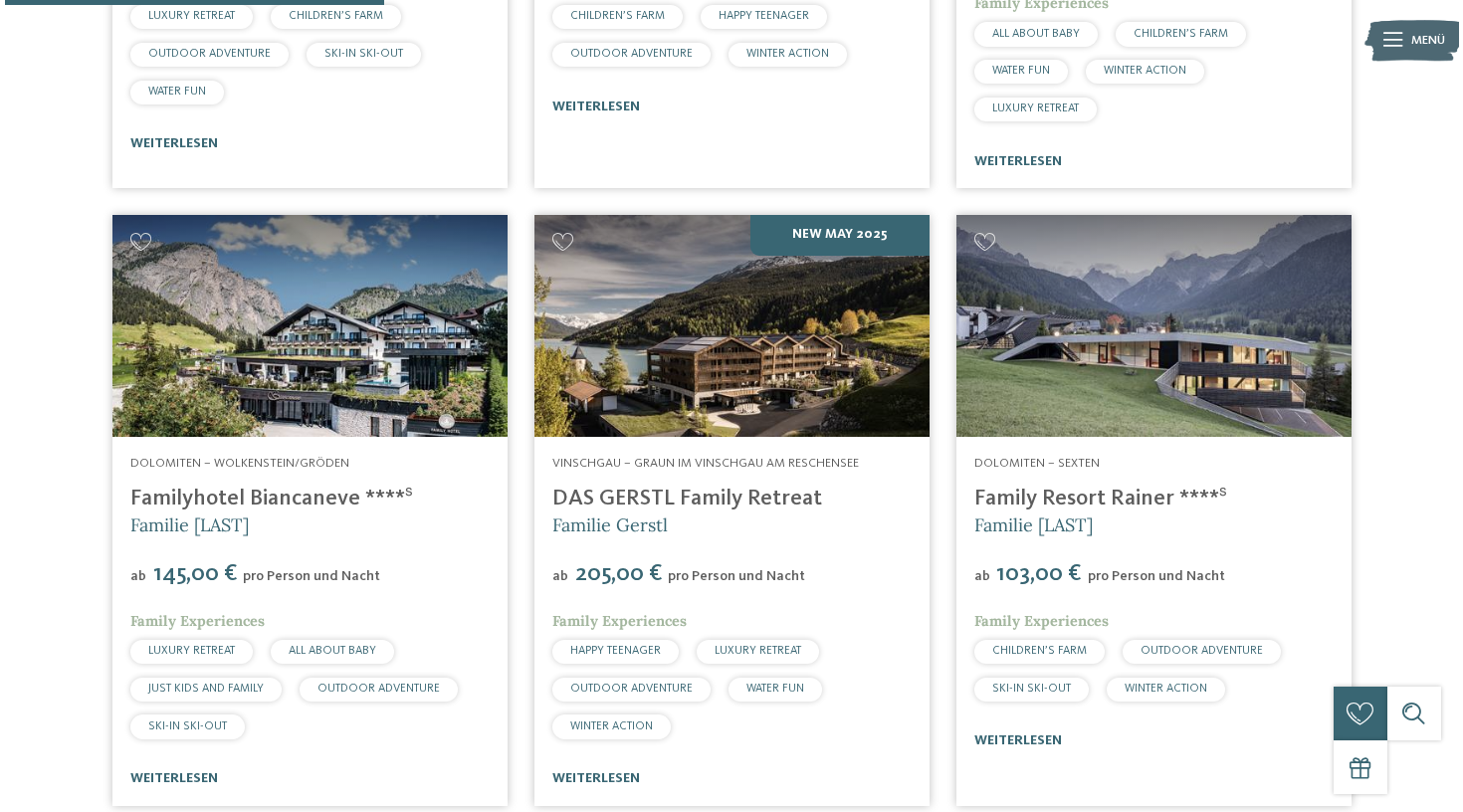 scroll, scrollTop: 0, scrollLeft: 0, axis: both 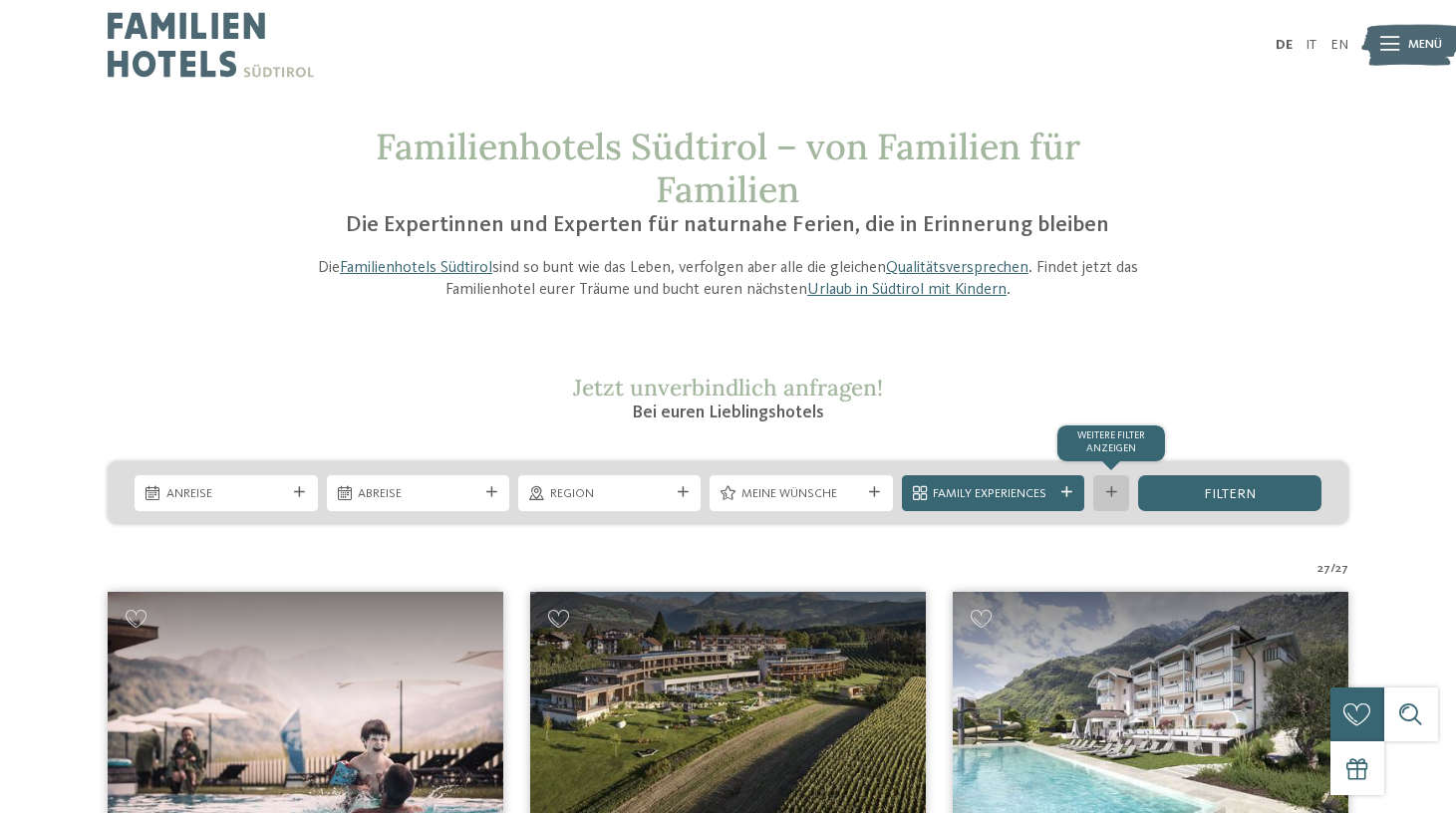 click on "Weitere Filter anzeigen" at bounding box center (1111, 493) 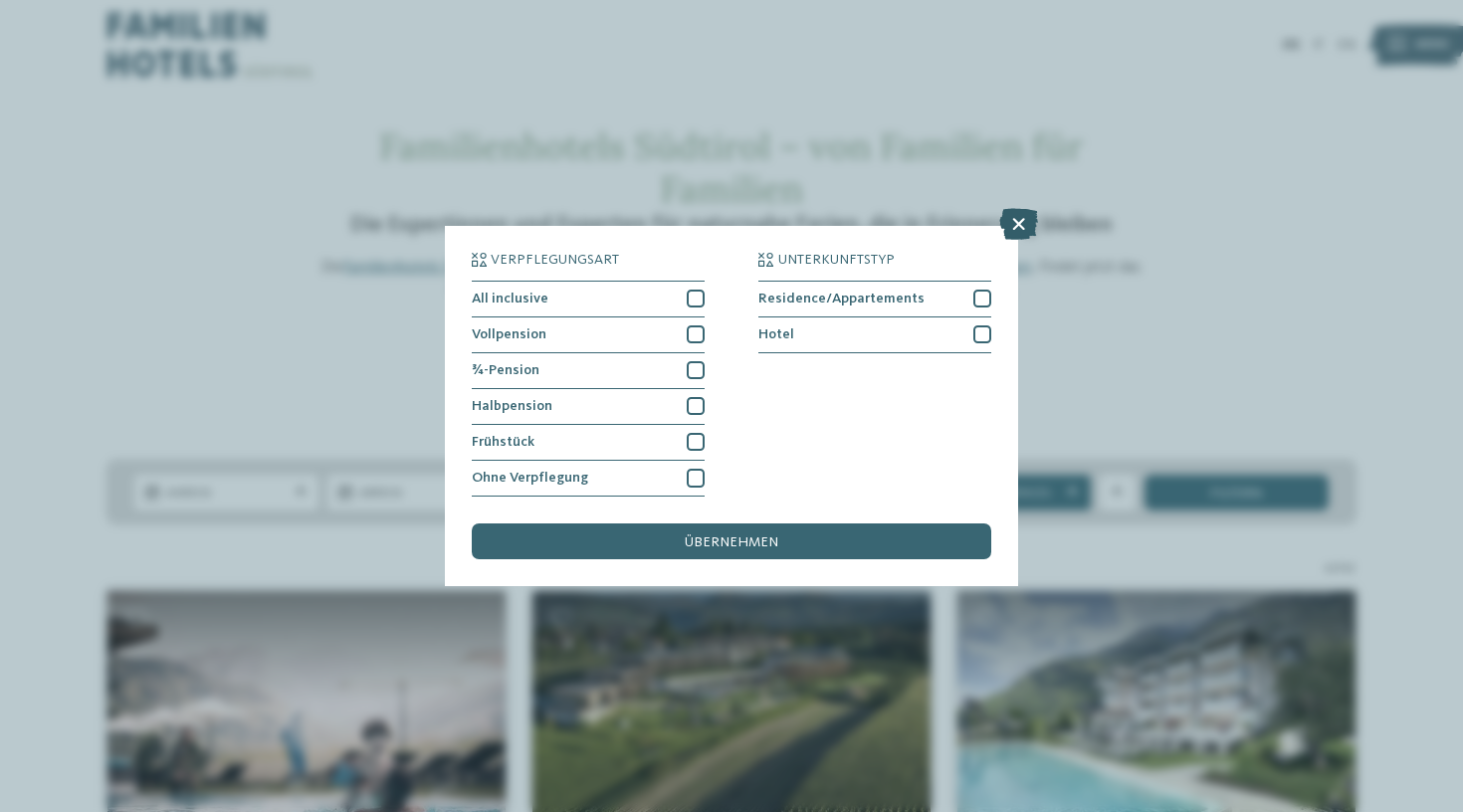 click at bounding box center [1018, 224] 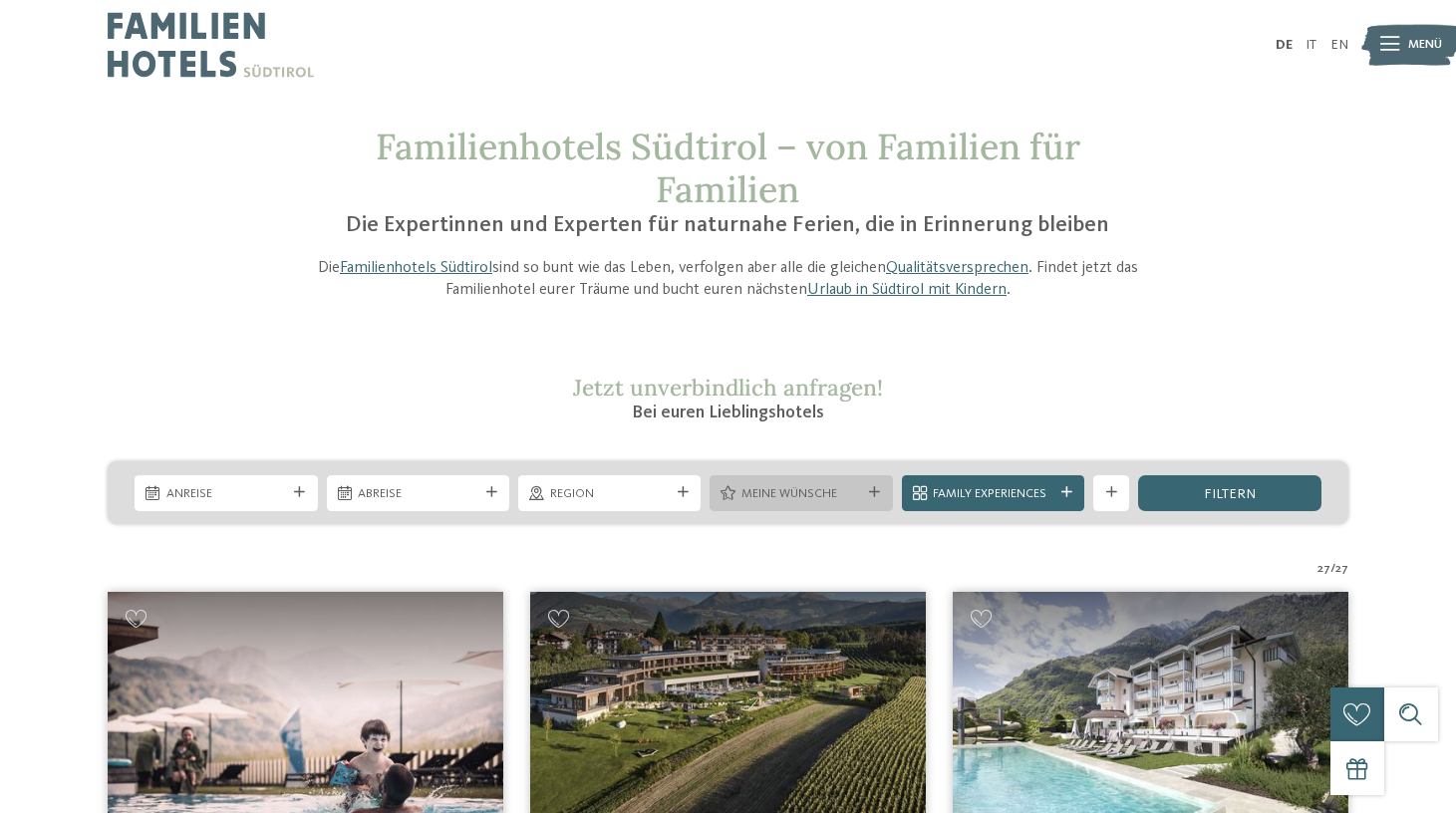 click at bounding box center [874, 492] 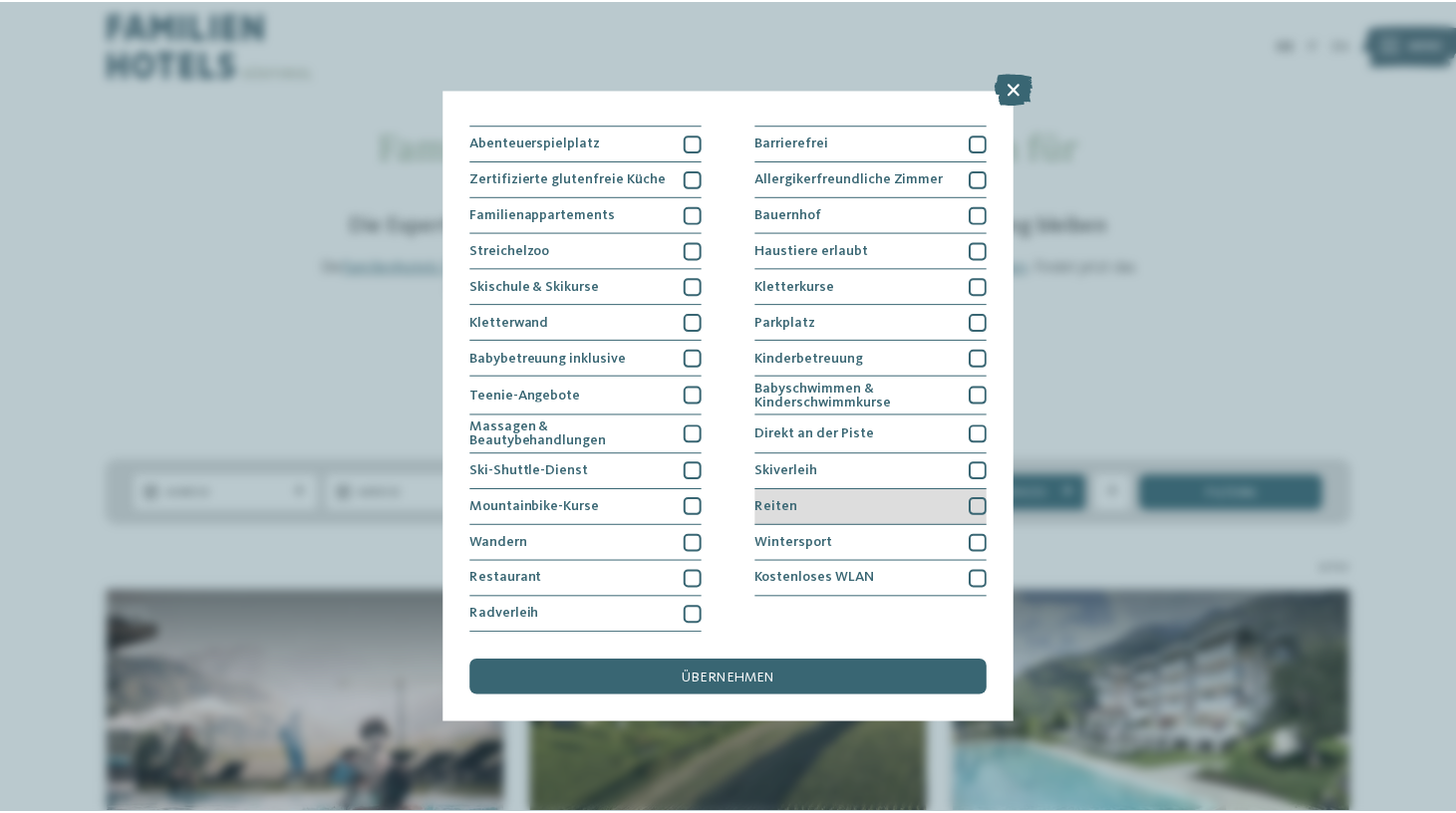 scroll, scrollTop: 244, scrollLeft: 0, axis: vertical 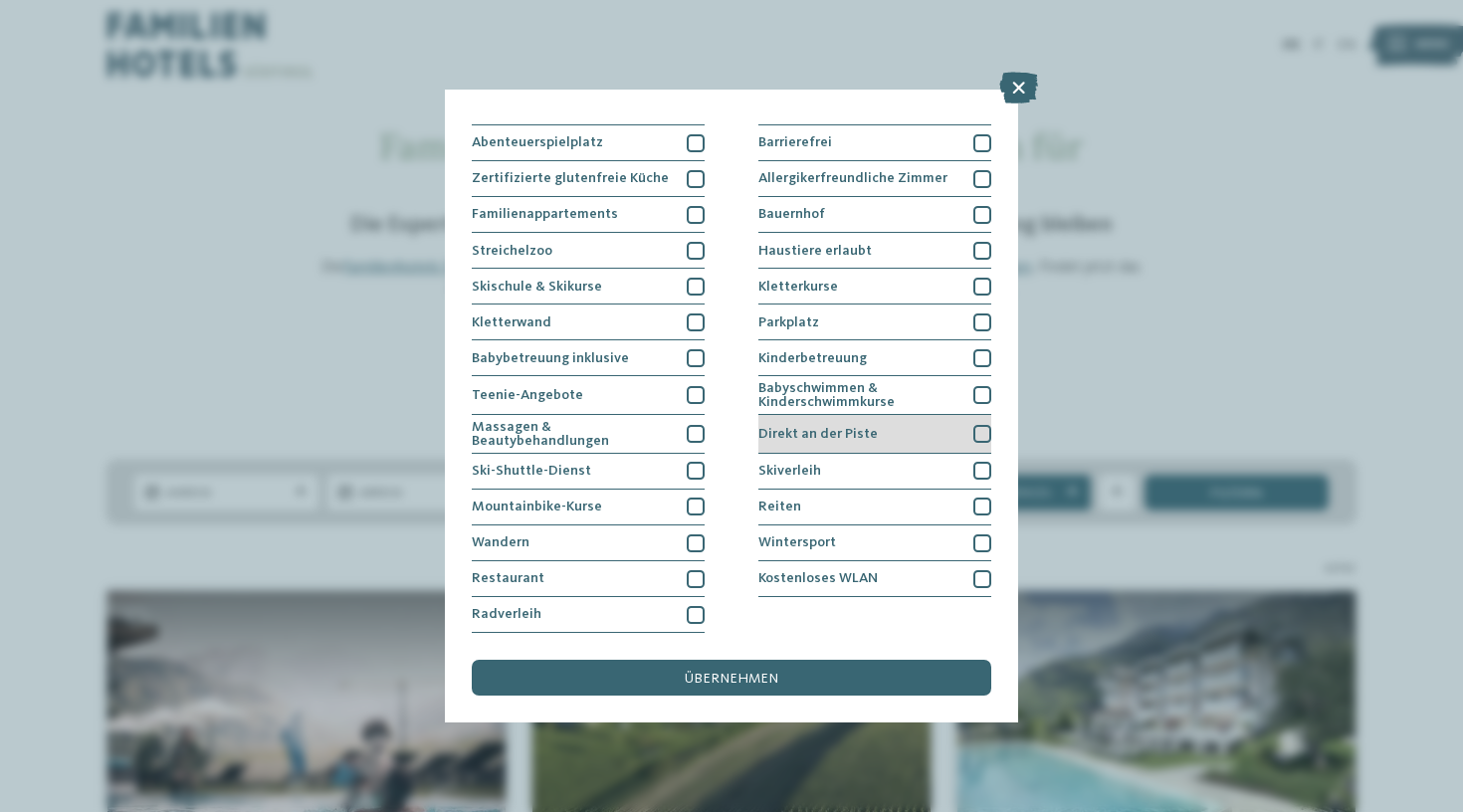 click at bounding box center (982, 434) 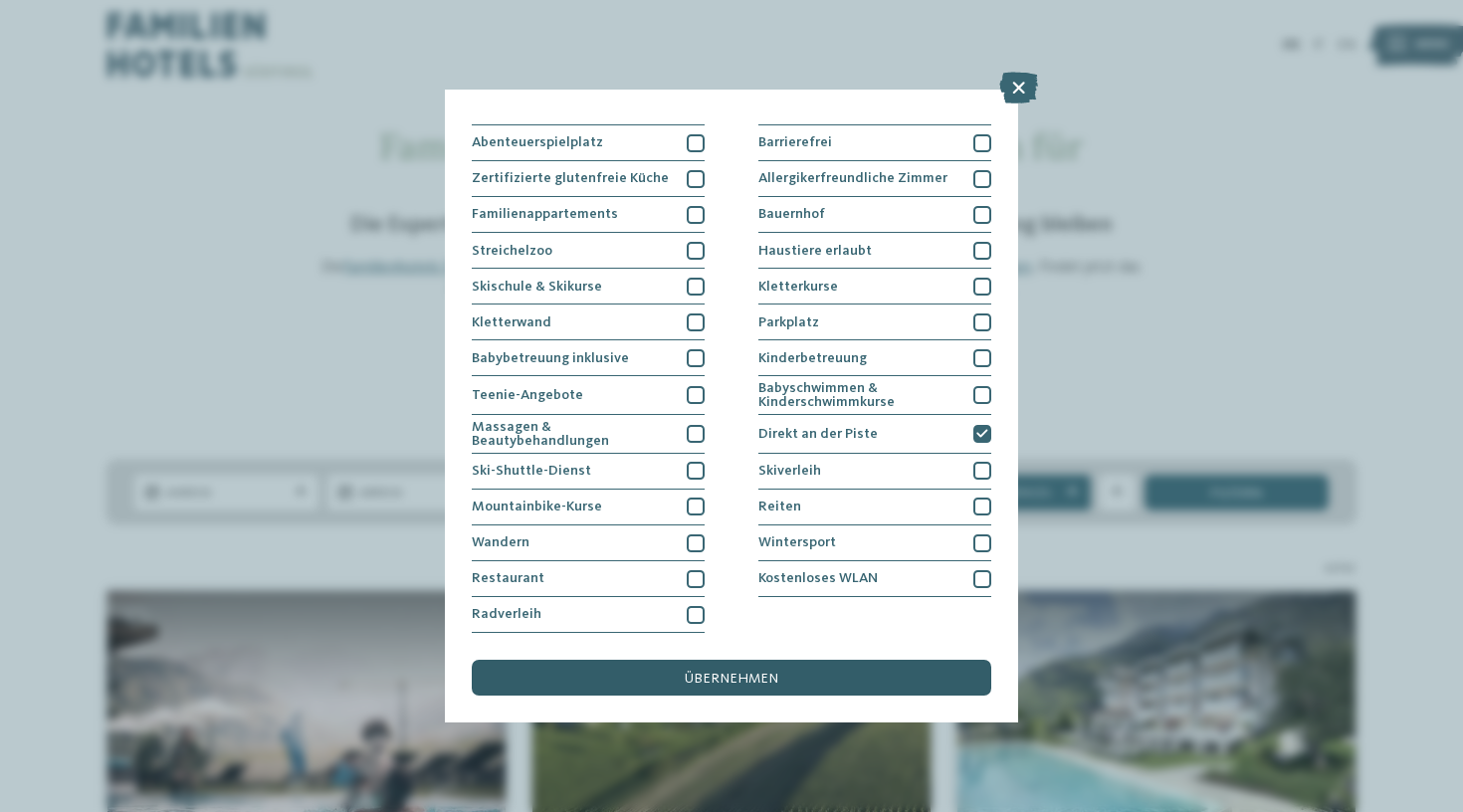 click on "übernehmen" at bounding box center [732, 678] 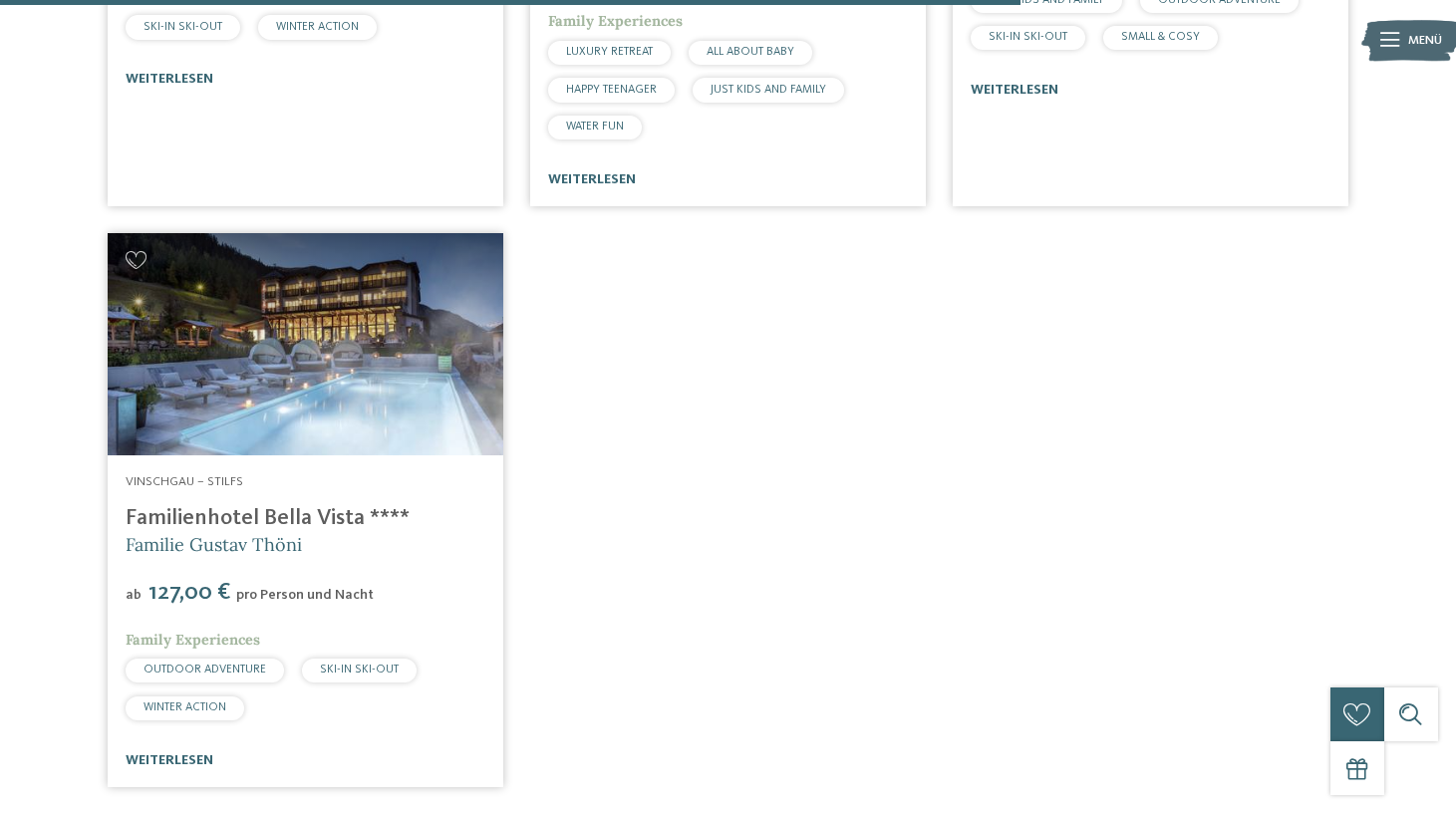 scroll, scrollTop: 2395, scrollLeft: 0, axis: vertical 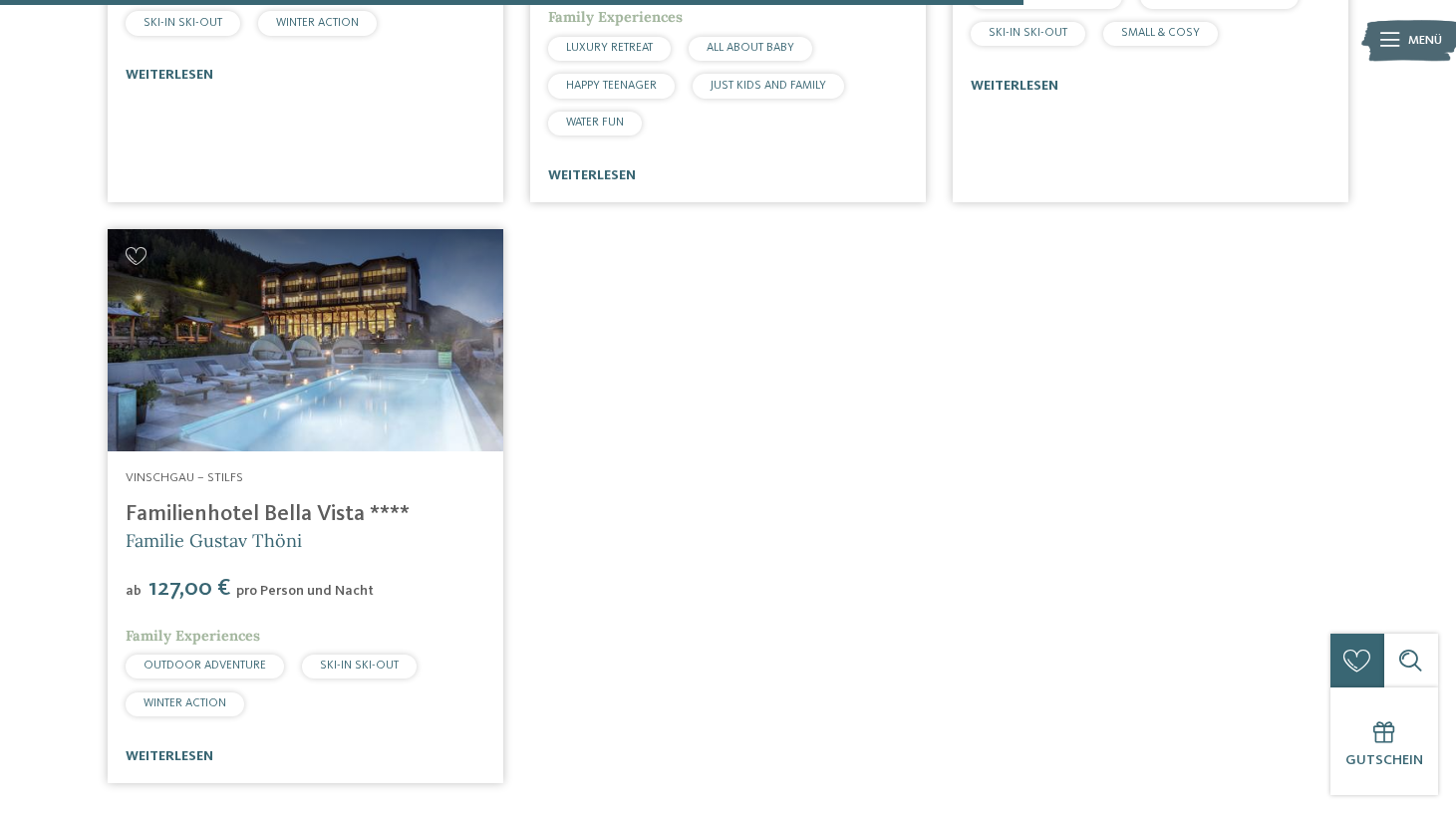 click on "Familienhotel Bella Vista ****" at bounding box center (267, 514) 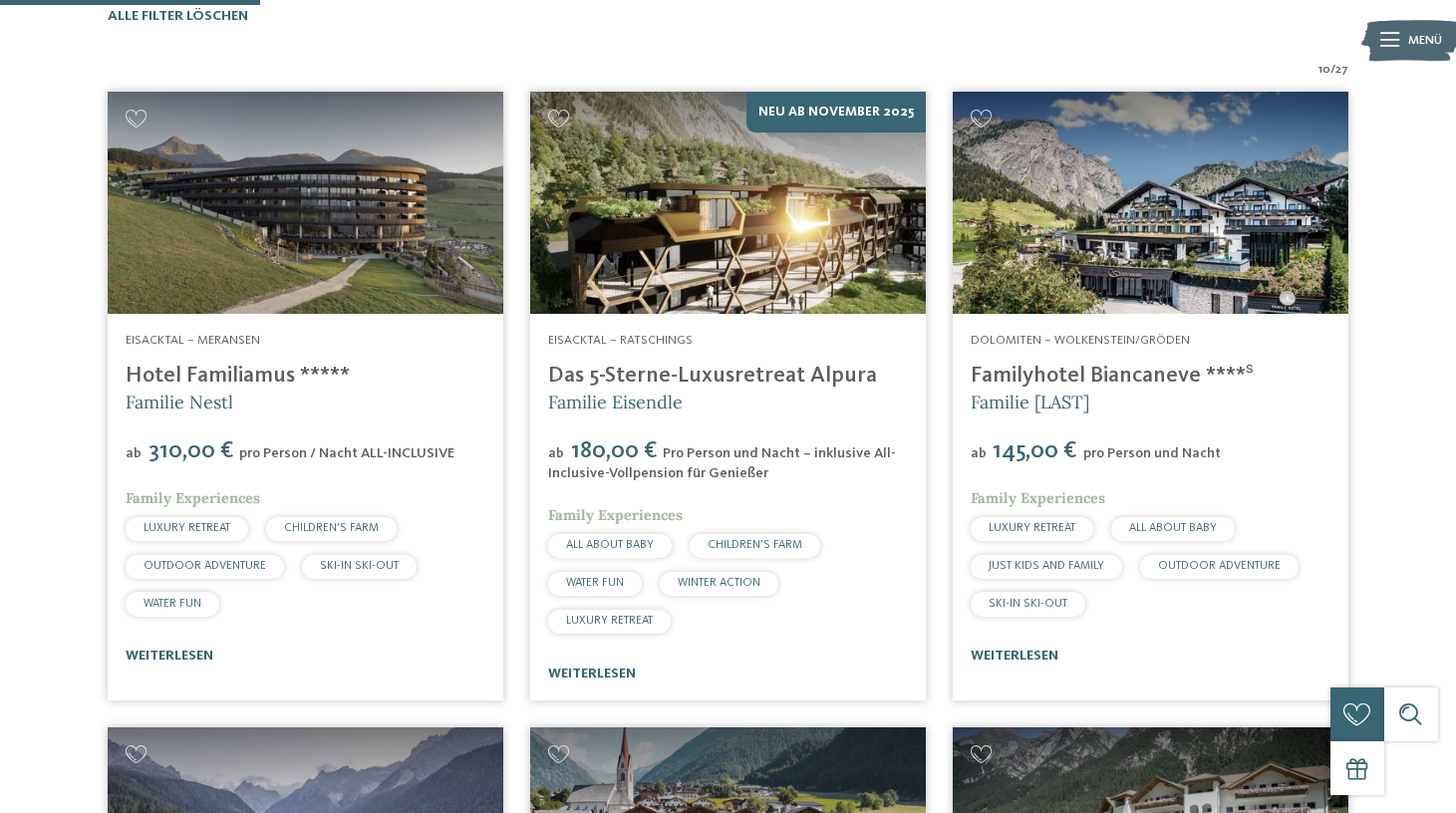 scroll, scrollTop: 613, scrollLeft: 0, axis: vertical 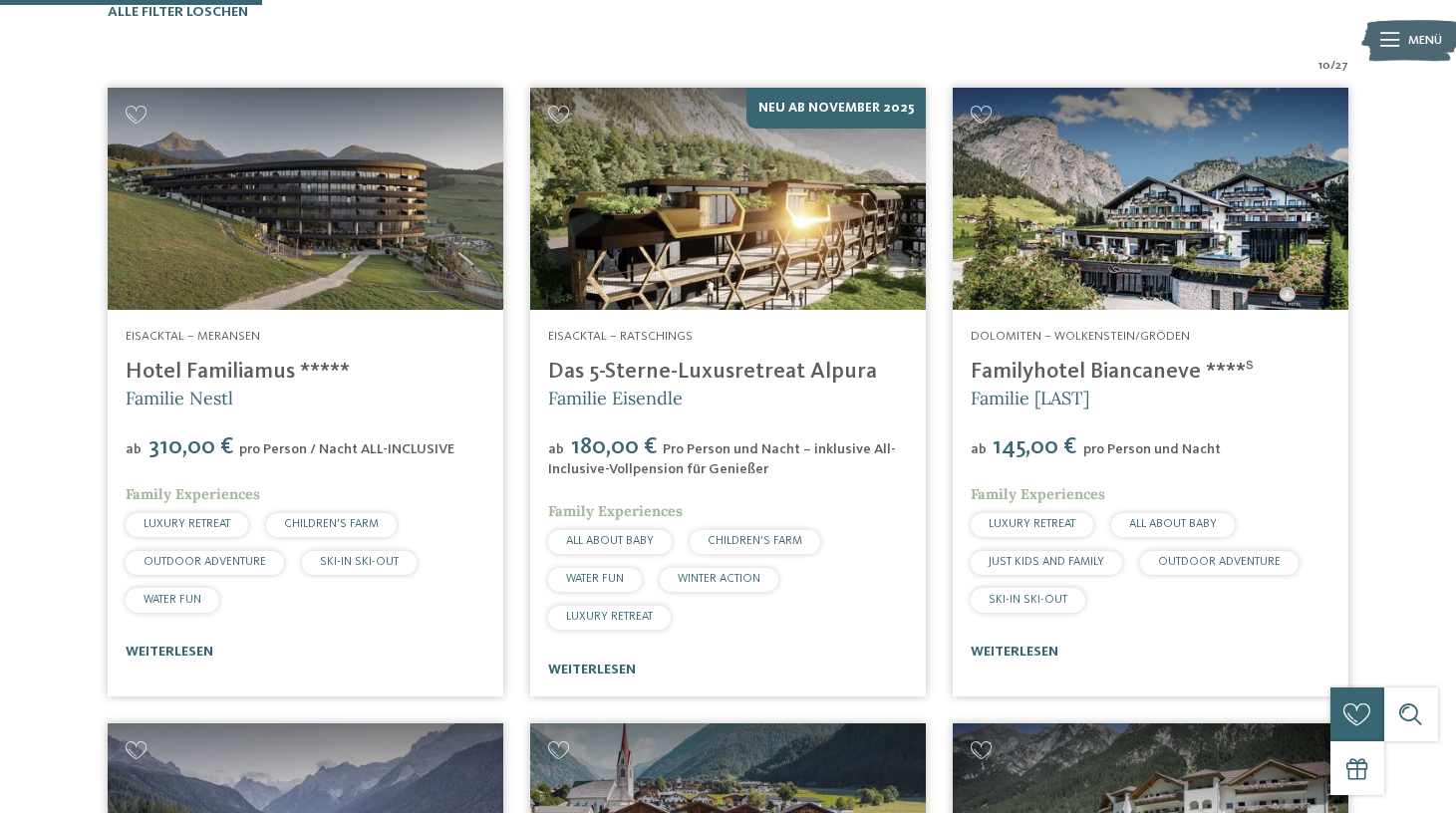 click on "Familyhotel Biancaneve ****ˢ" at bounding box center [1112, 372] 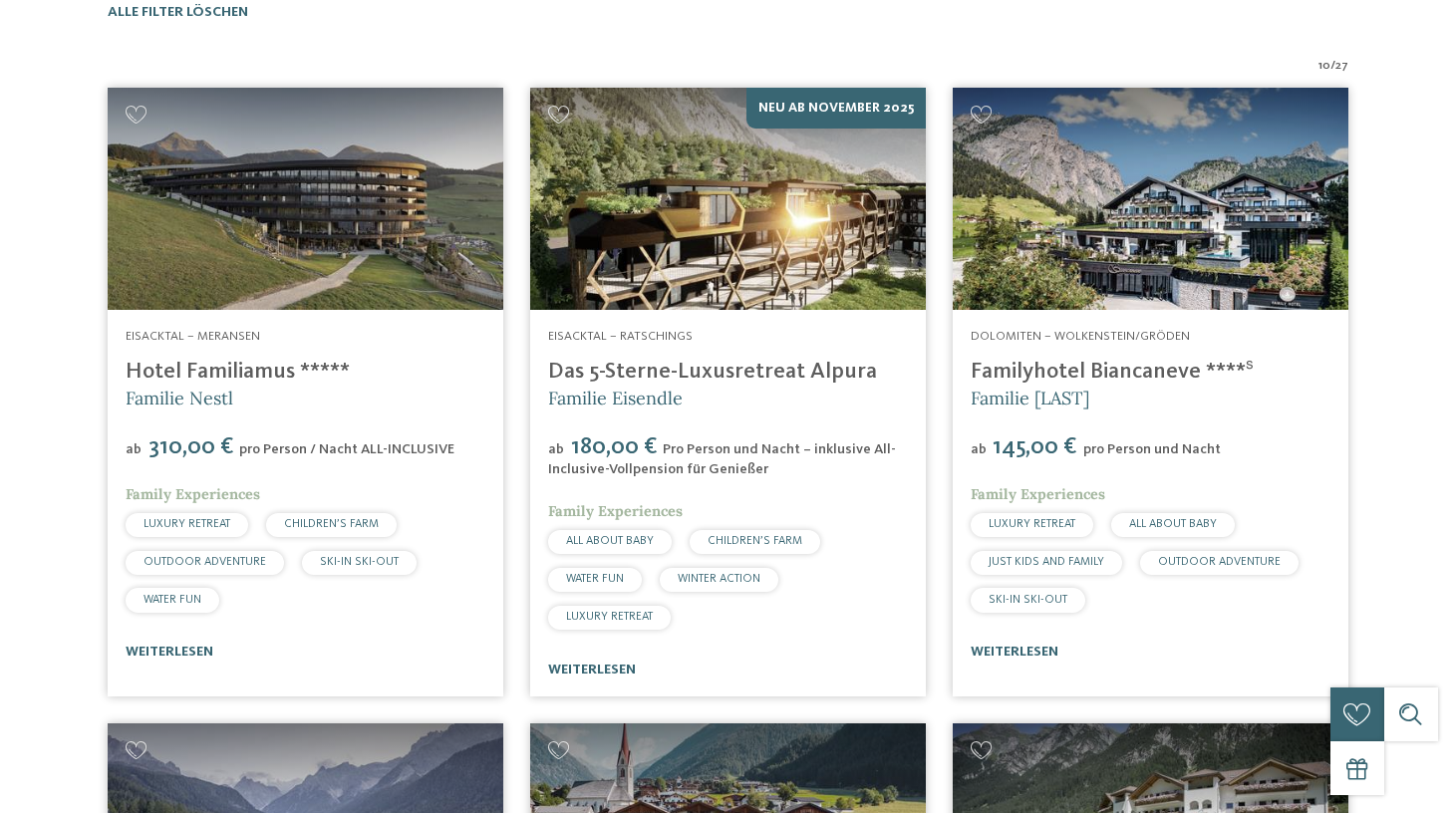 scroll, scrollTop: 0, scrollLeft: 0, axis: both 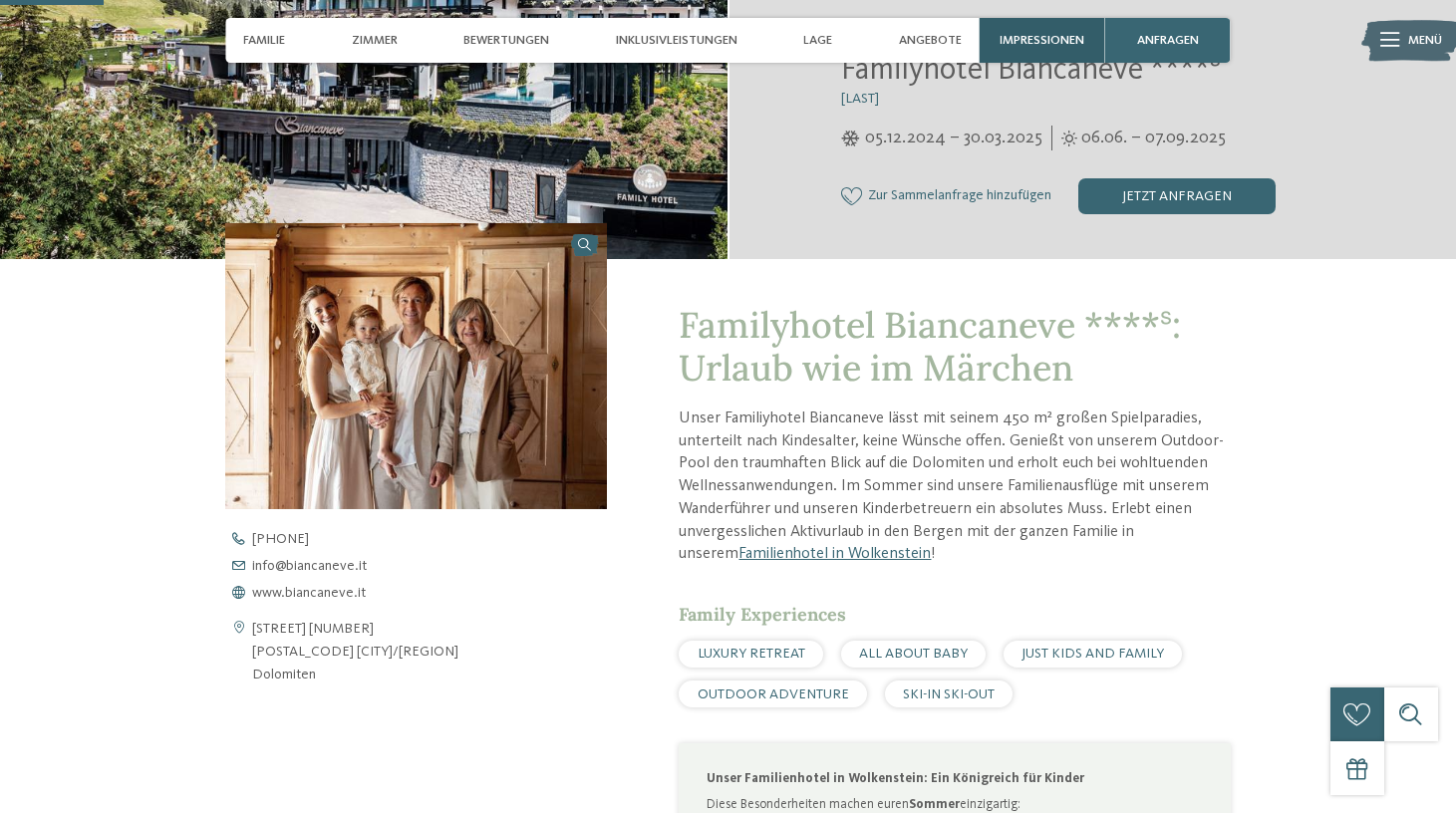 click on "Impressionen" at bounding box center [1041, 40] 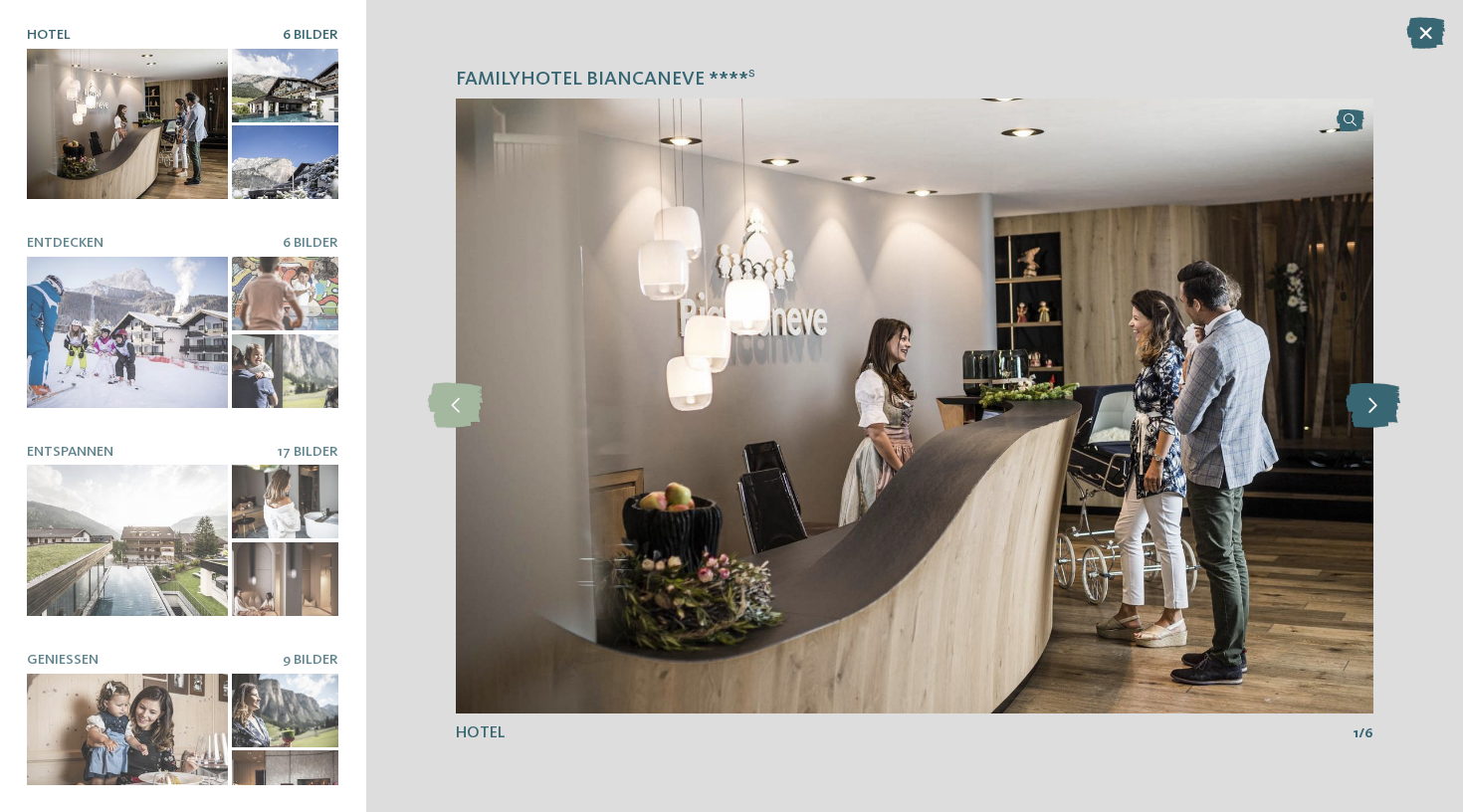 click at bounding box center (1372, 405) 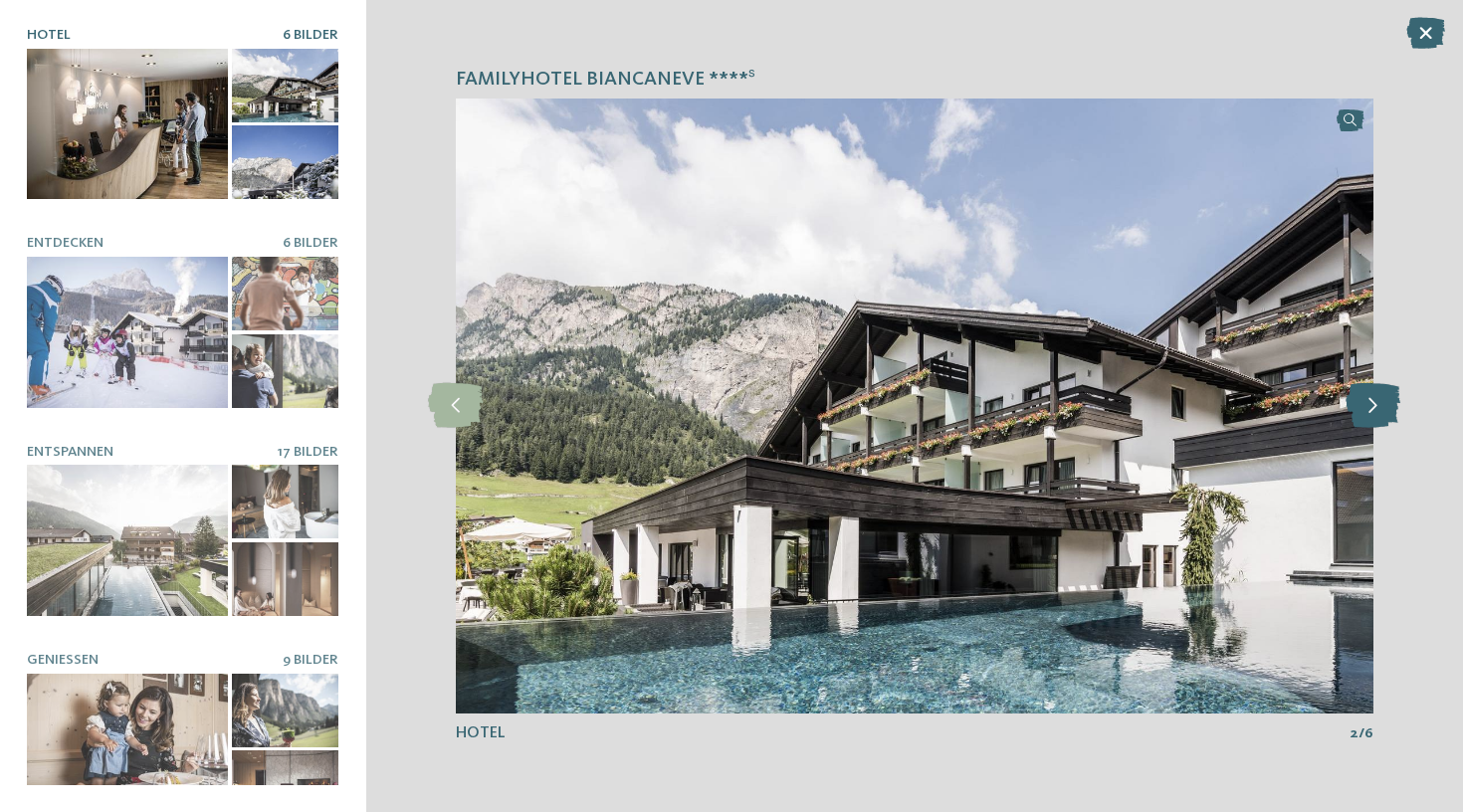 click at bounding box center [1372, 405] 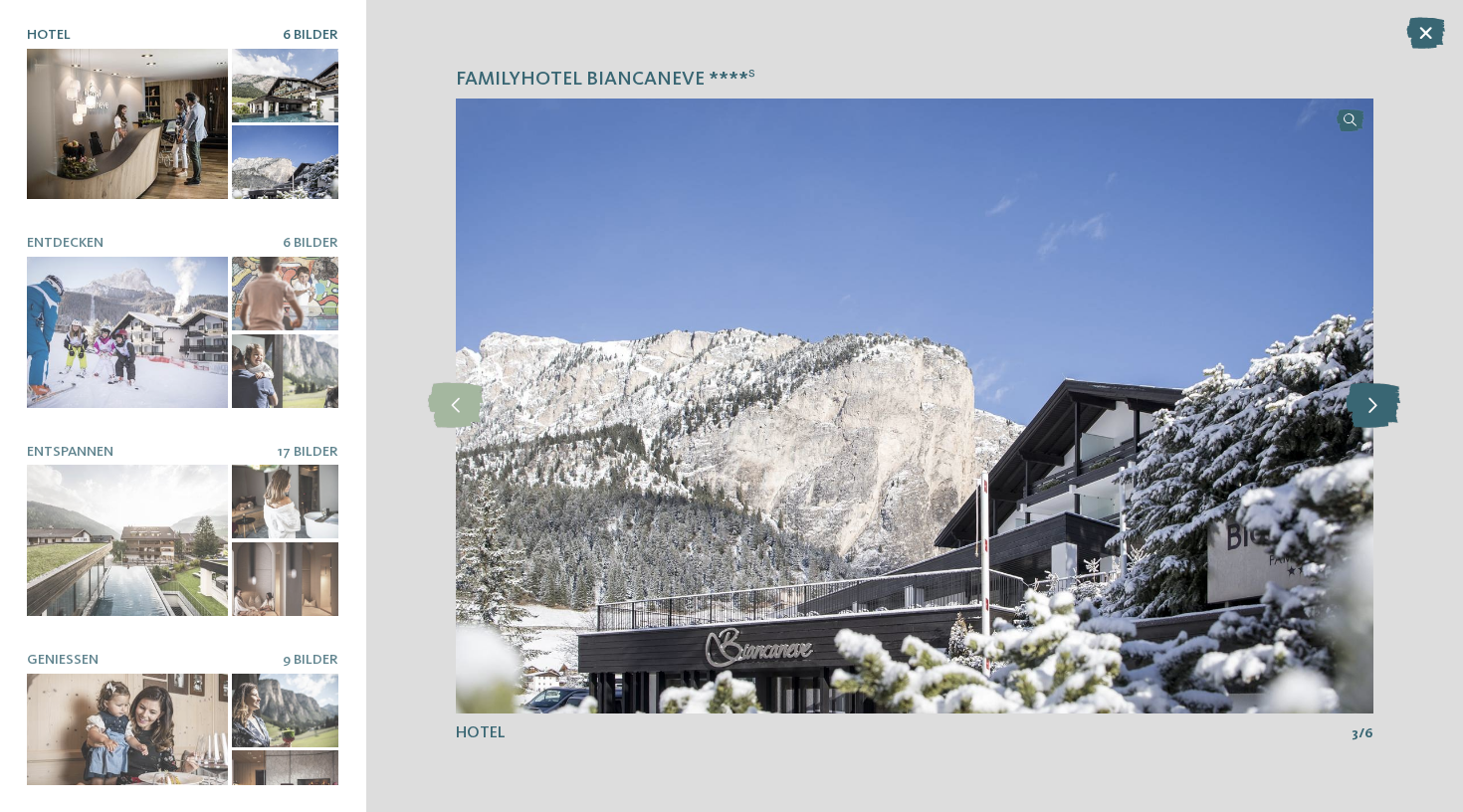 click at bounding box center (1372, 405) 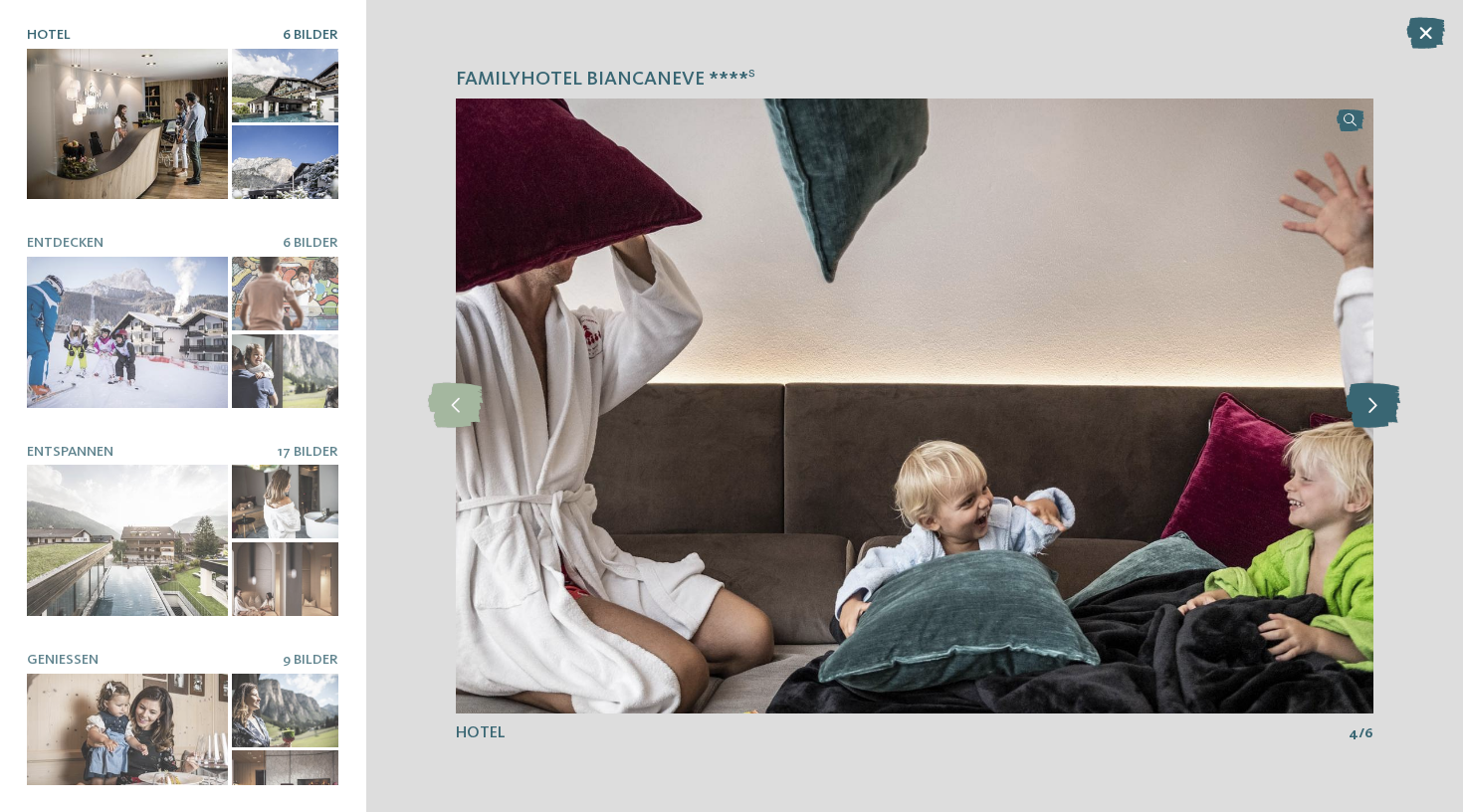 click at bounding box center (1372, 405) 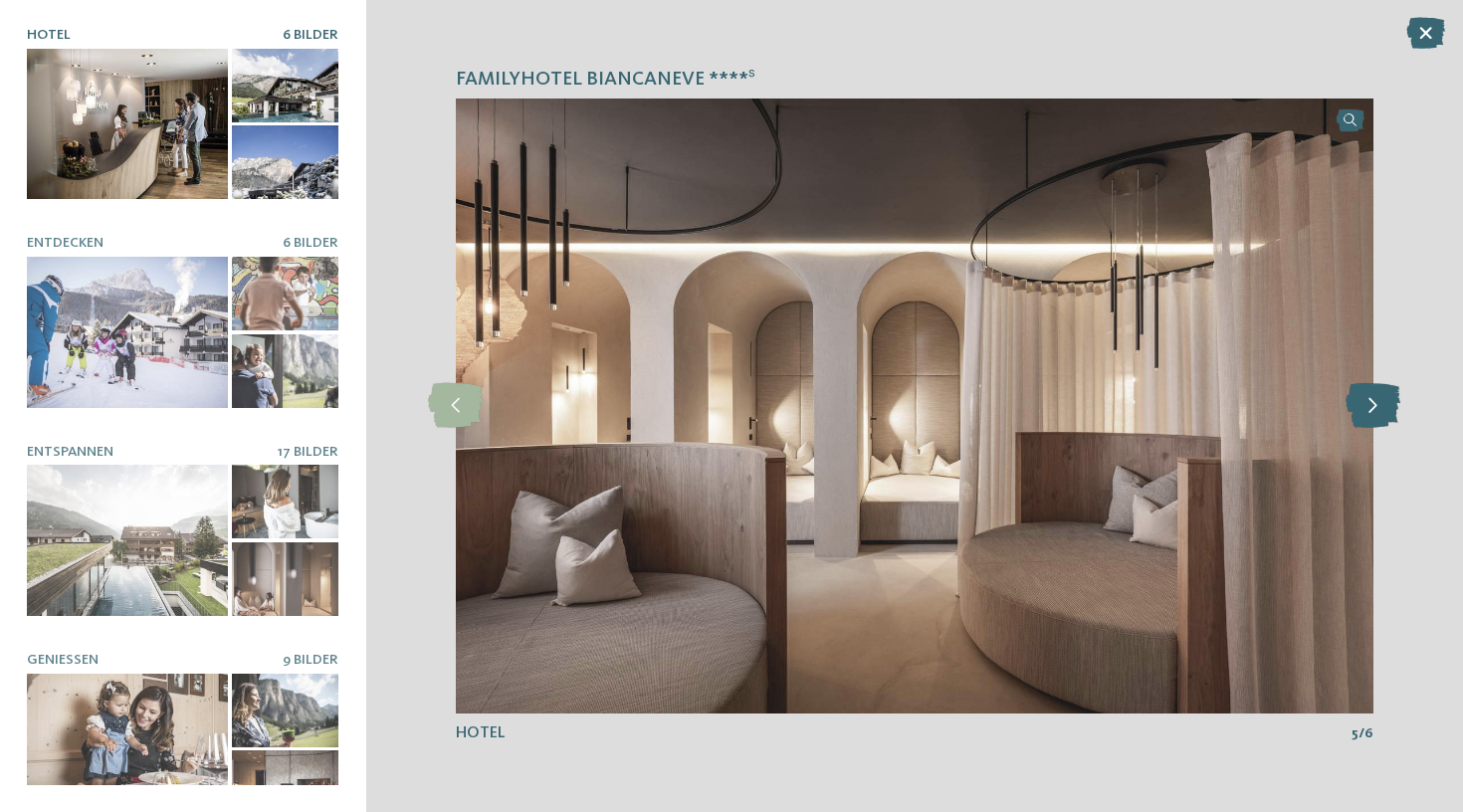 click at bounding box center (1372, 405) 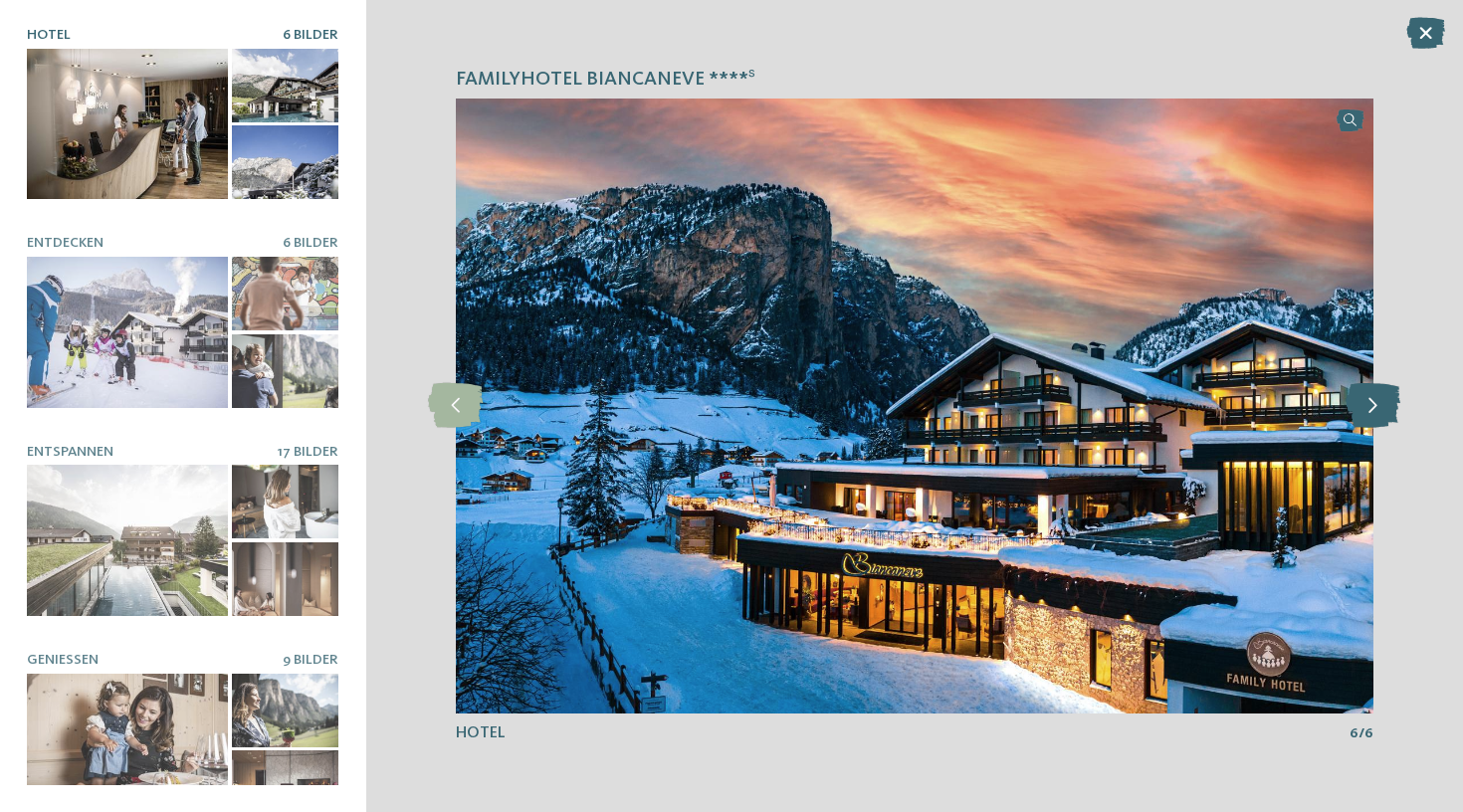 click at bounding box center [1372, 405] 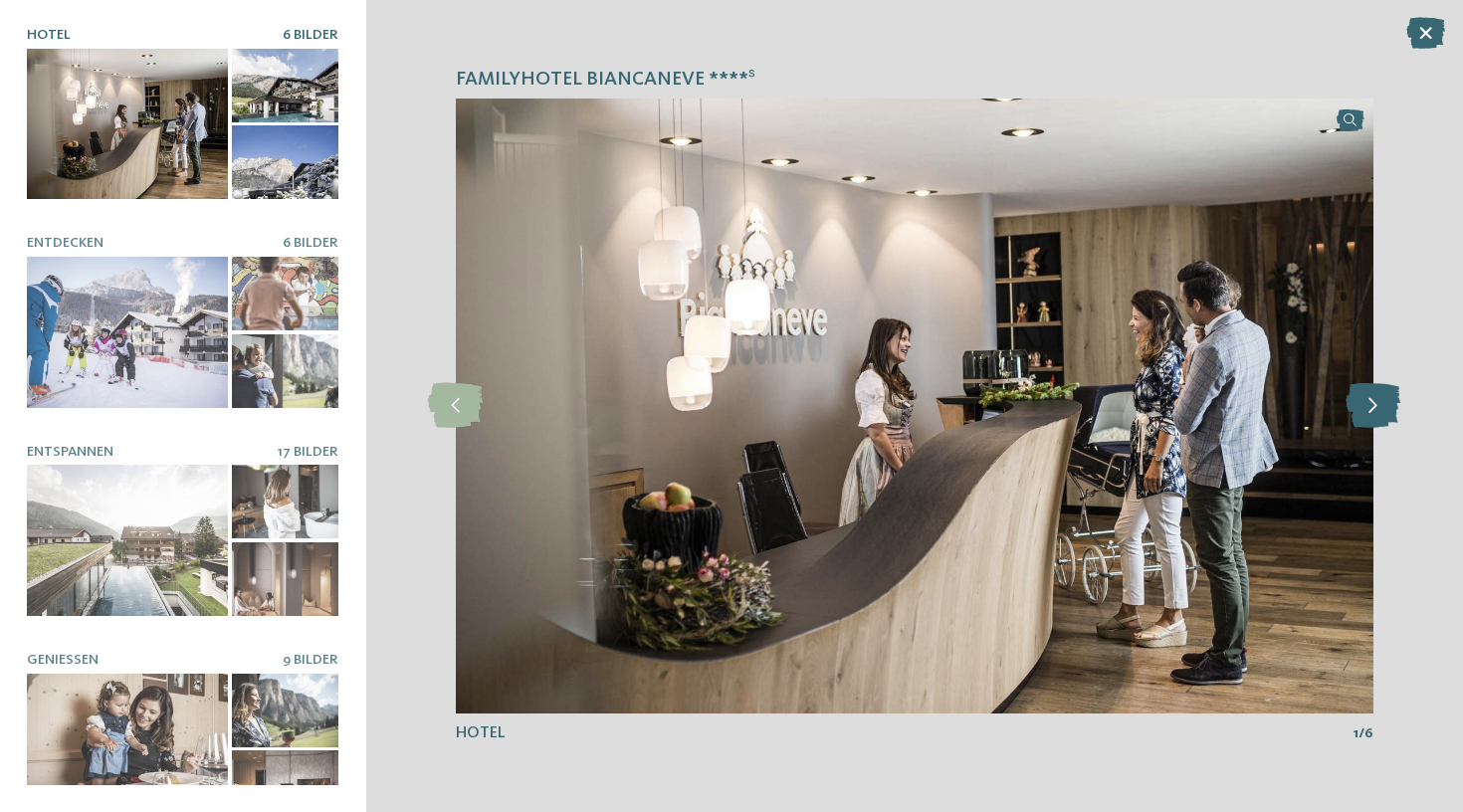 click at bounding box center (1372, 405) 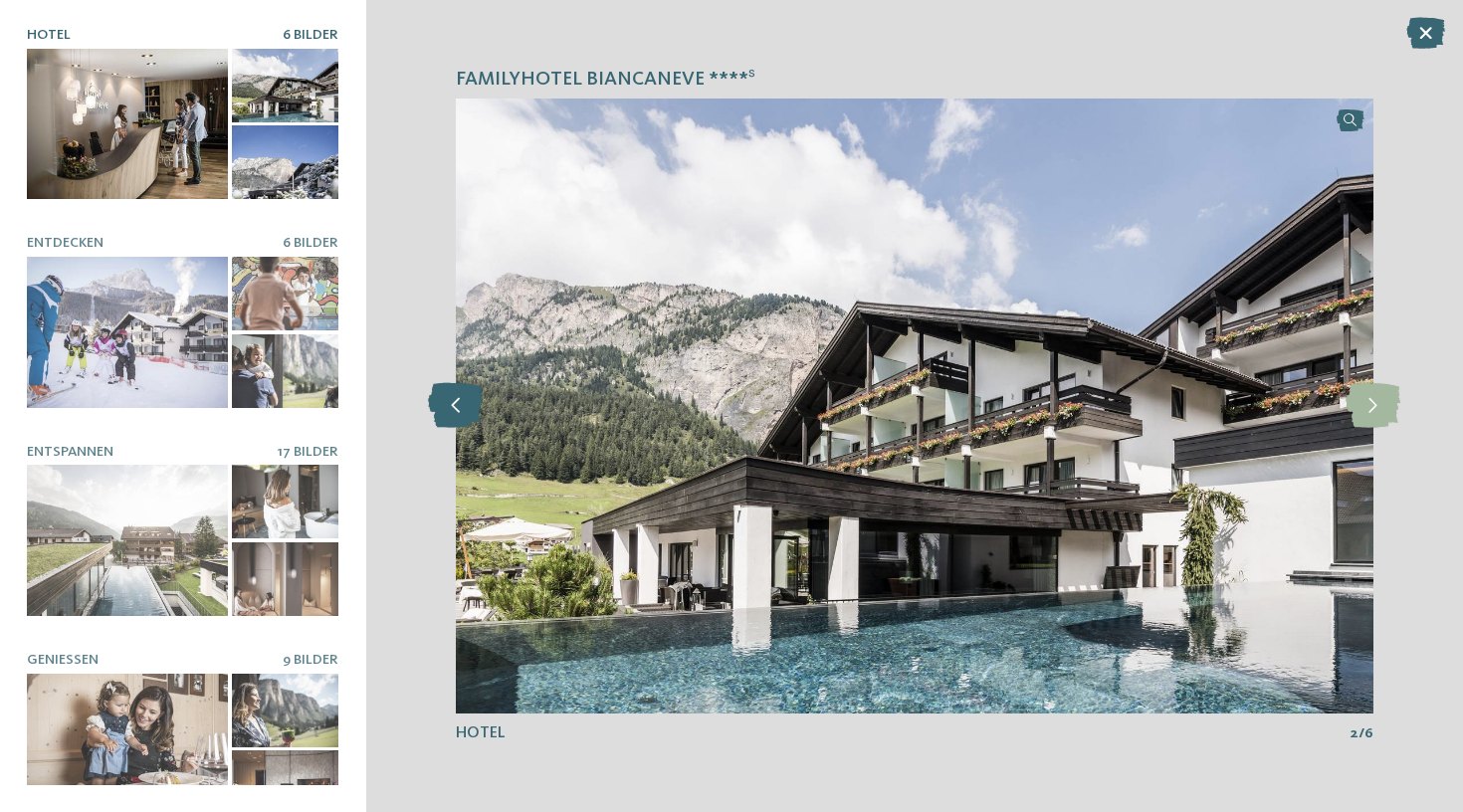 click at bounding box center [455, 405] 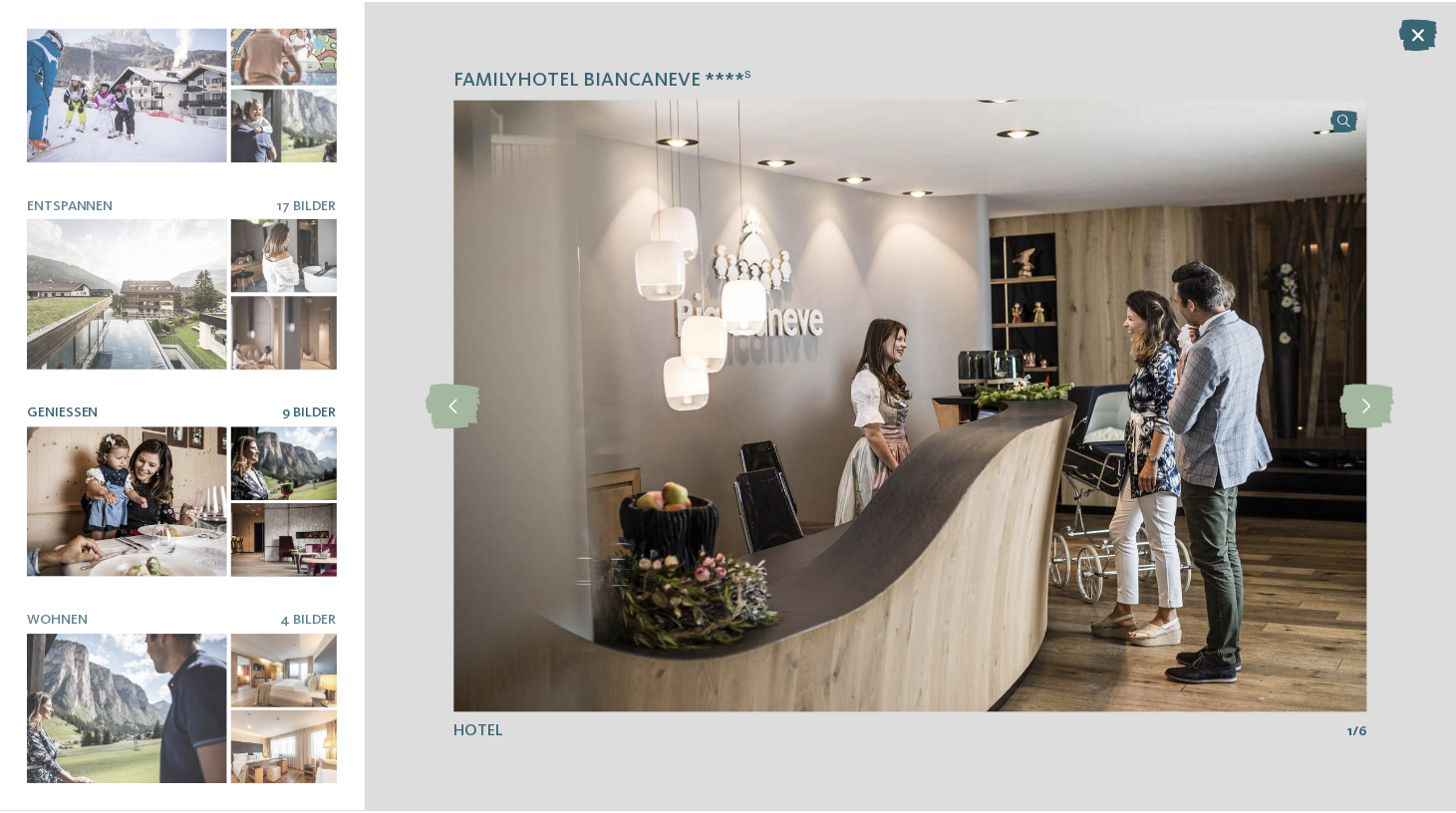scroll, scrollTop: 246, scrollLeft: 0, axis: vertical 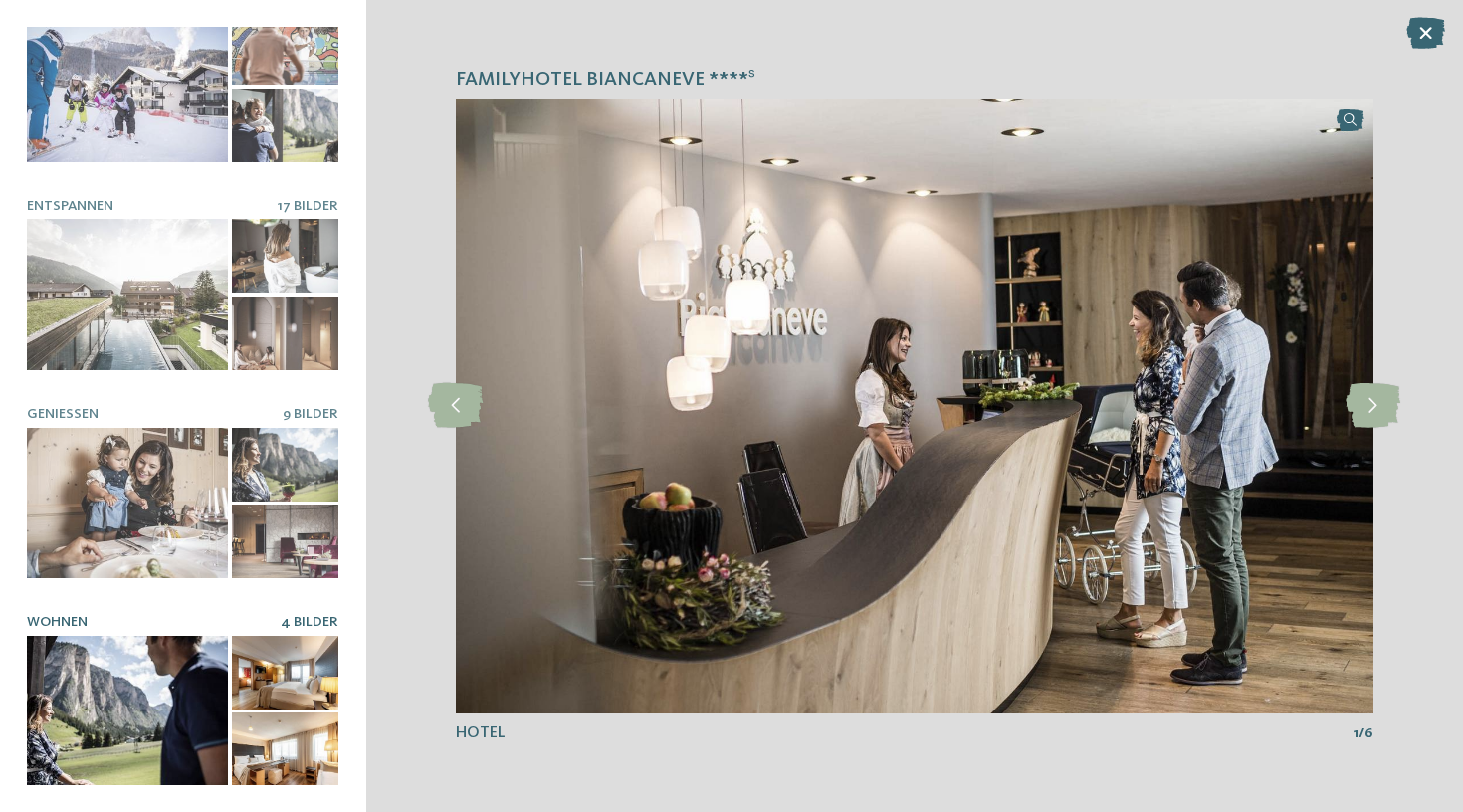 click at bounding box center [286, 673] 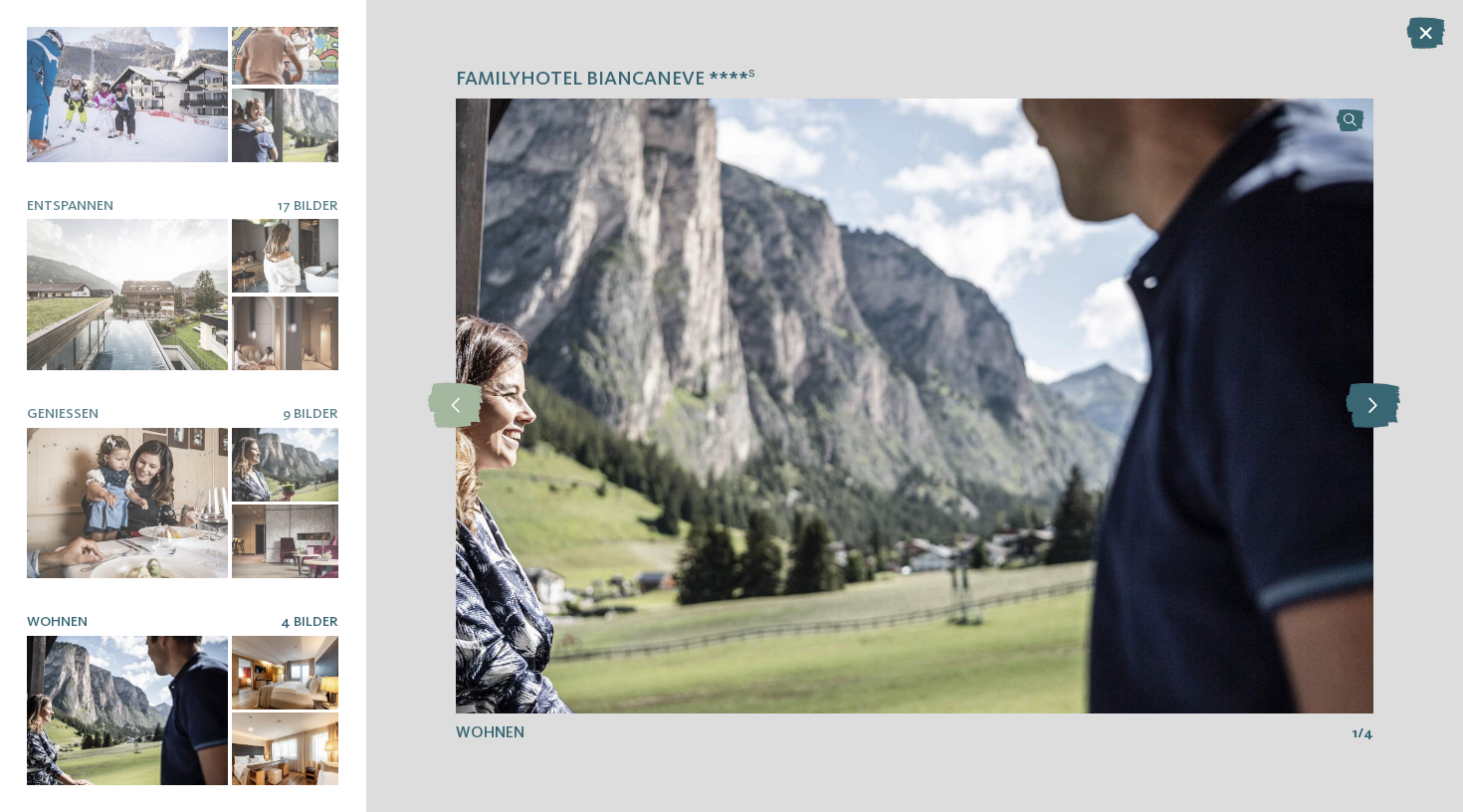 click at bounding box center [1372, 405] 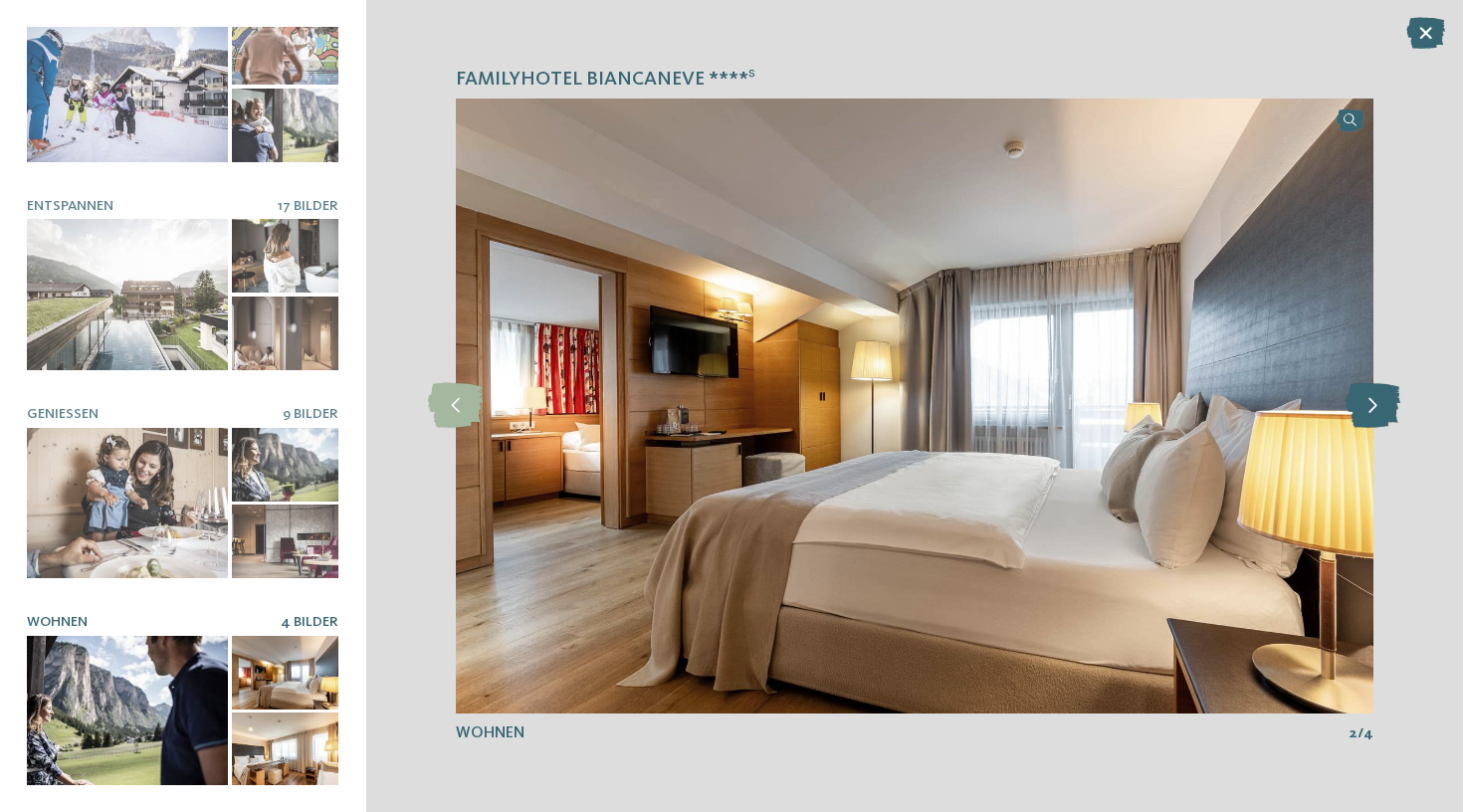 click at bounding box center [1372, 405] 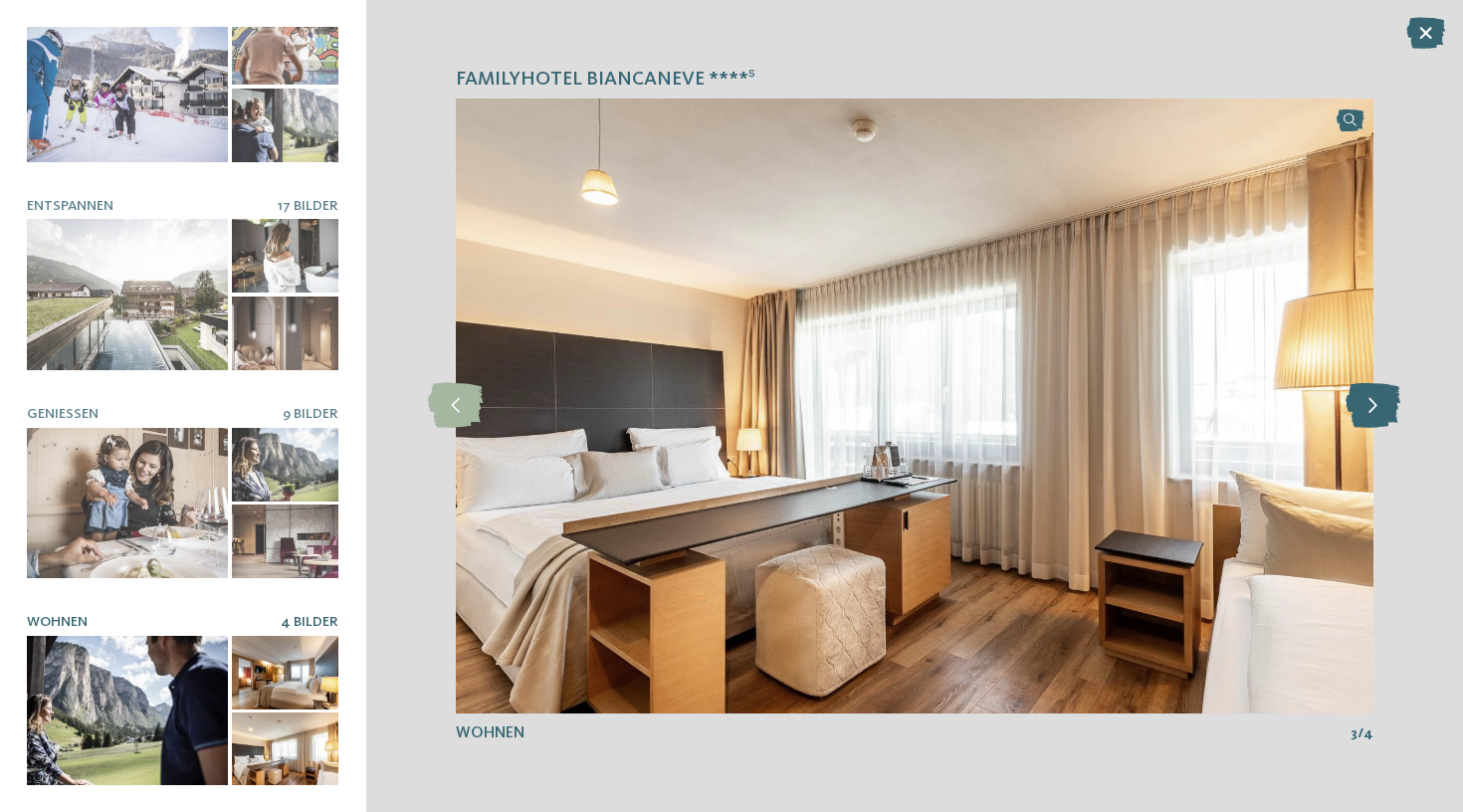 click at bounding box center (1372, 405) 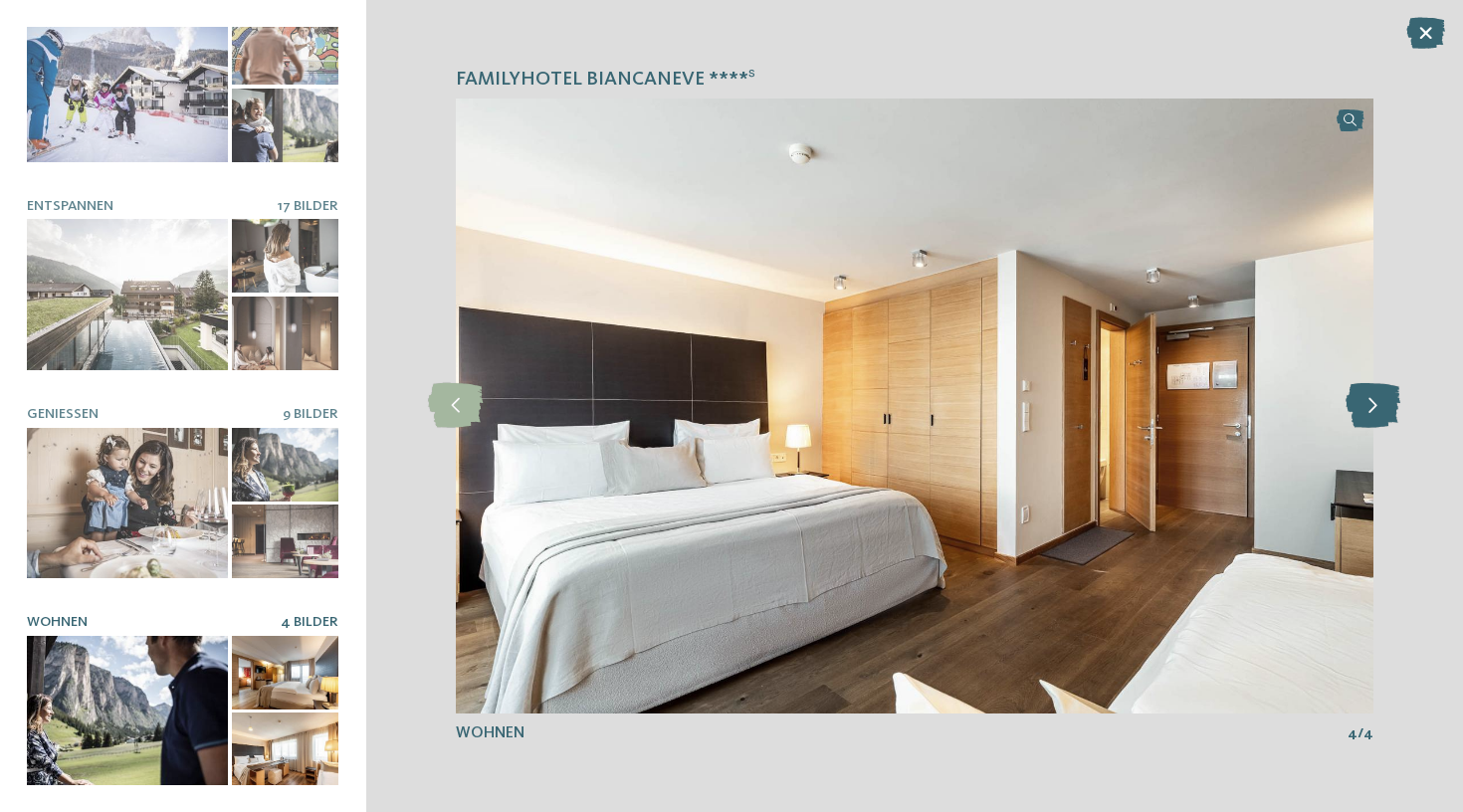 click at bounding box center (1372, 405) 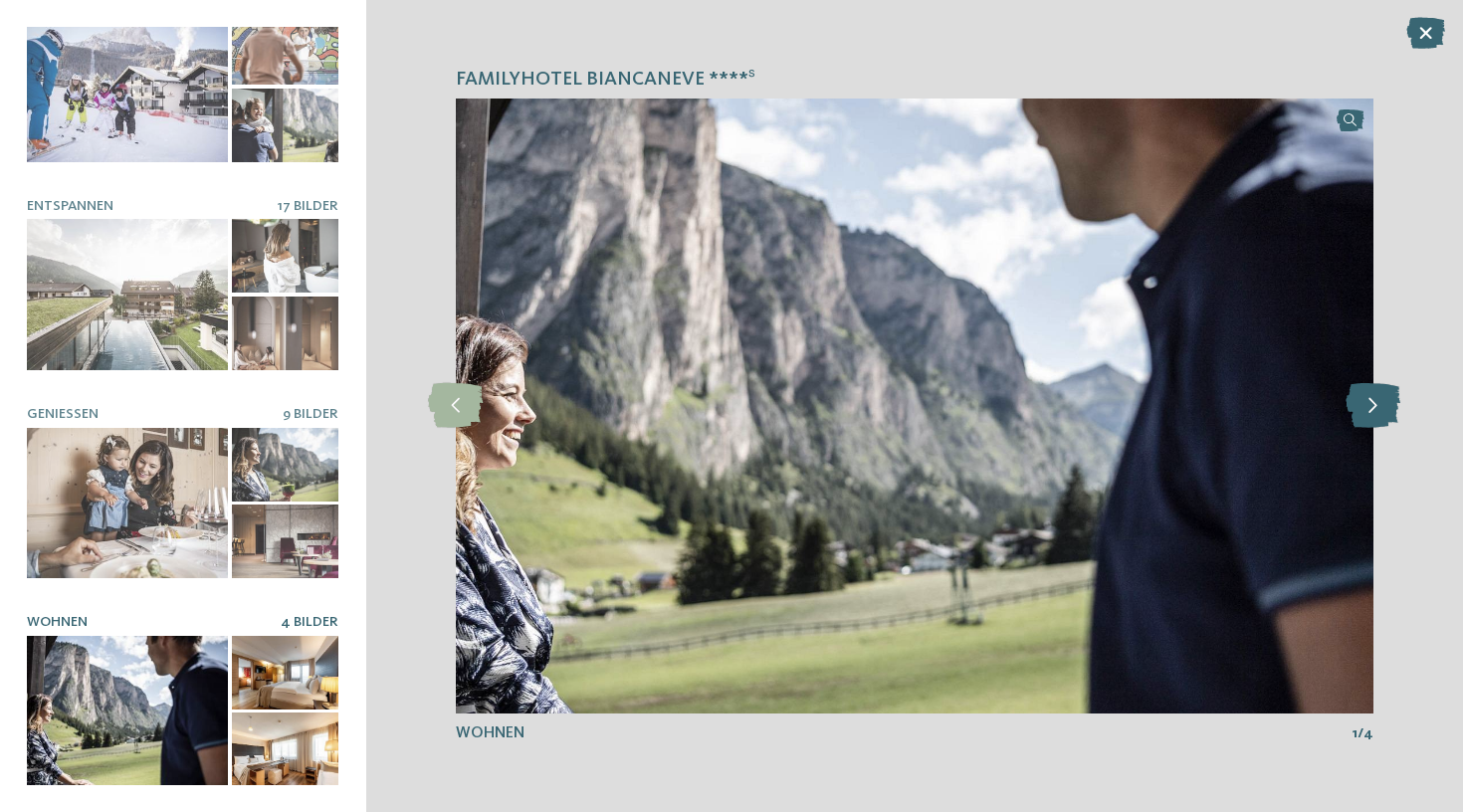 click at bounding box center (1372, 405) 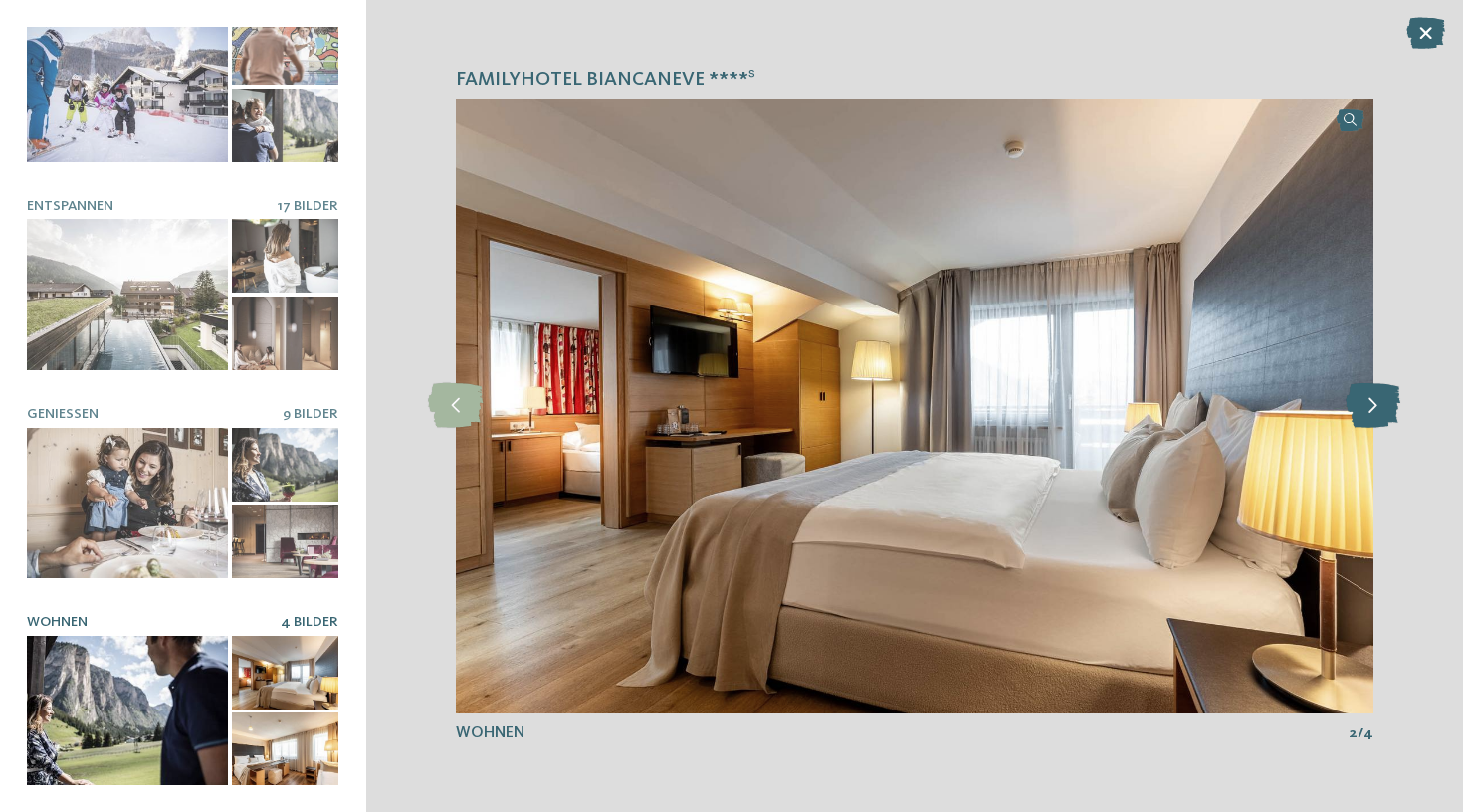 click at bounding box center (1372, 405) 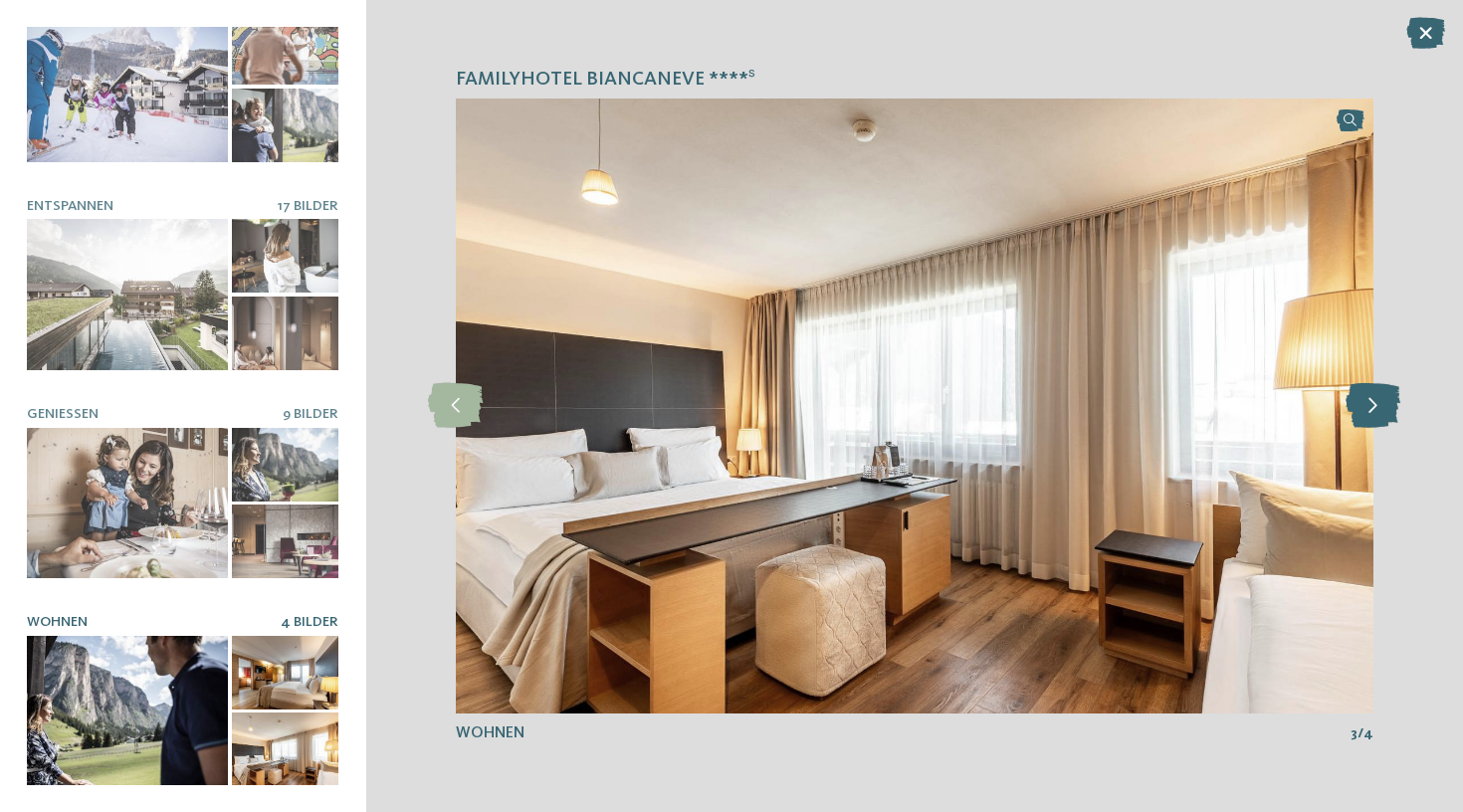 click at bounding box center (1372, 405) 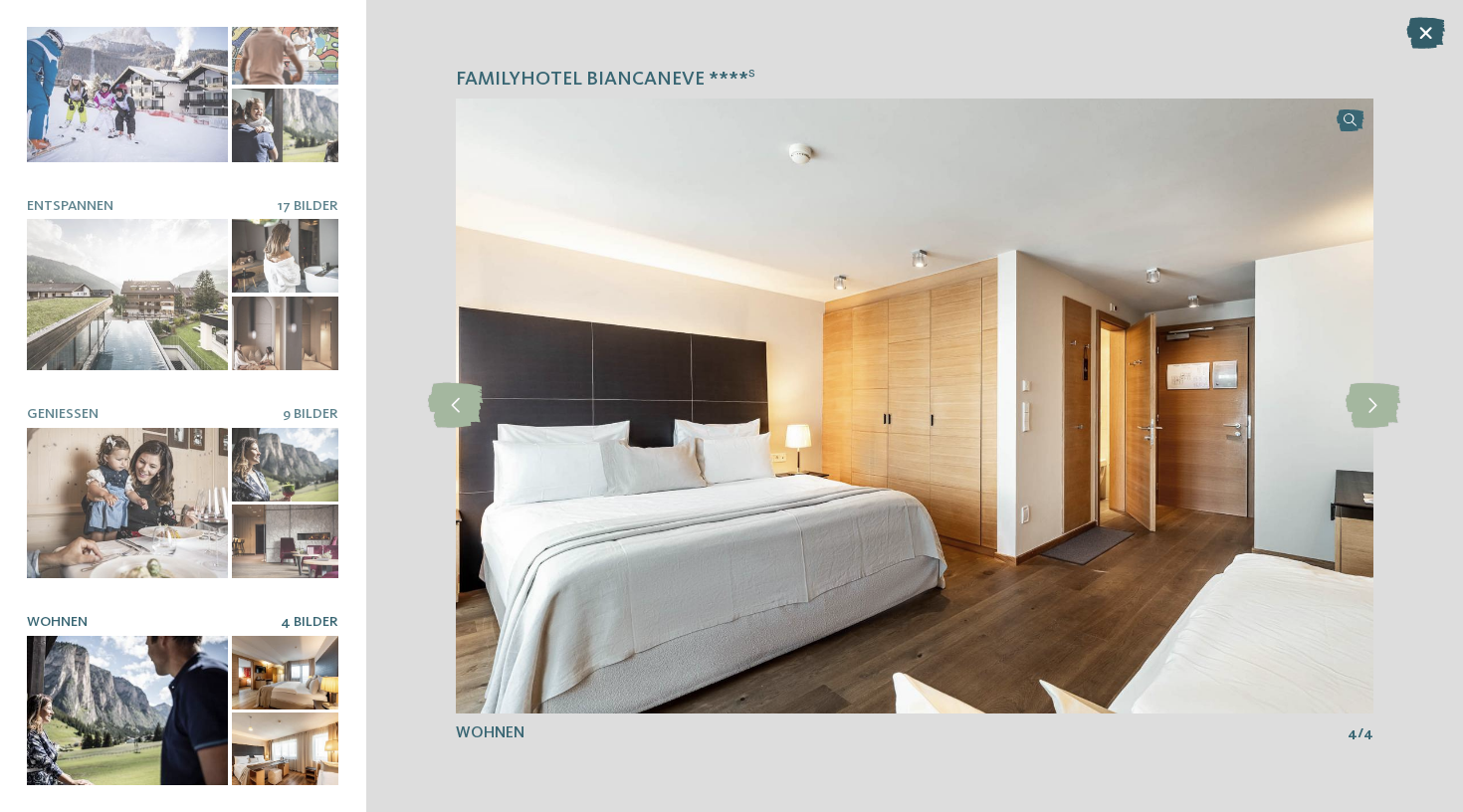 click at bounding box center [1425, 33] 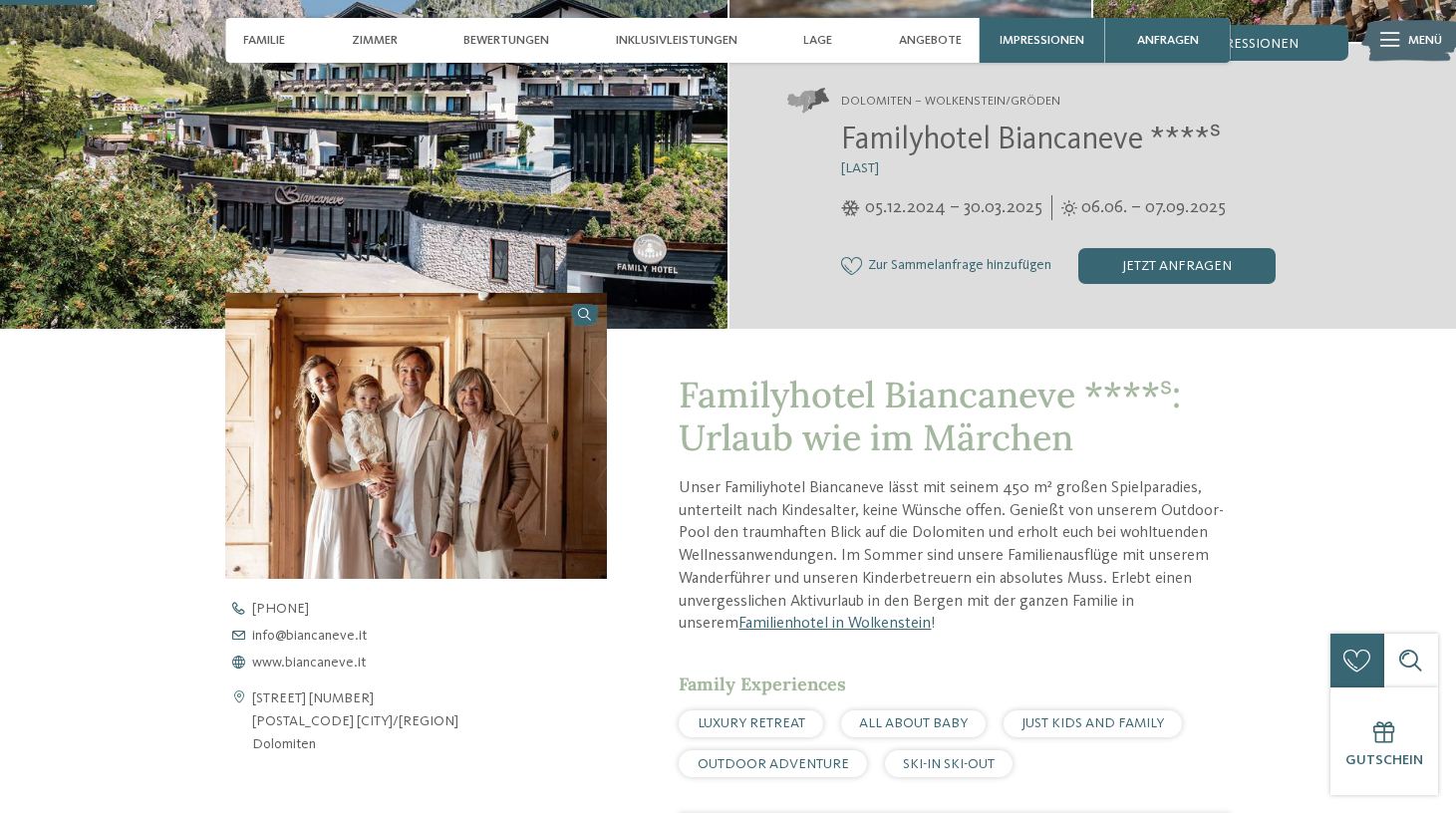 scroll, scrollTop: 317, scrollLeft: 0, axis: vertical 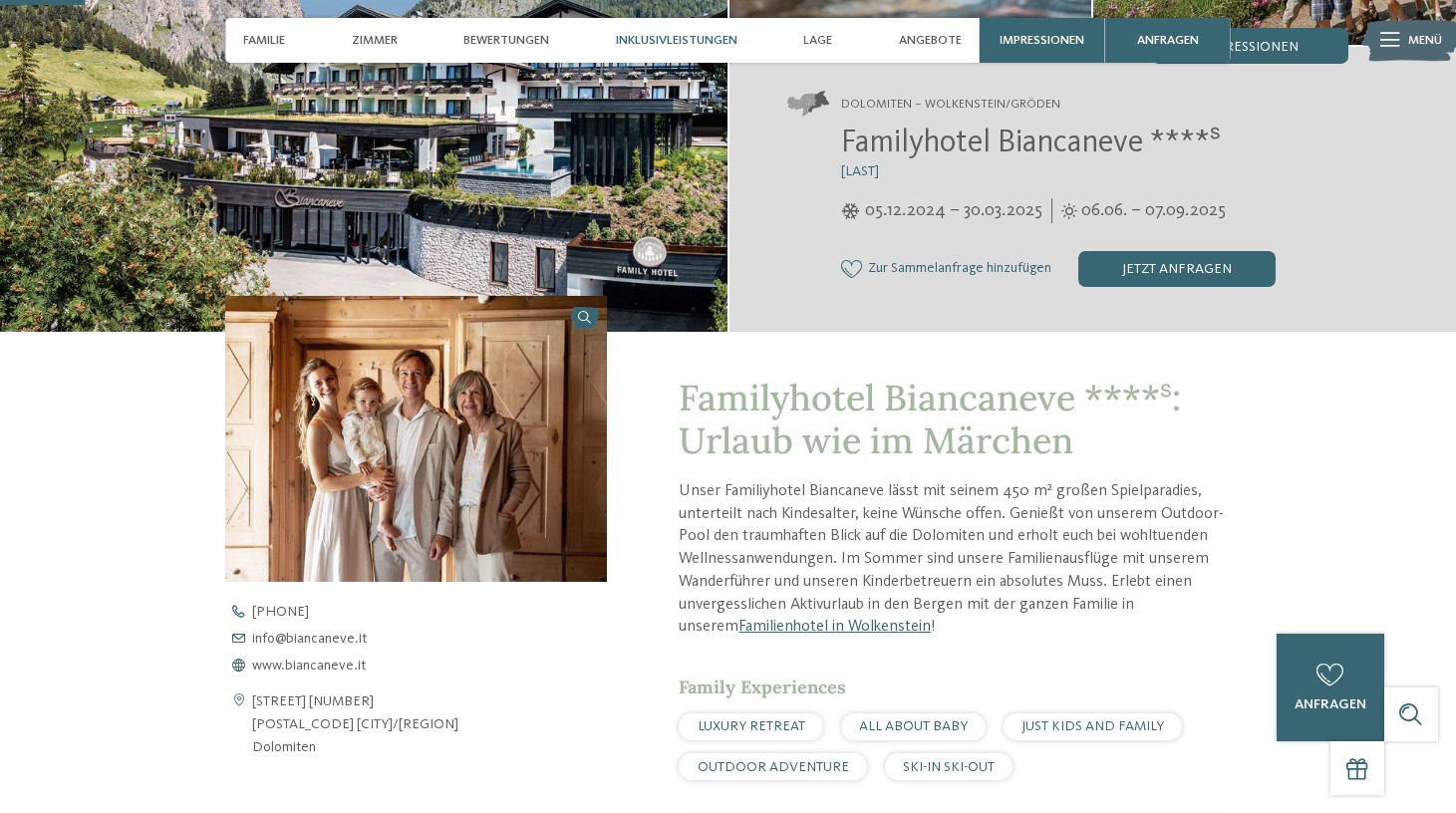 click on "Inklusivleistungen" at bounding box center (677, 40) 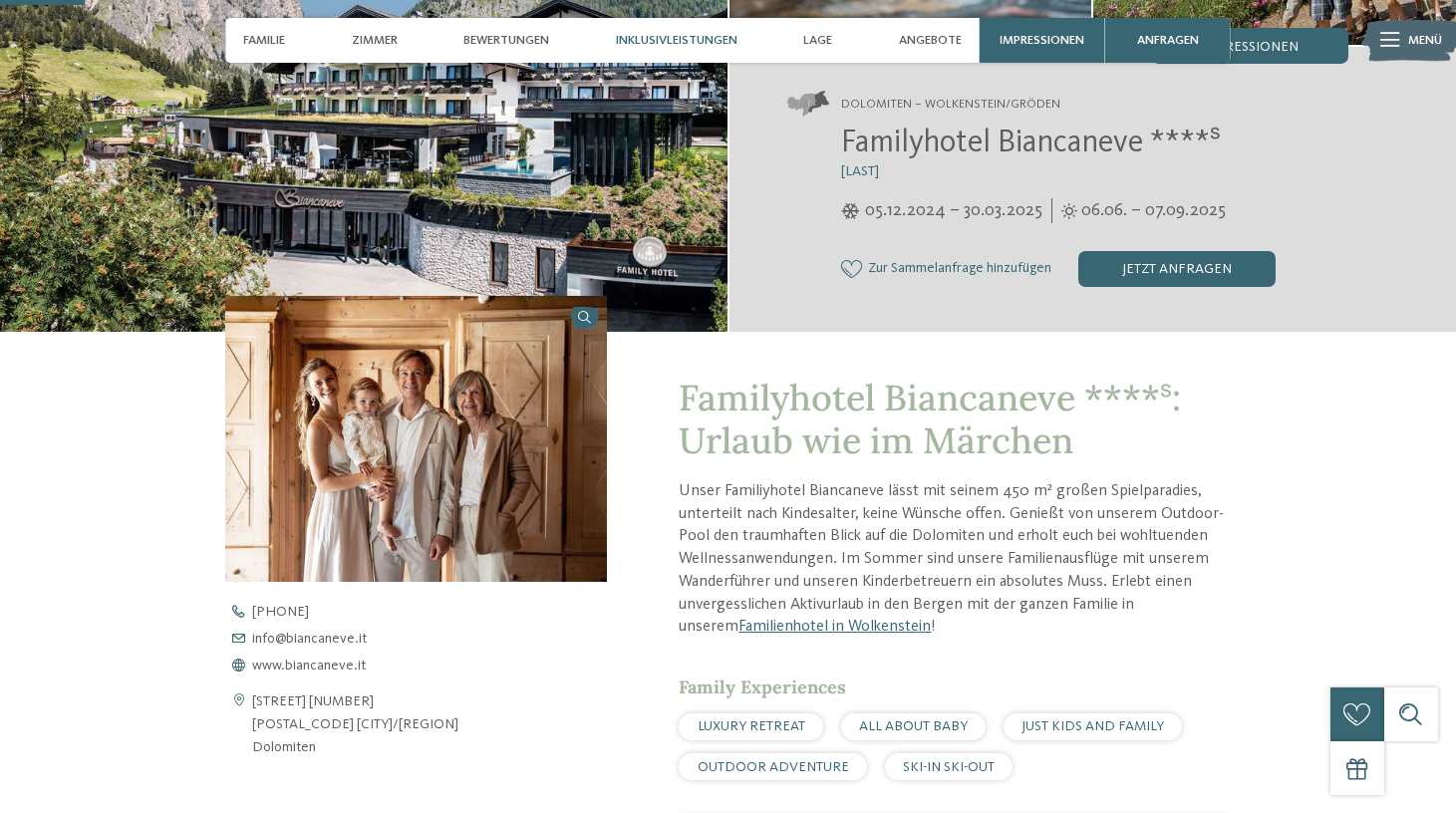 click on "Inklusivleistungen" at bounding box center [677, 40] 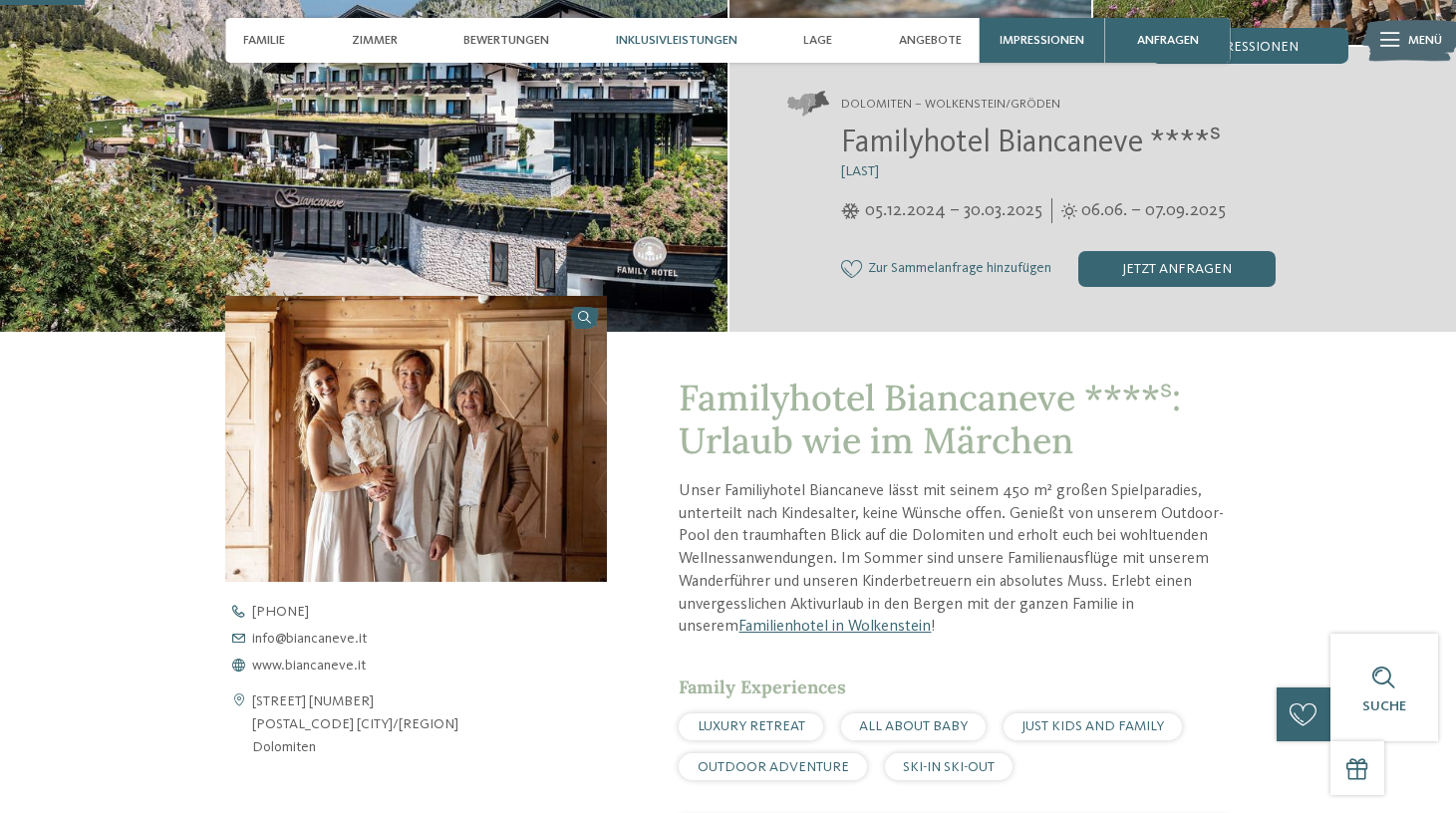 click on "Inklusivleistungen" at bounding box center (677, 40) 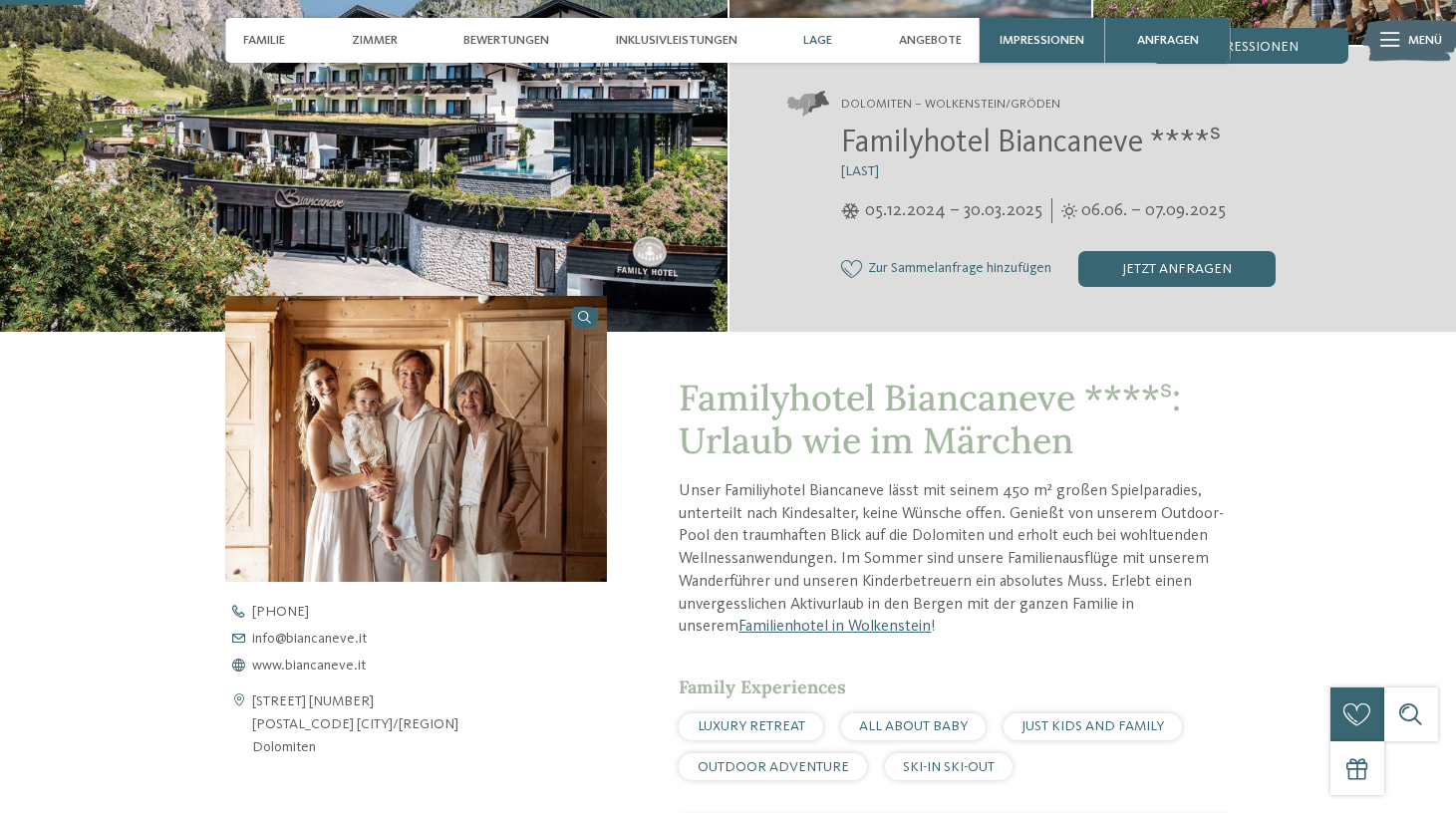 click on "Lage" at bounding box center (817, 40) 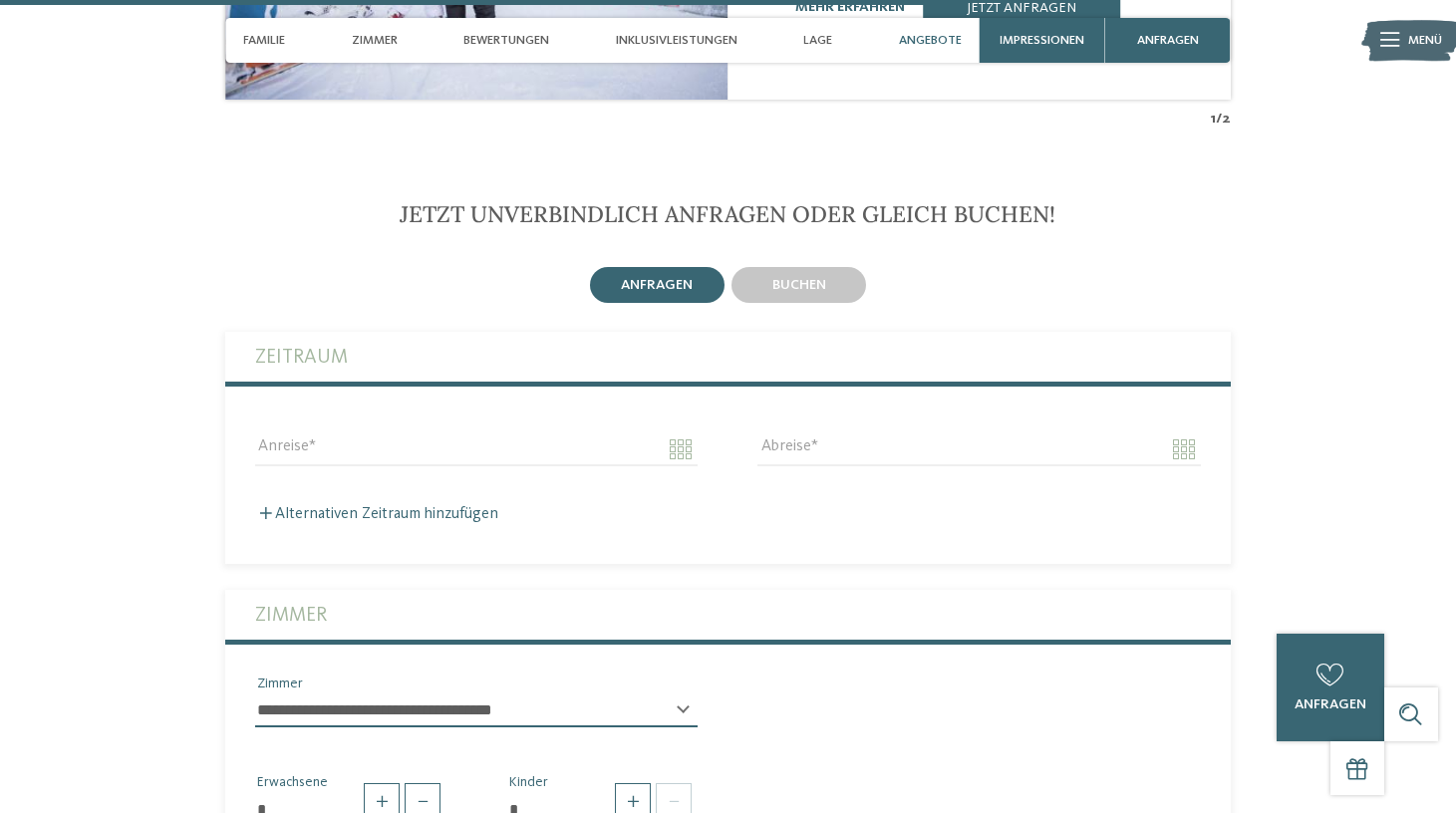 scroll, scrollTop: 3622, scrollLeft: 0, axis: vertical 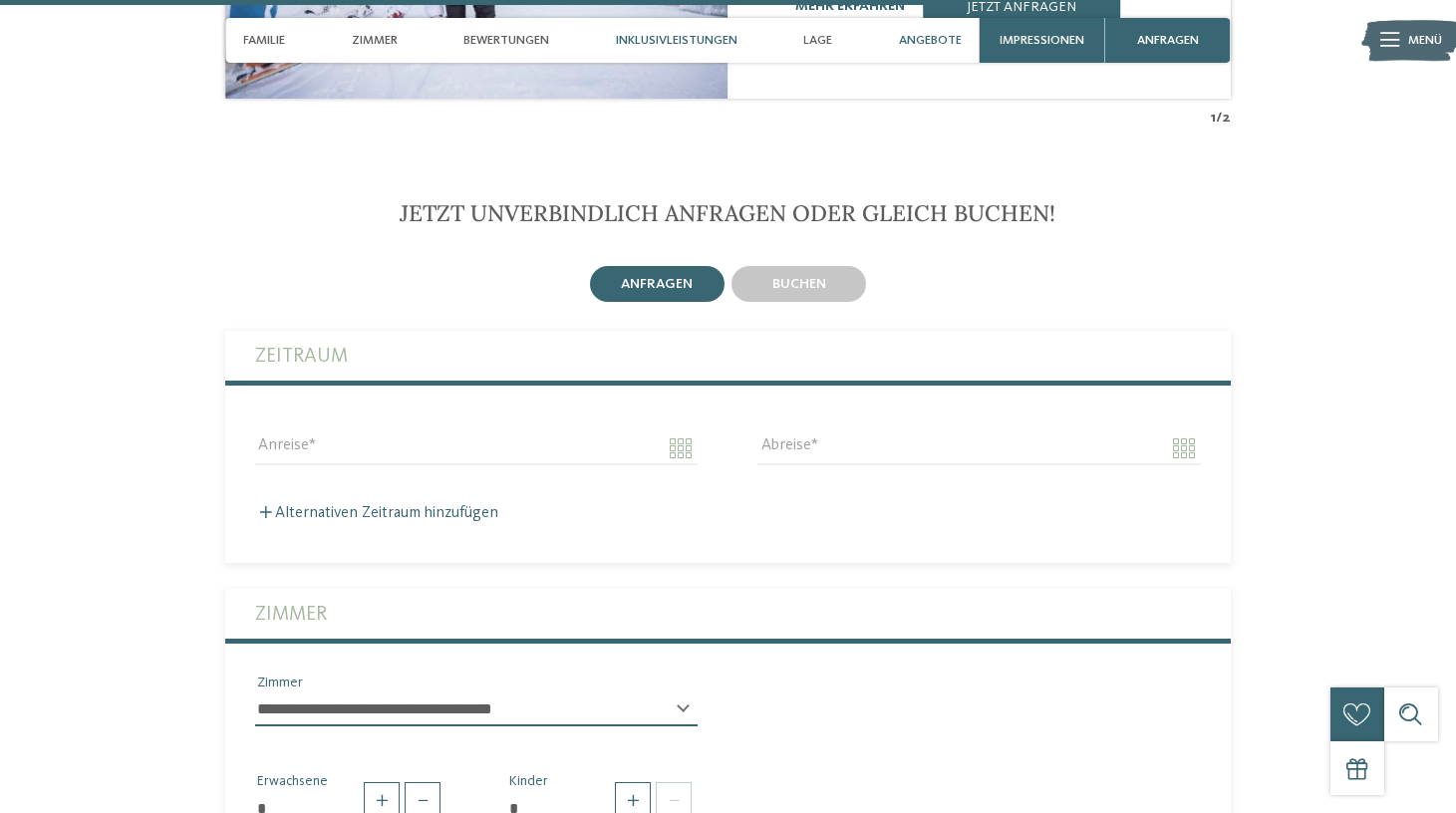 click on "Inklusivleistungen" at bounding box center (677, 40) 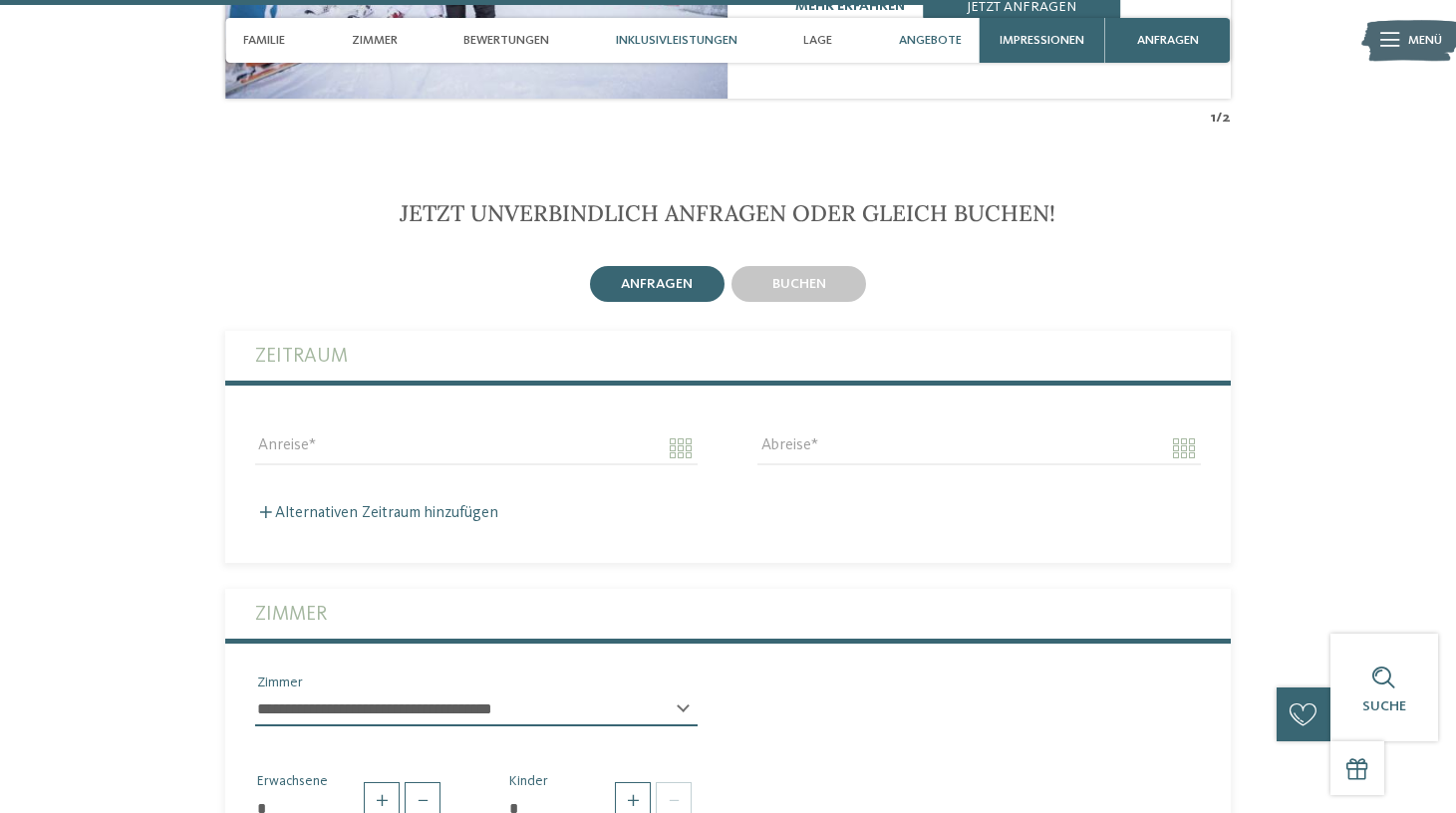 click on "Inklusivleistungen" at bounding box center (677, 40) 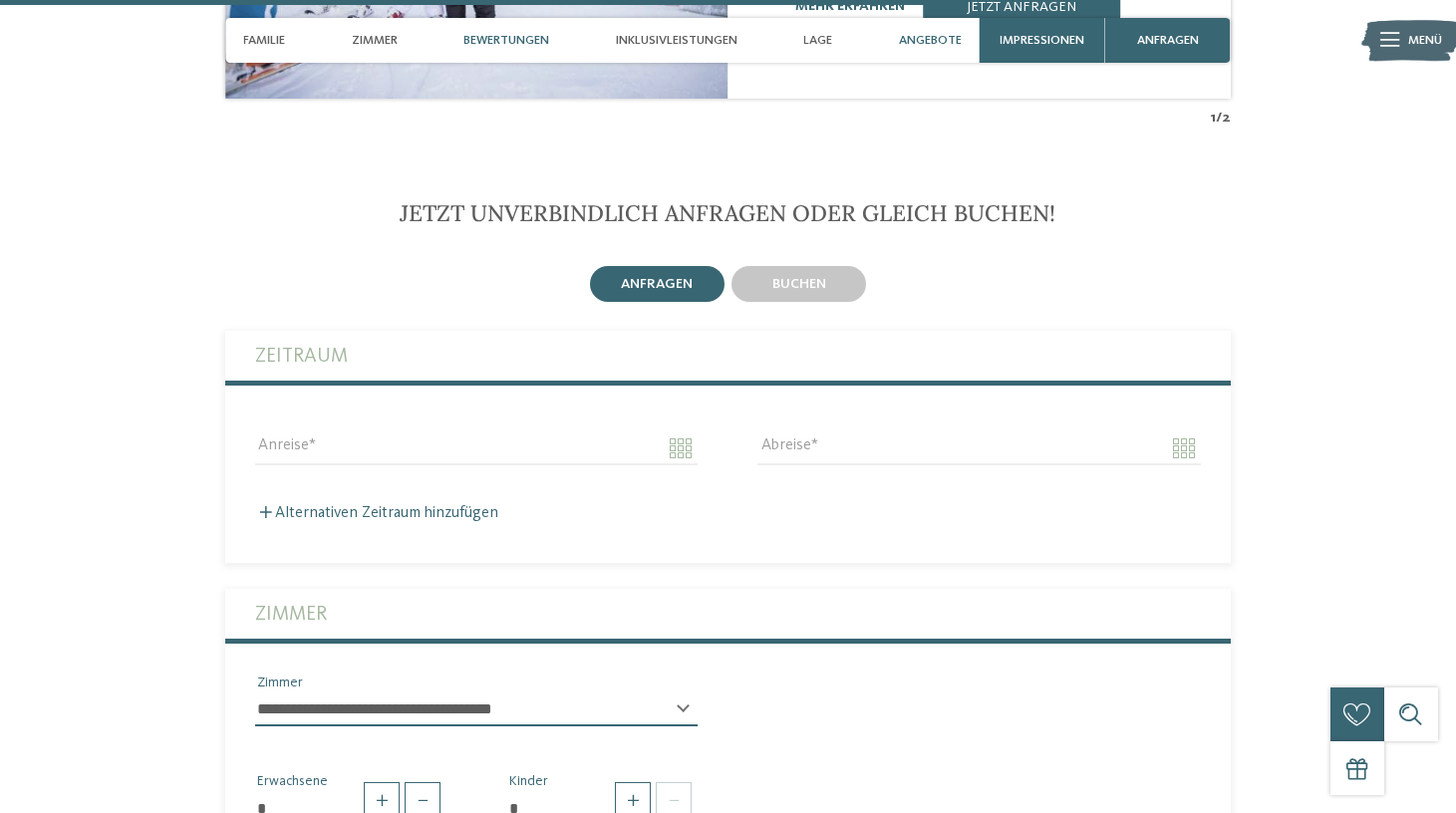 click on "Bewertungen" at bounding box center (506, 40) 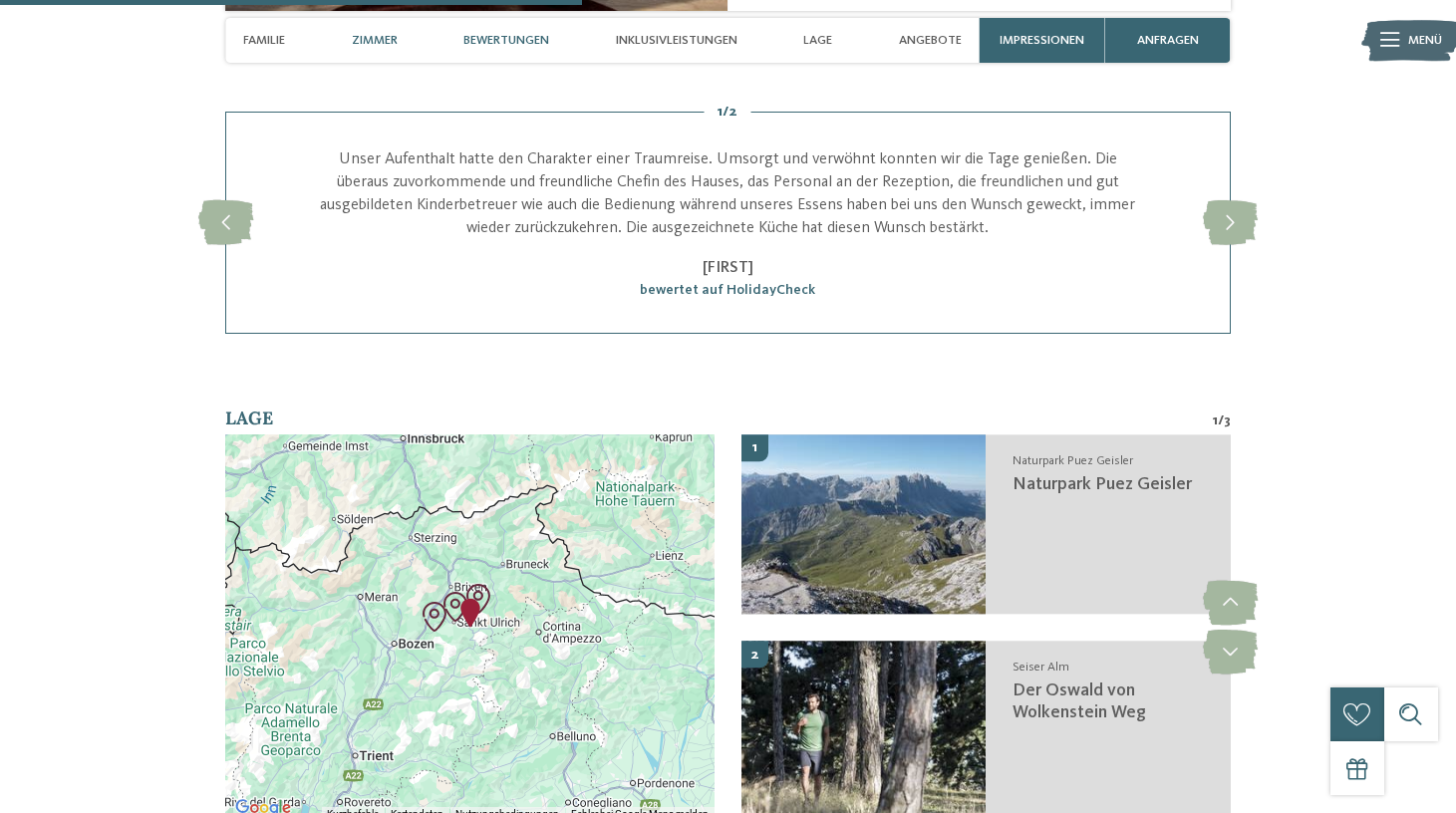 scroll, scrollTop: 2186, scrollLeft: 0, axis: vertical 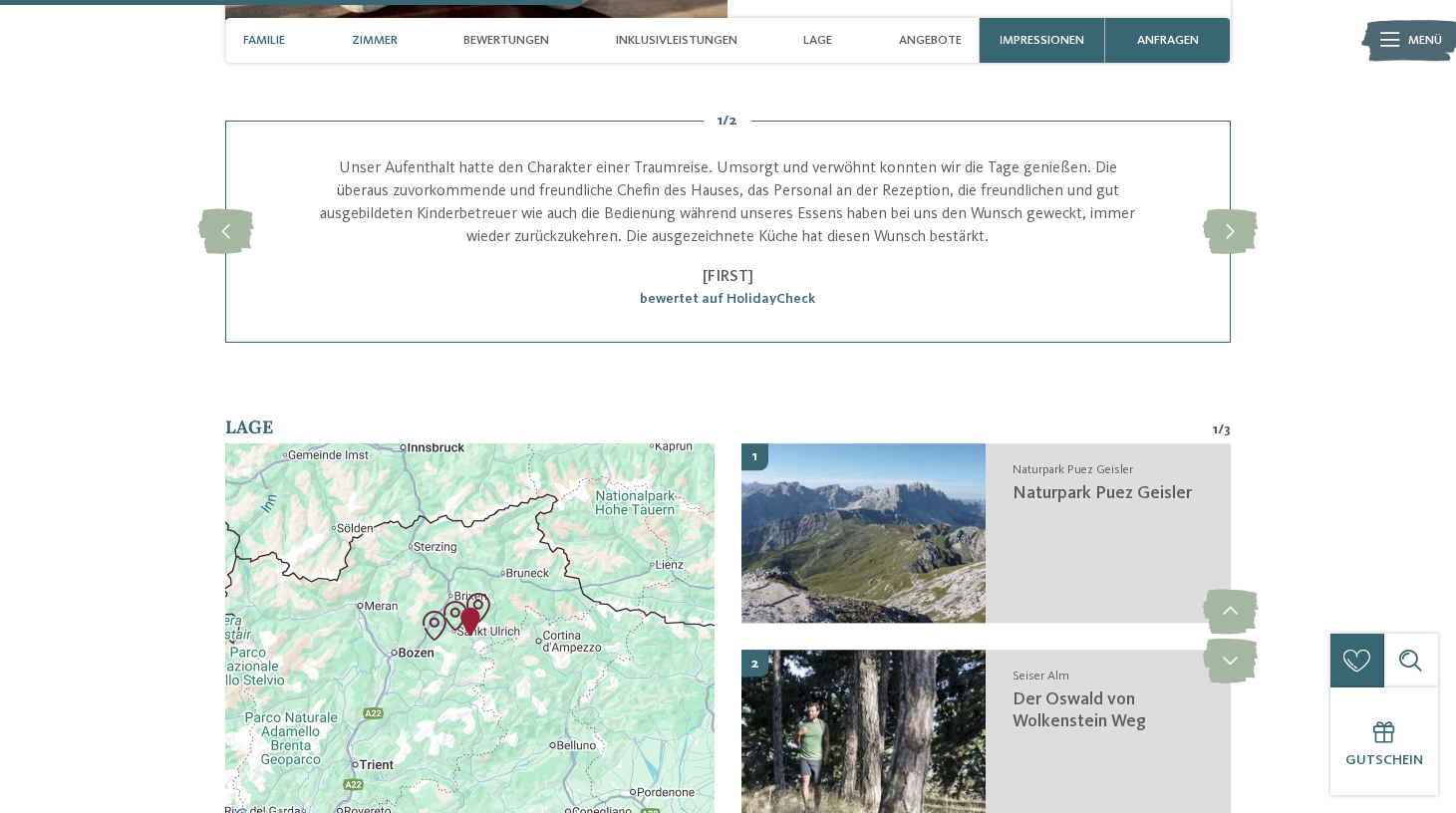 click on "Familie" at bounding box center [264, 40] 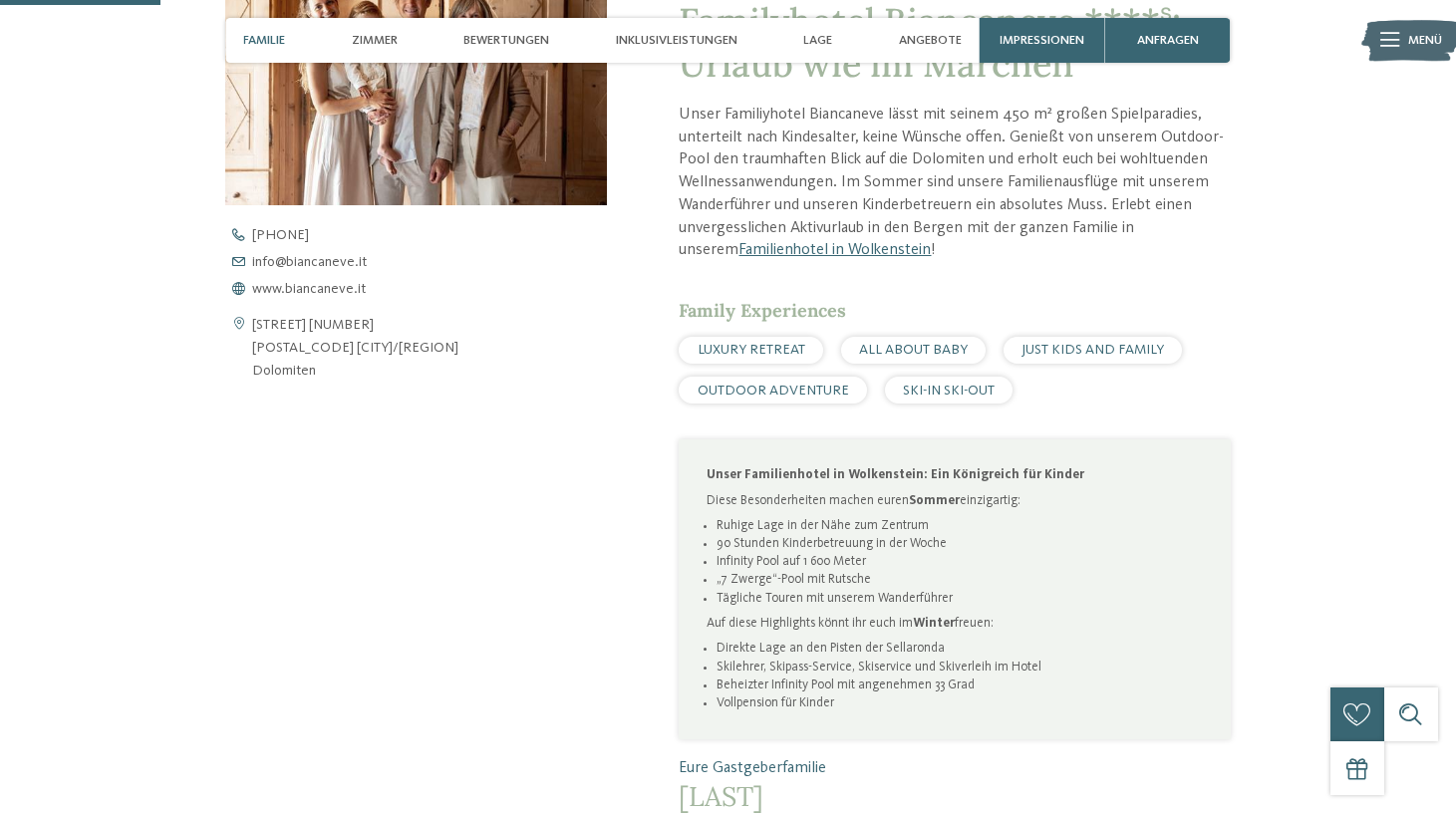 scroll, scrollTop: 537, scrollLeft: 0, axis: vertical 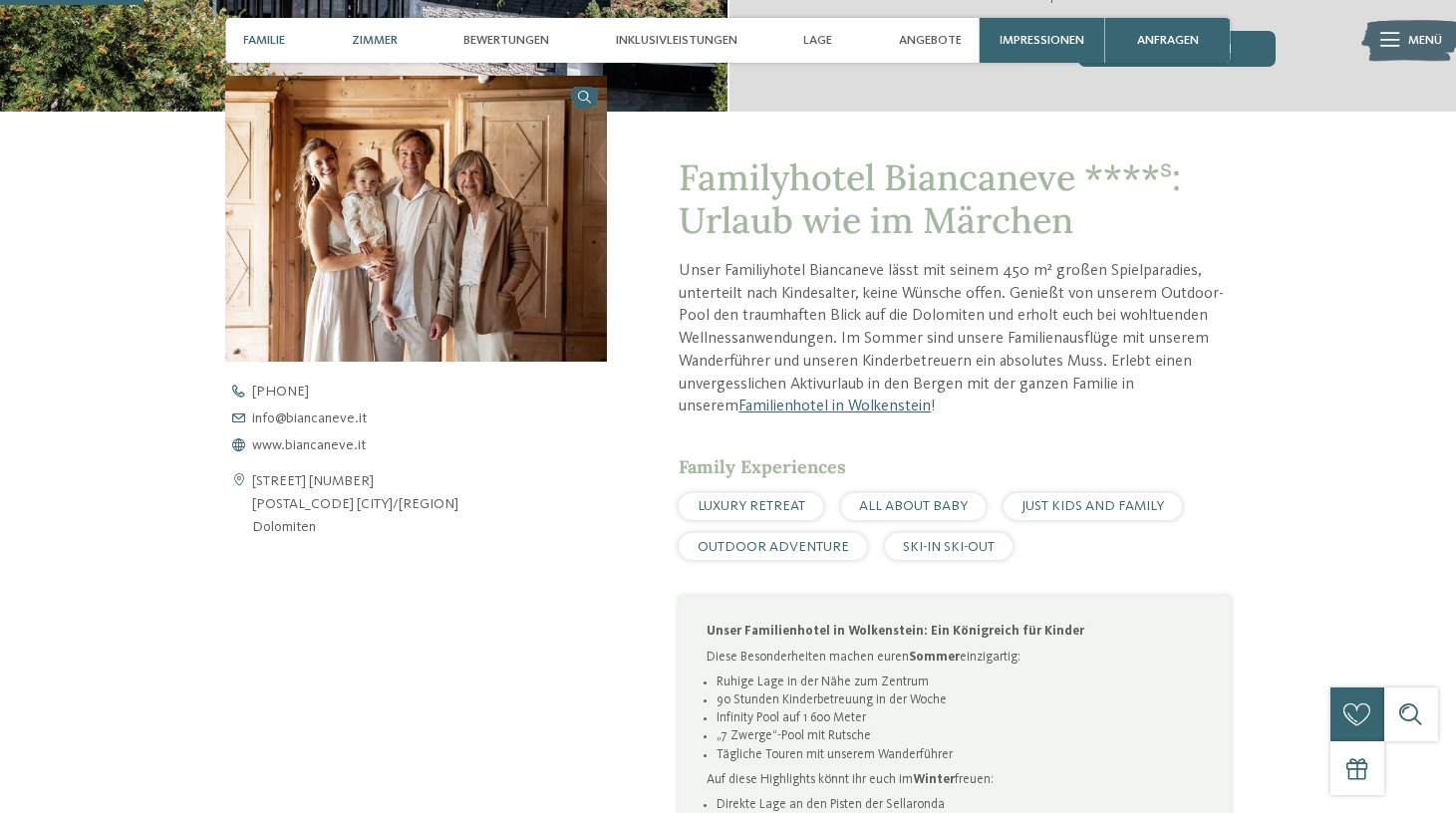 click on "Zimmer" at bounding box center [375, 40] 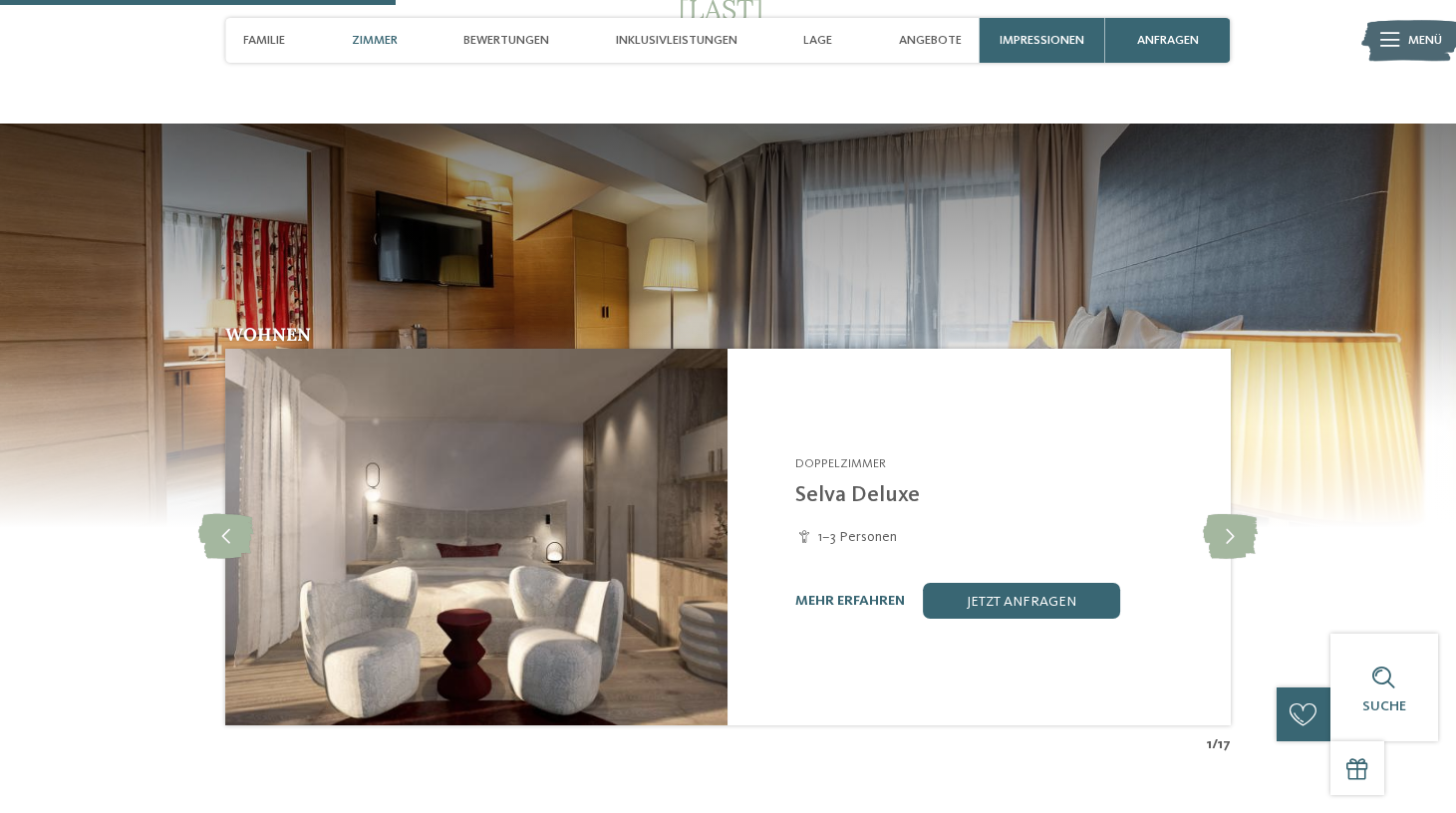 scroll, scrollTop: 1485, scrollLeft: 0, axis: vertical 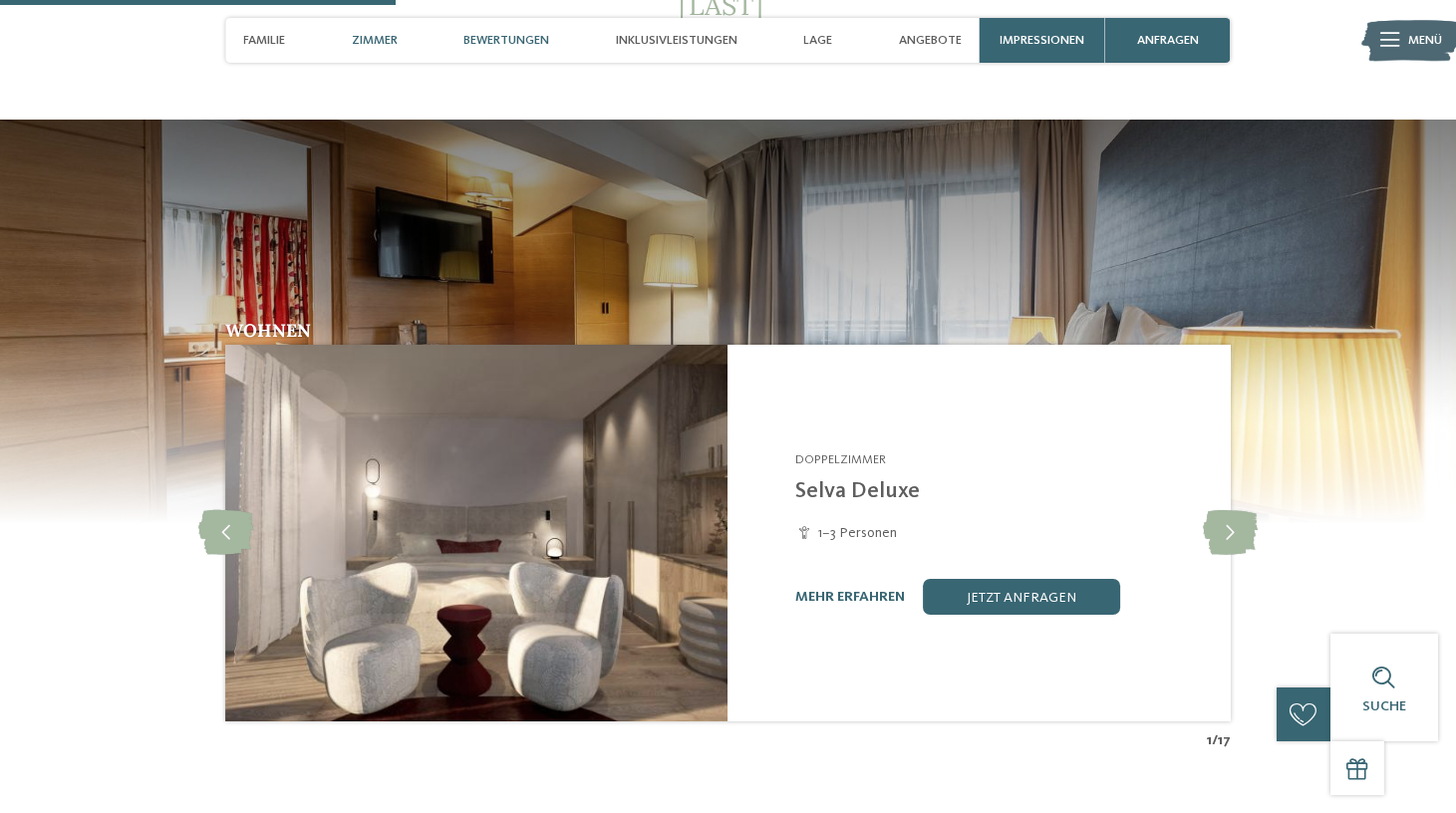 click on "Bewertungen" at bounding box center (506, 40) 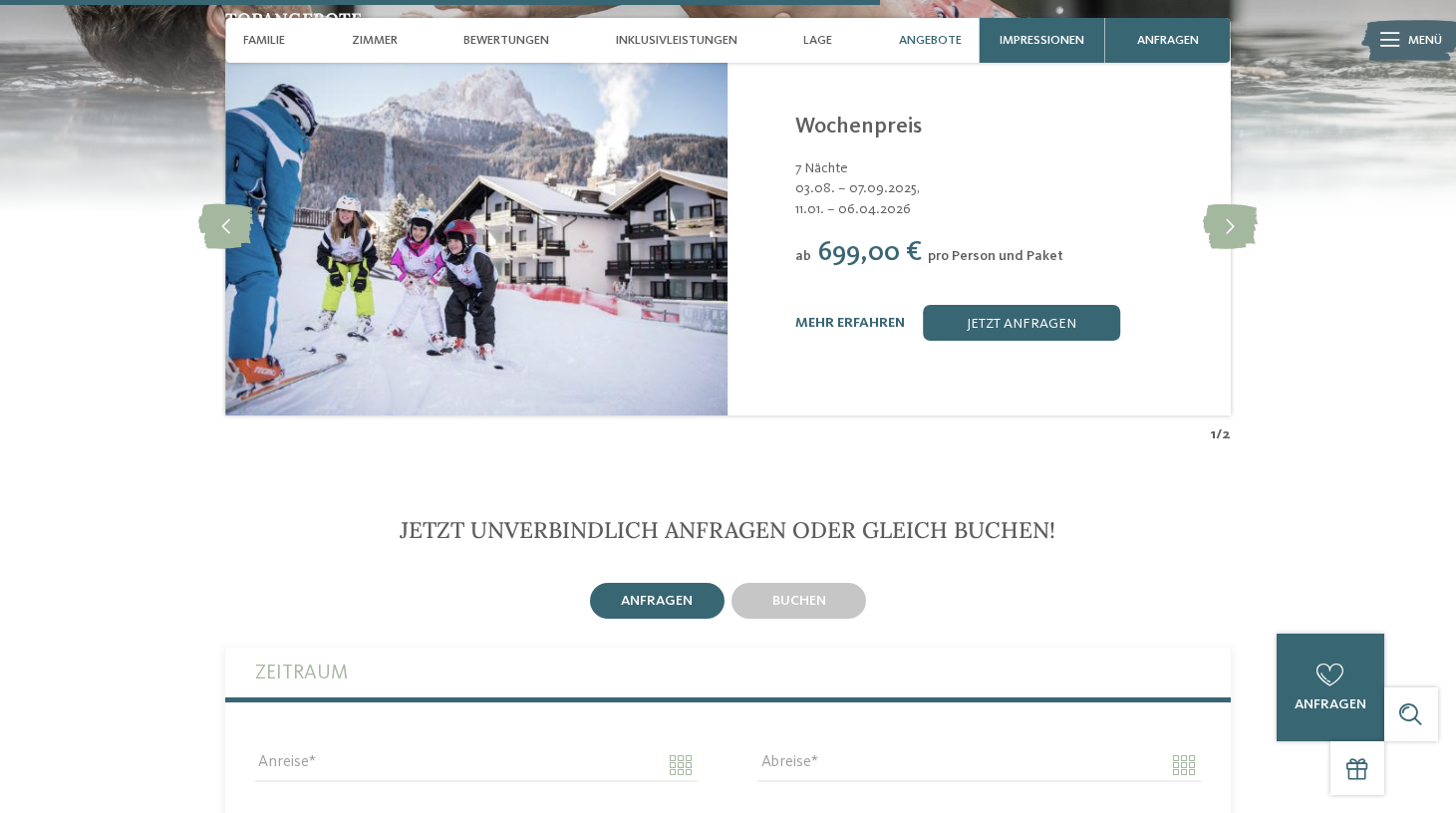 scroll, scrollTop: 3303, scrollLeft: 0, axis: vertical 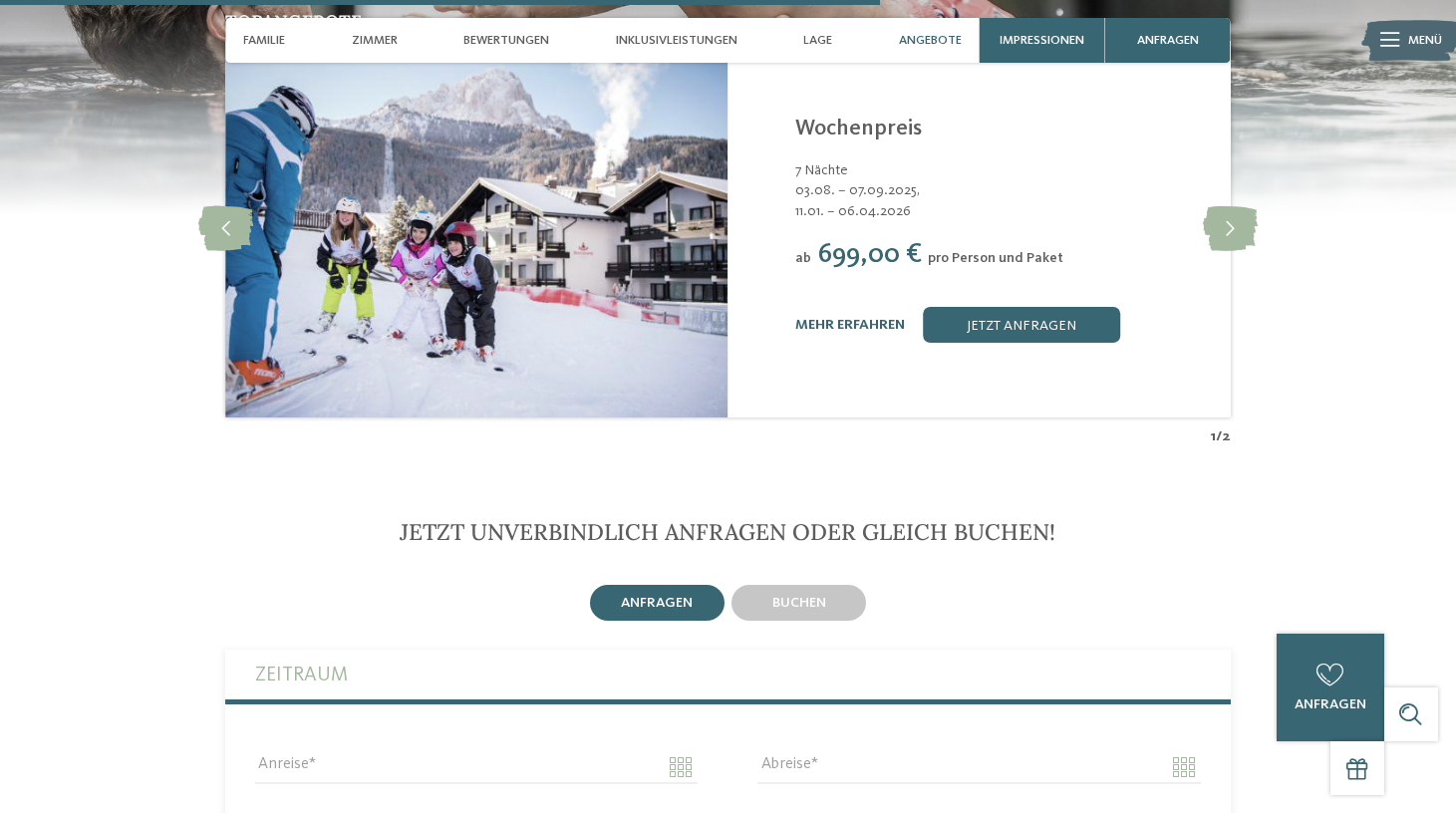 click on "Angebote" at bounding box center (930, 40) 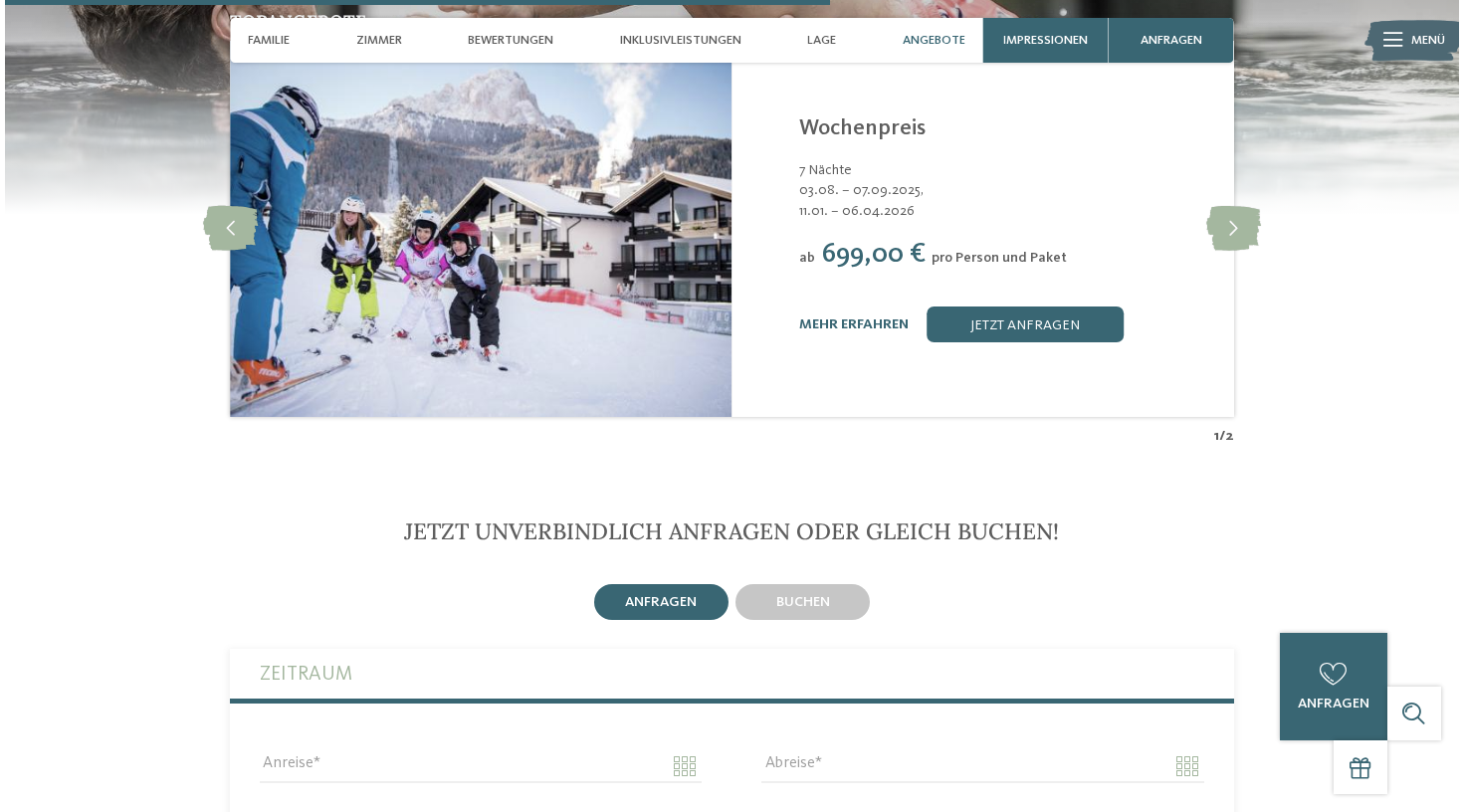 scroll, scrollTop: 2990, scrollLeft: 0, axis: vertical 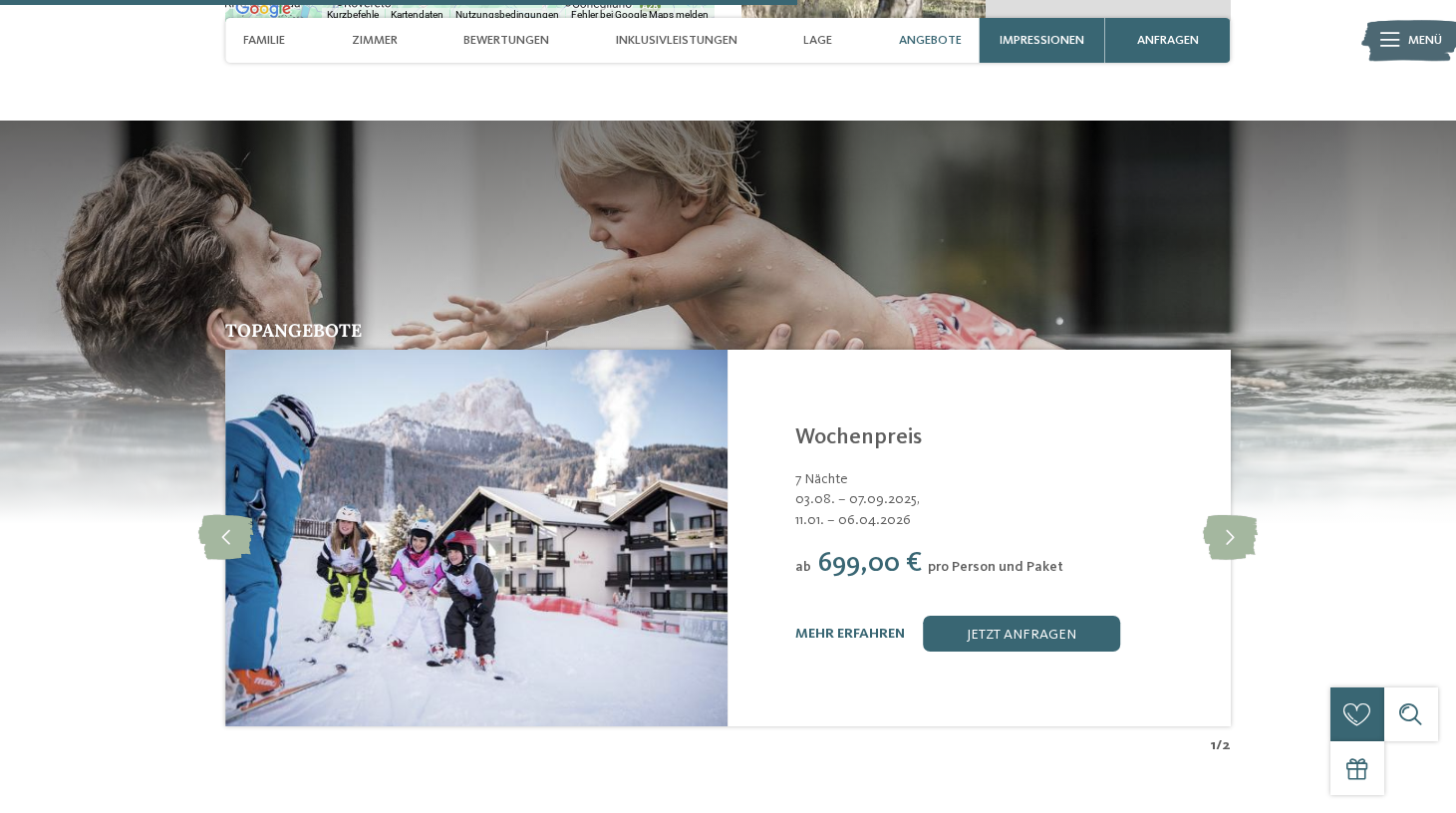 click on "Angebote" at bounding box center [930, 40] 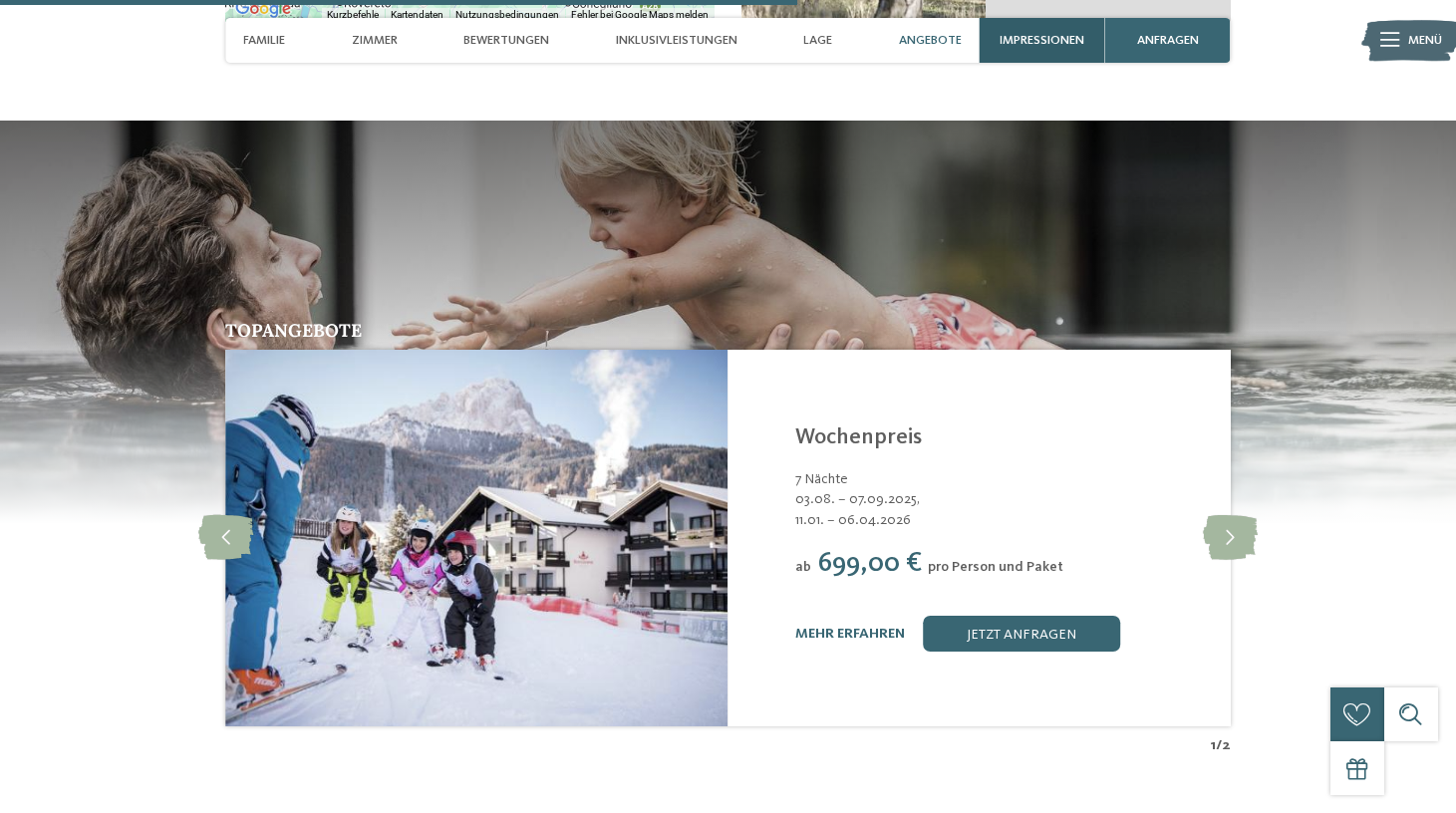 click on "Impressionen" at bounding box center (1041, 40) 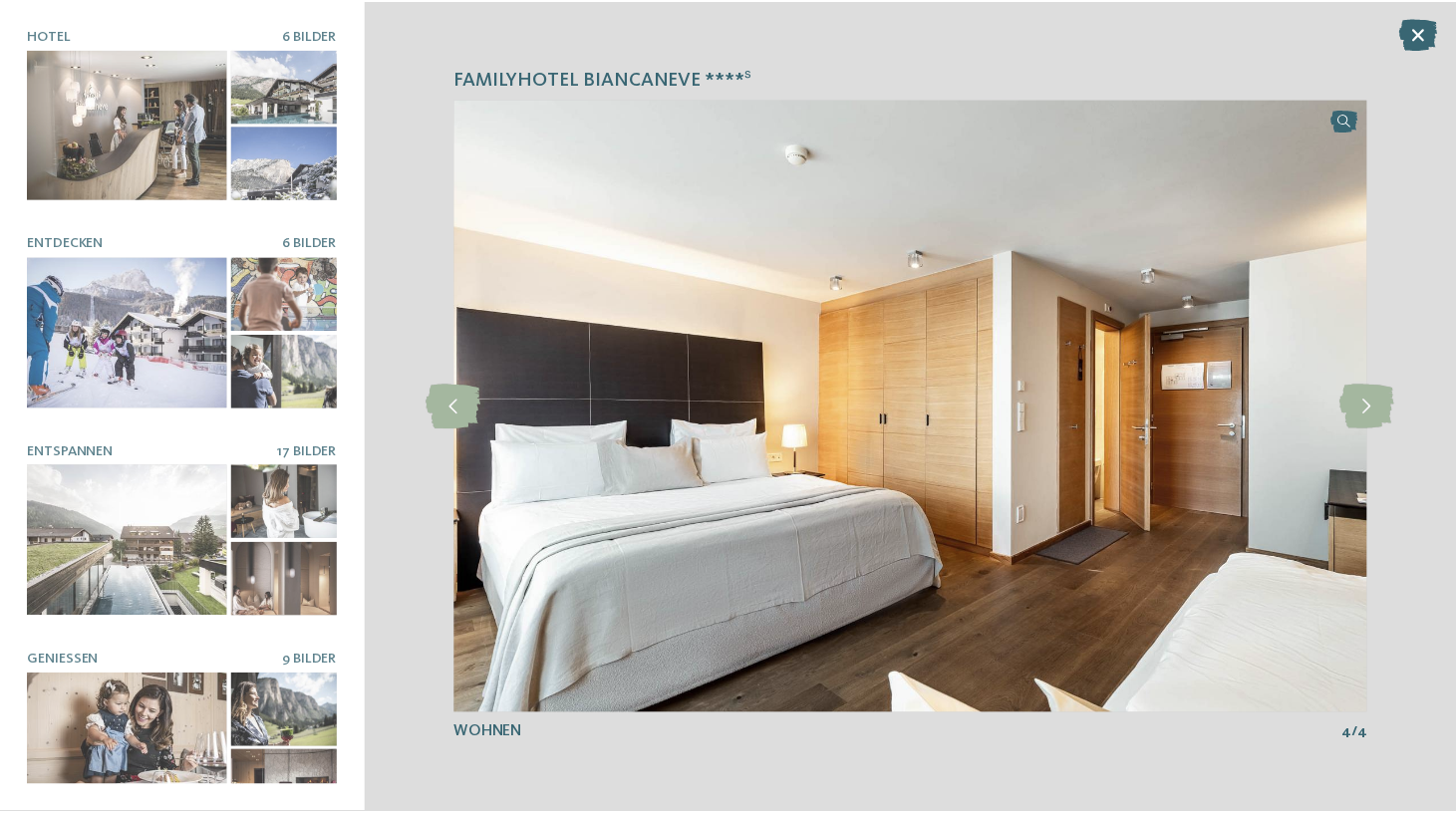 scroll, scrollTop: 0, scrollLeft: 0, axis: both 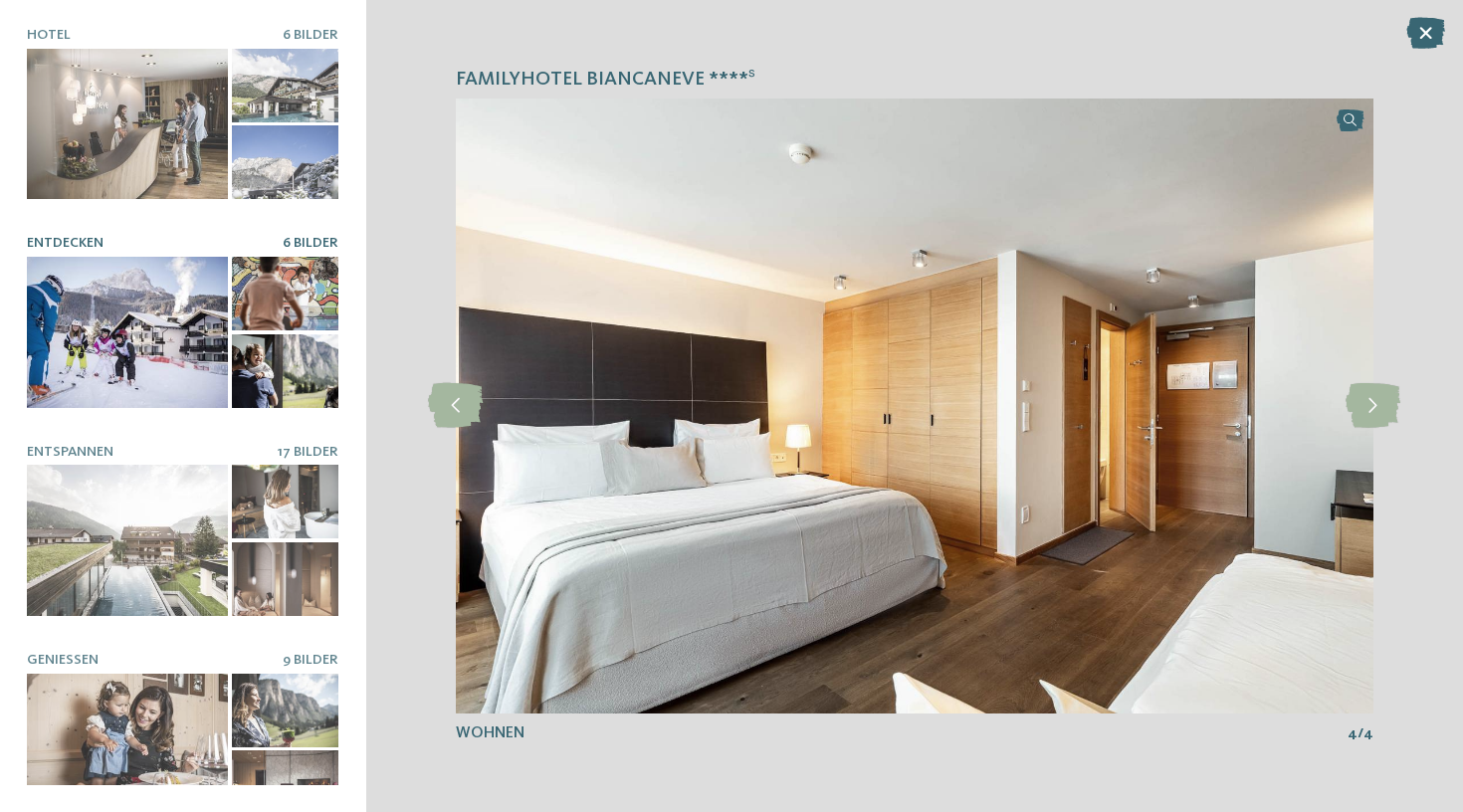 click at bounding box center [286, 294] 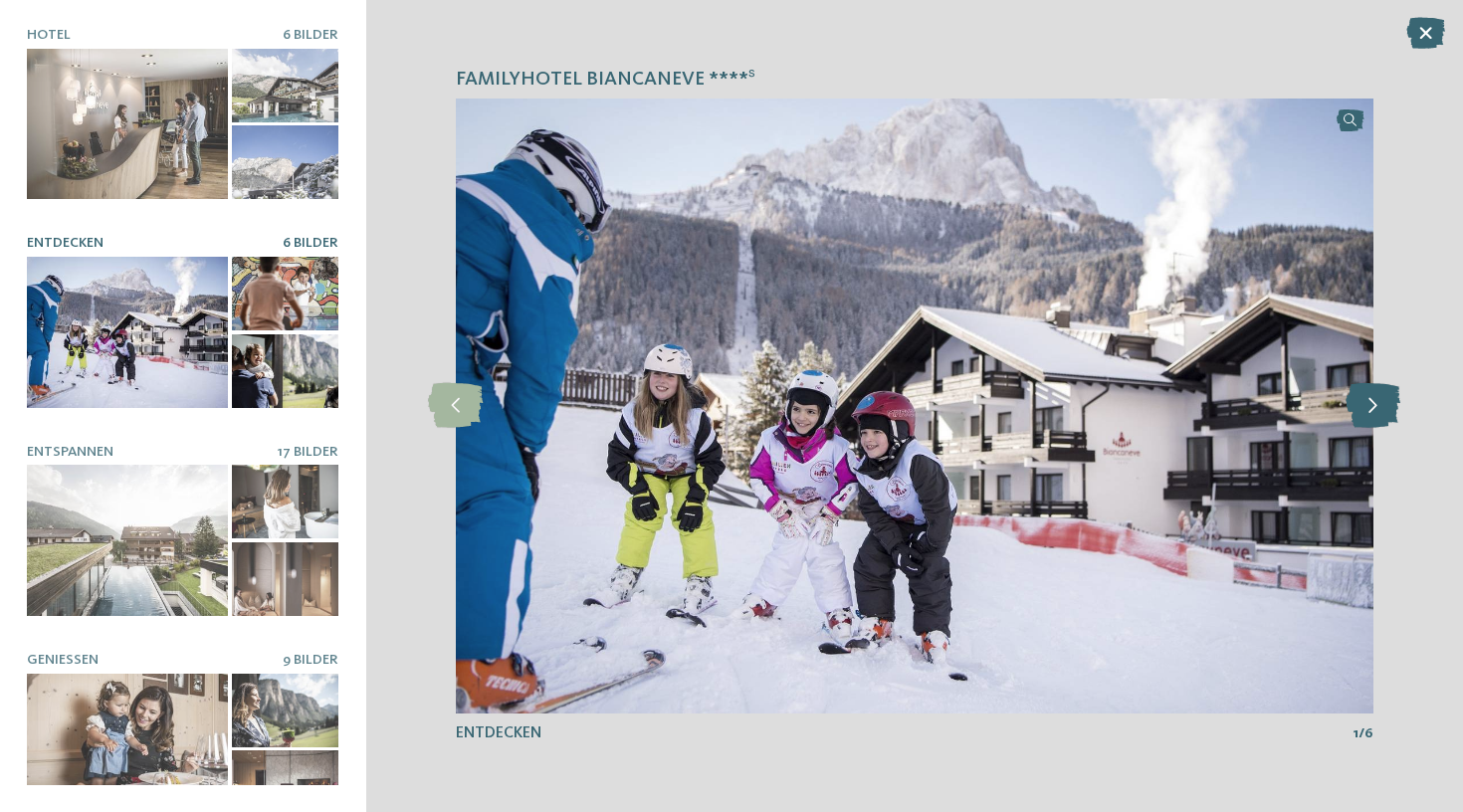 click at bounding box center (1372, 405) 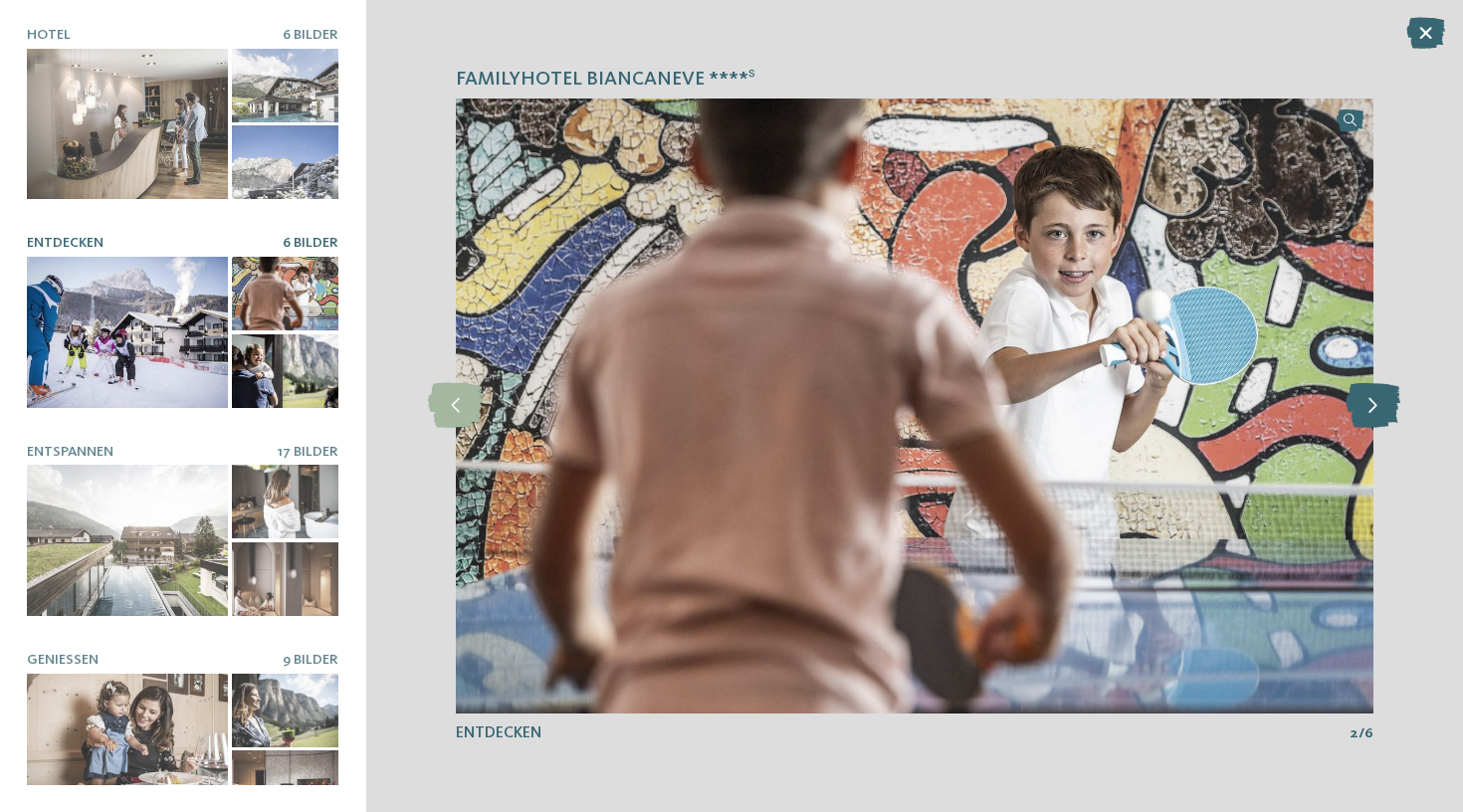 click at bounding box center [1372, 405] 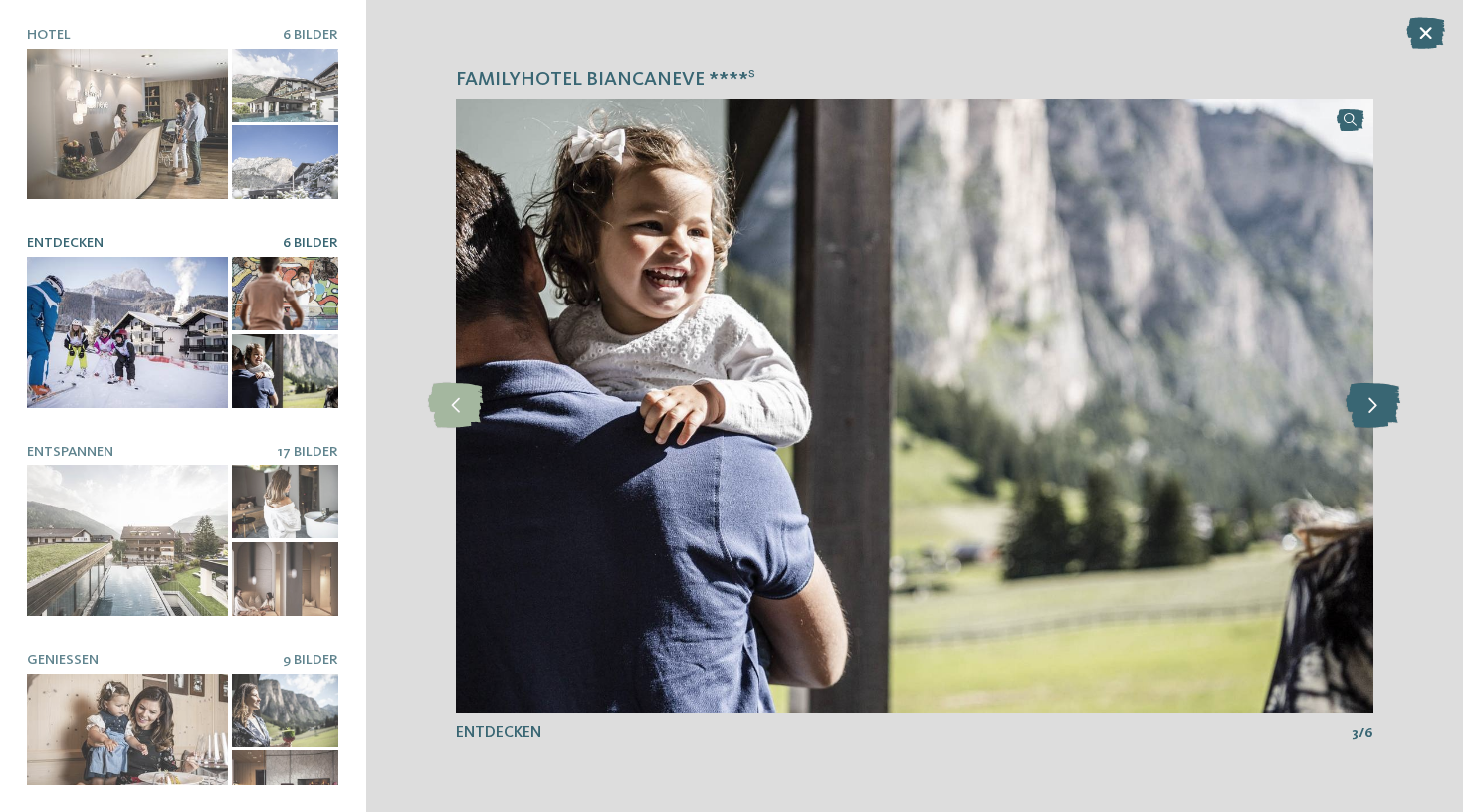click at bounding box center [1372, 405] 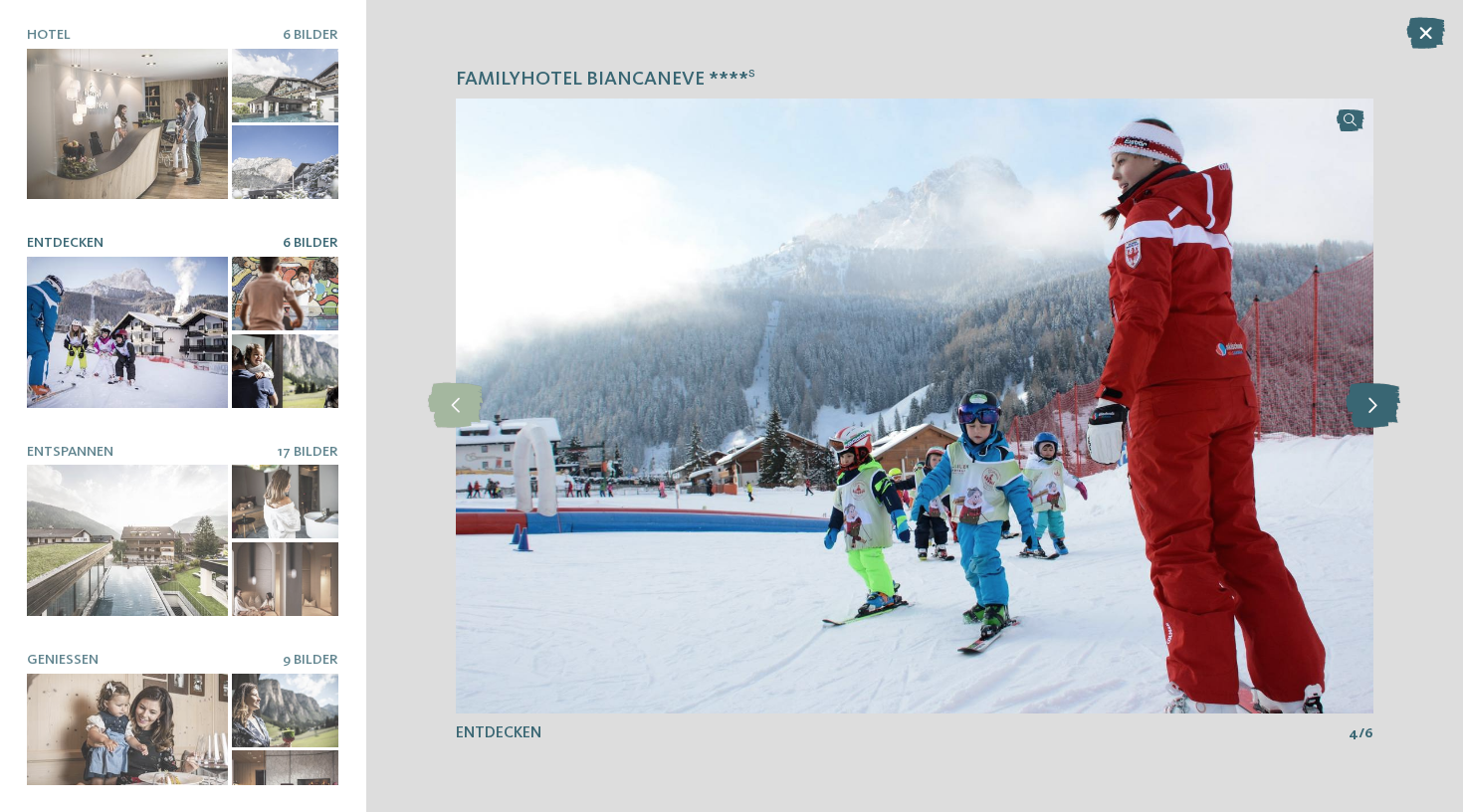 click at bounding box center [1372, 405] 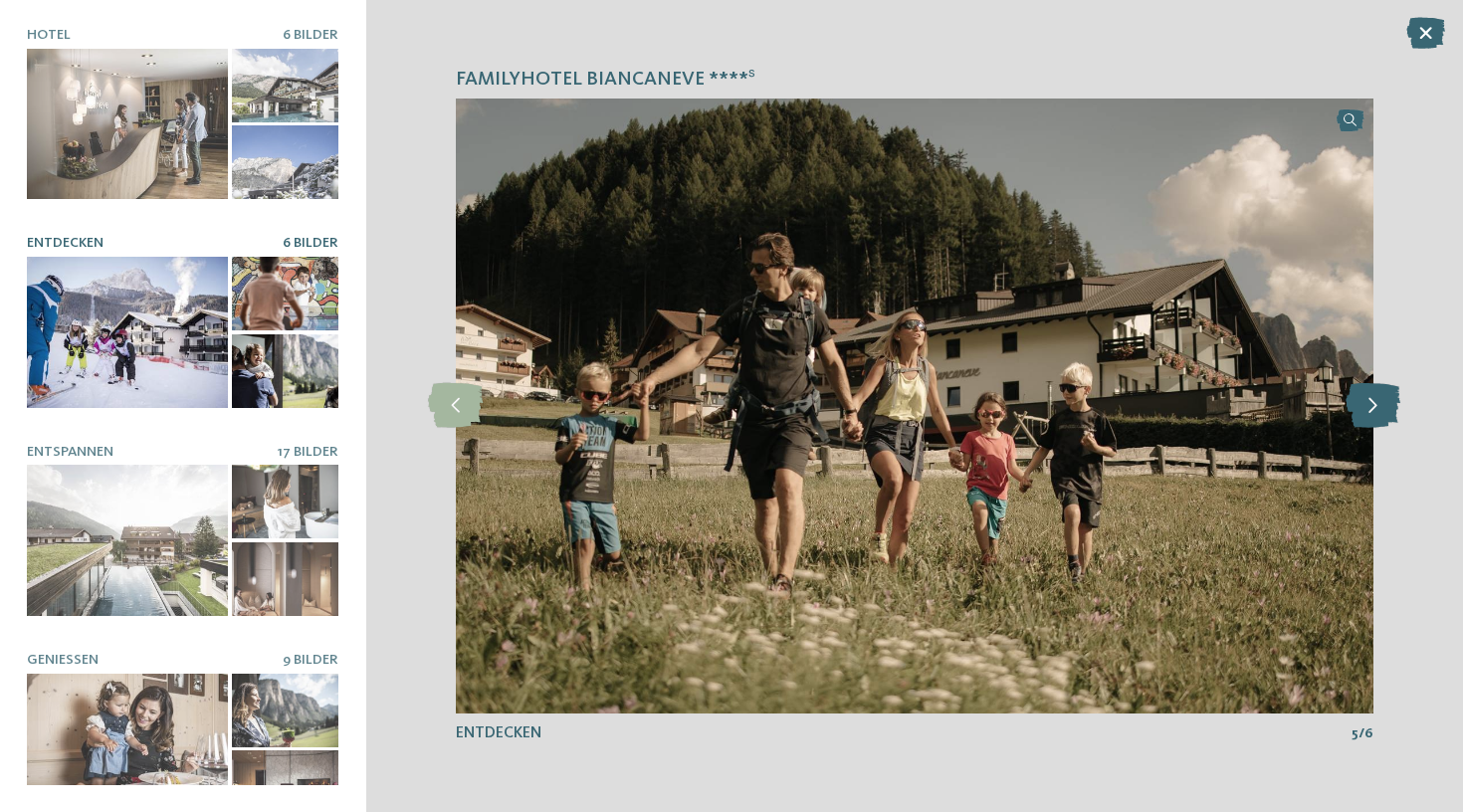 click at bounding box center (1372, 405) 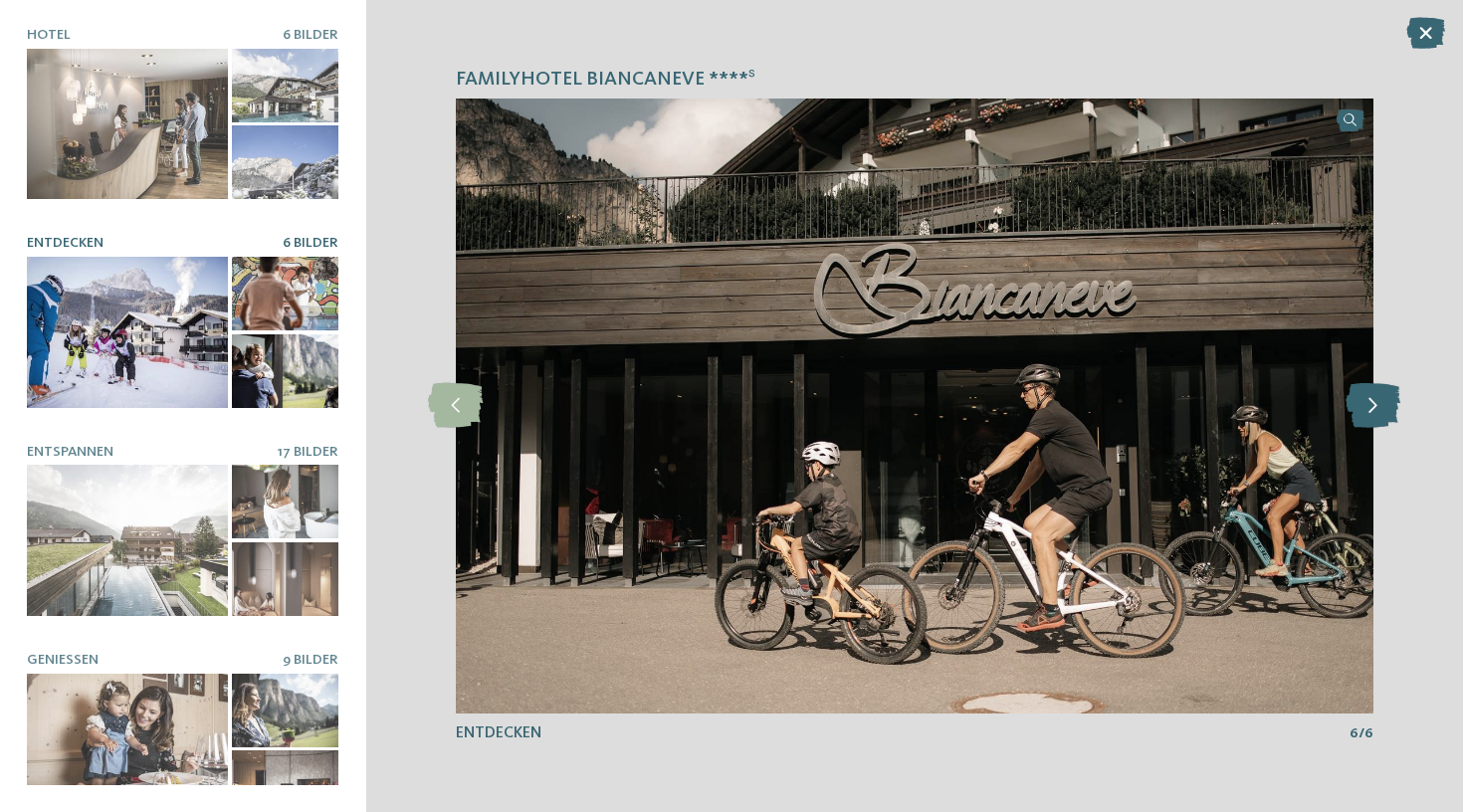 click at bounding box center [1372, 405] 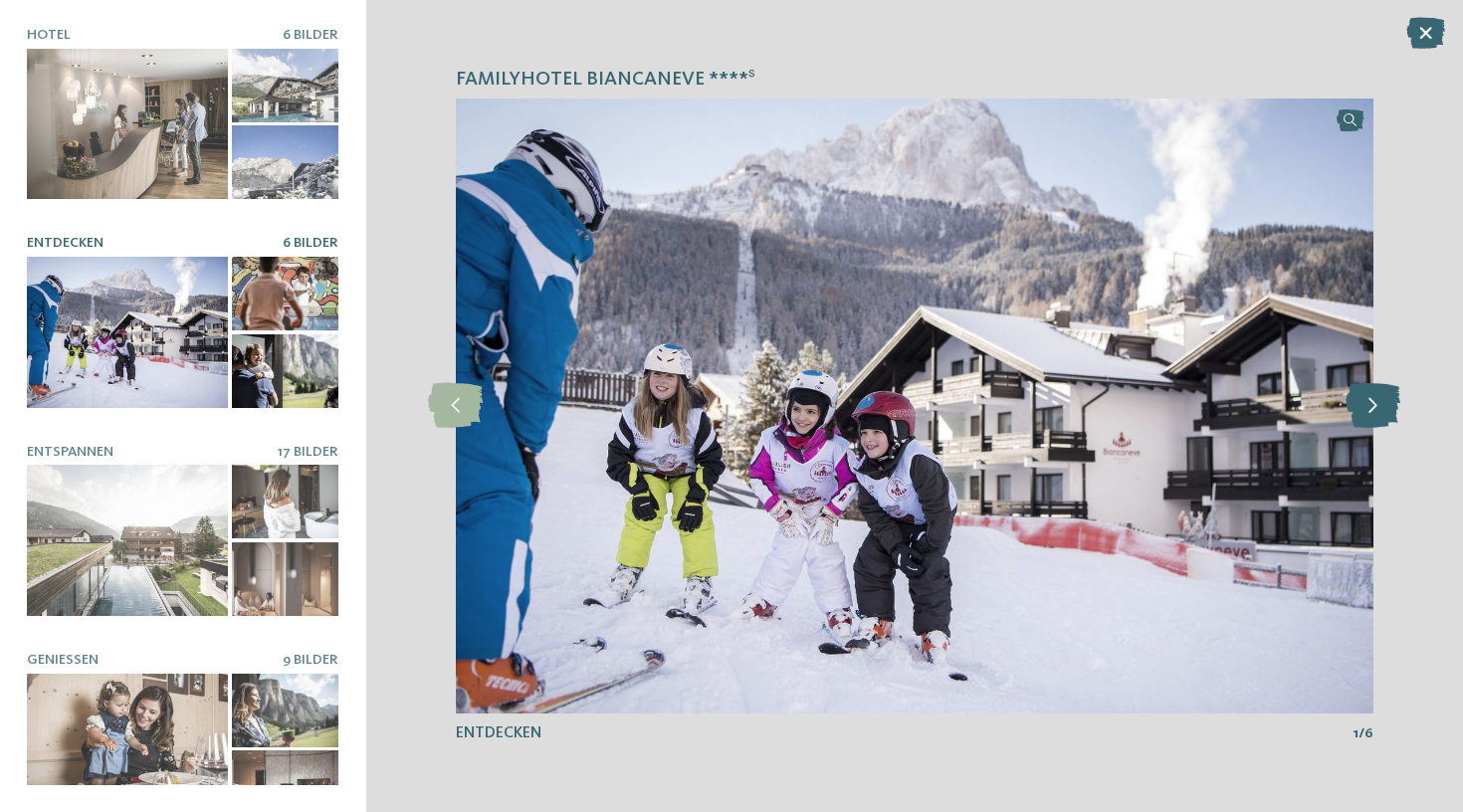 click at bounding box center [1372, 405] 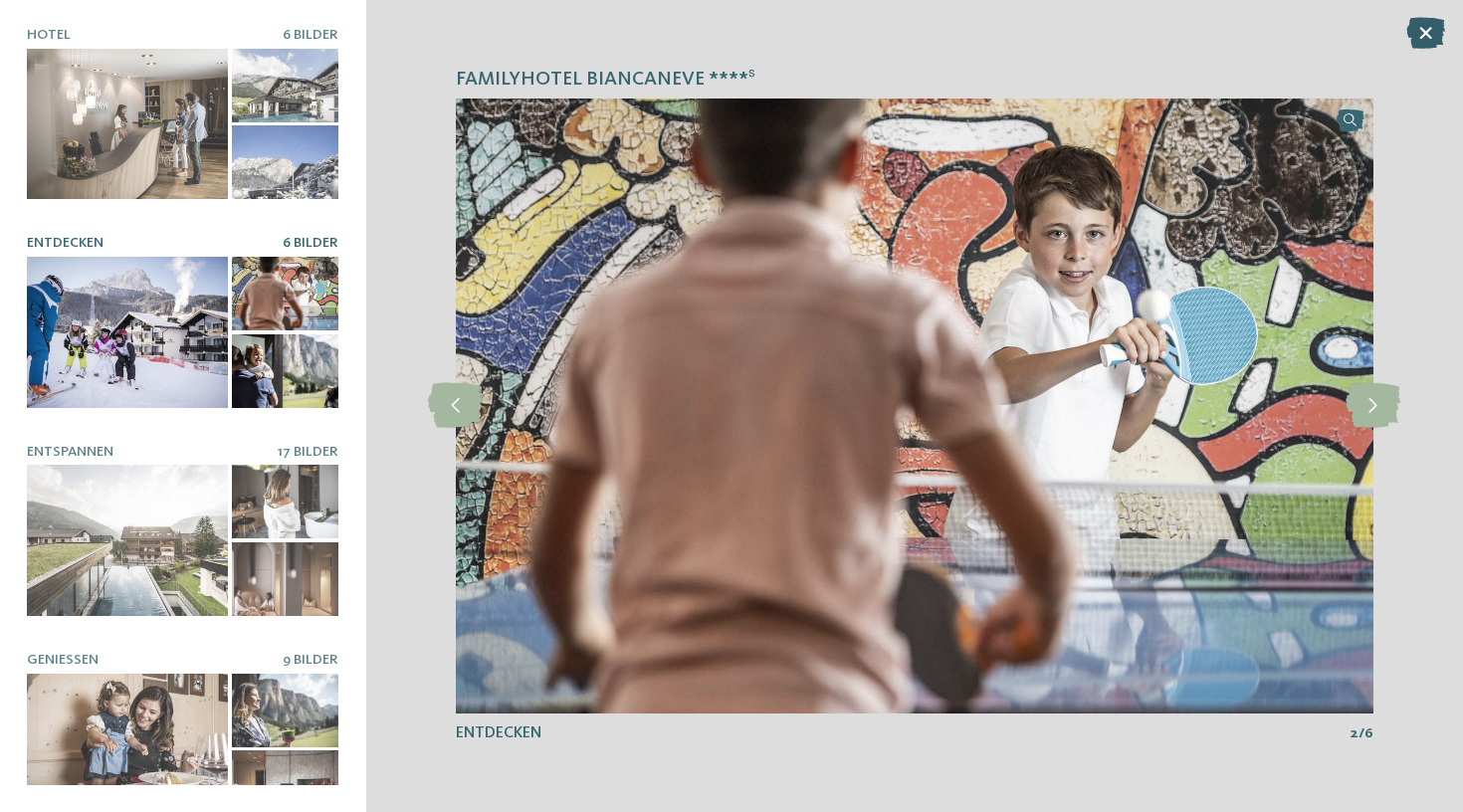 click at bounding box center (1425, 33) 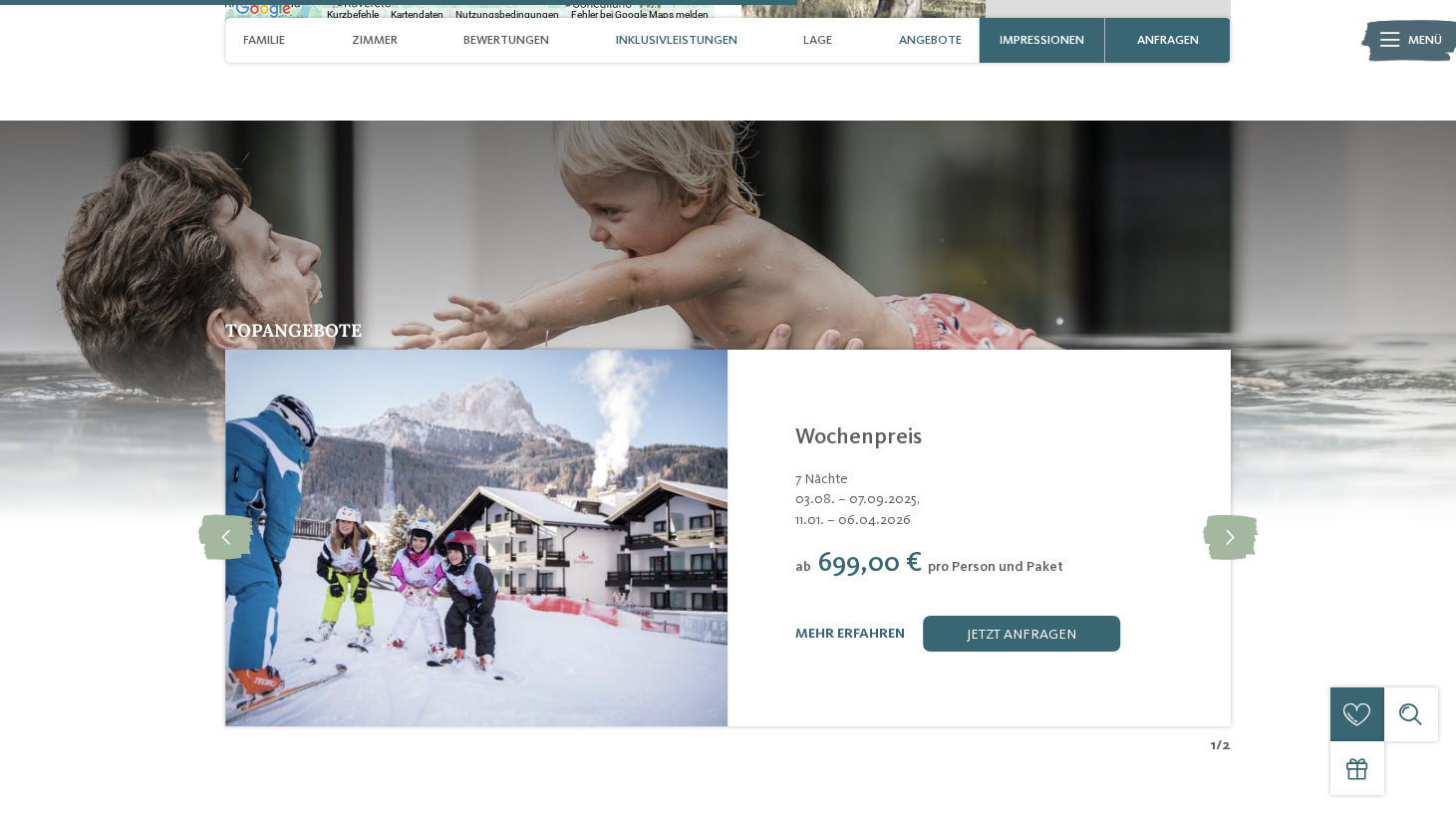 click on "Inklusivleistungen" at bounding box center (677, 40) 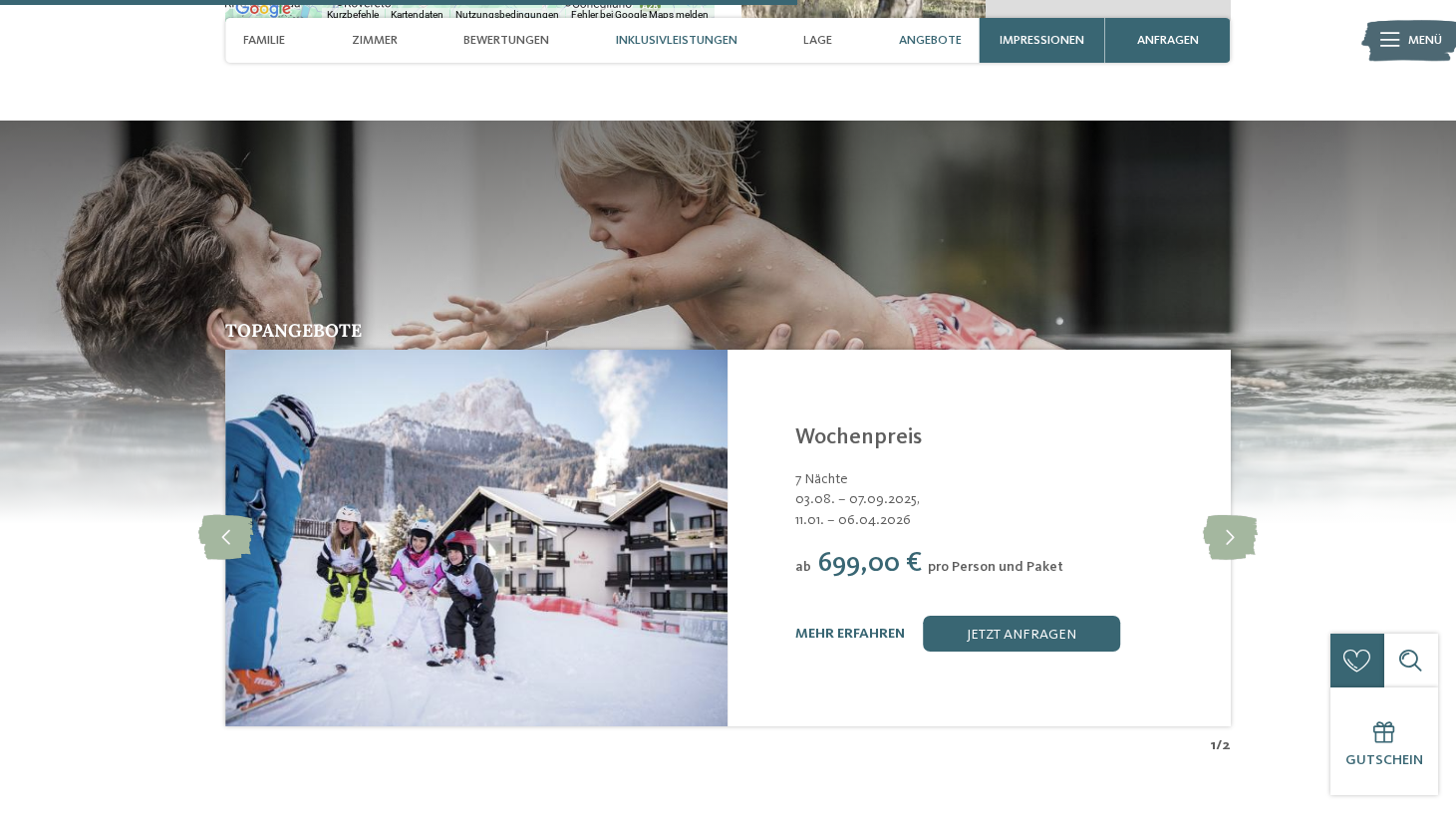 click on "Inklusivleistungen" at bounding box center (677, 40) 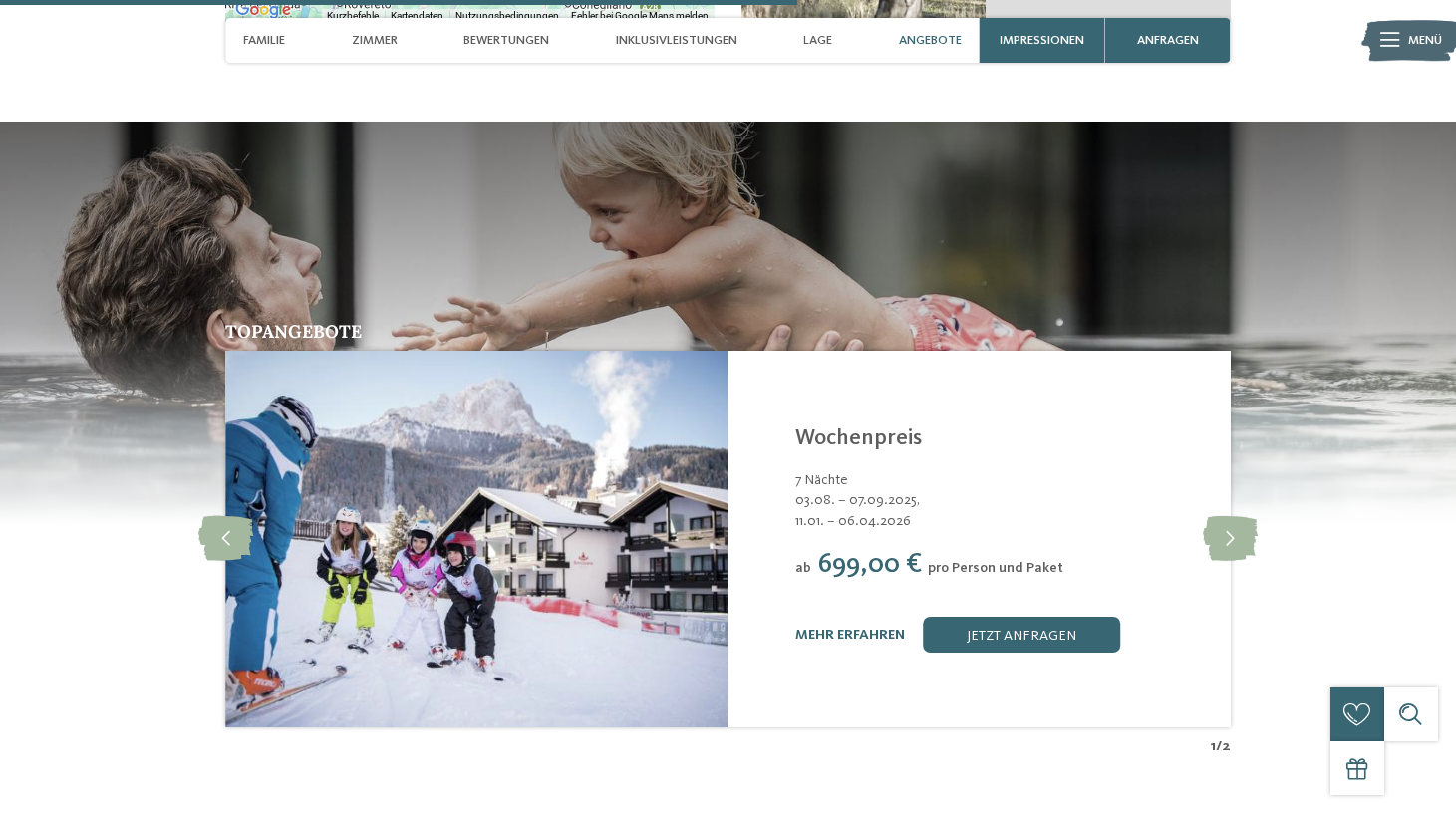 scroll, scrollTop: 2945, scrollLeft: 0, axis: vertical 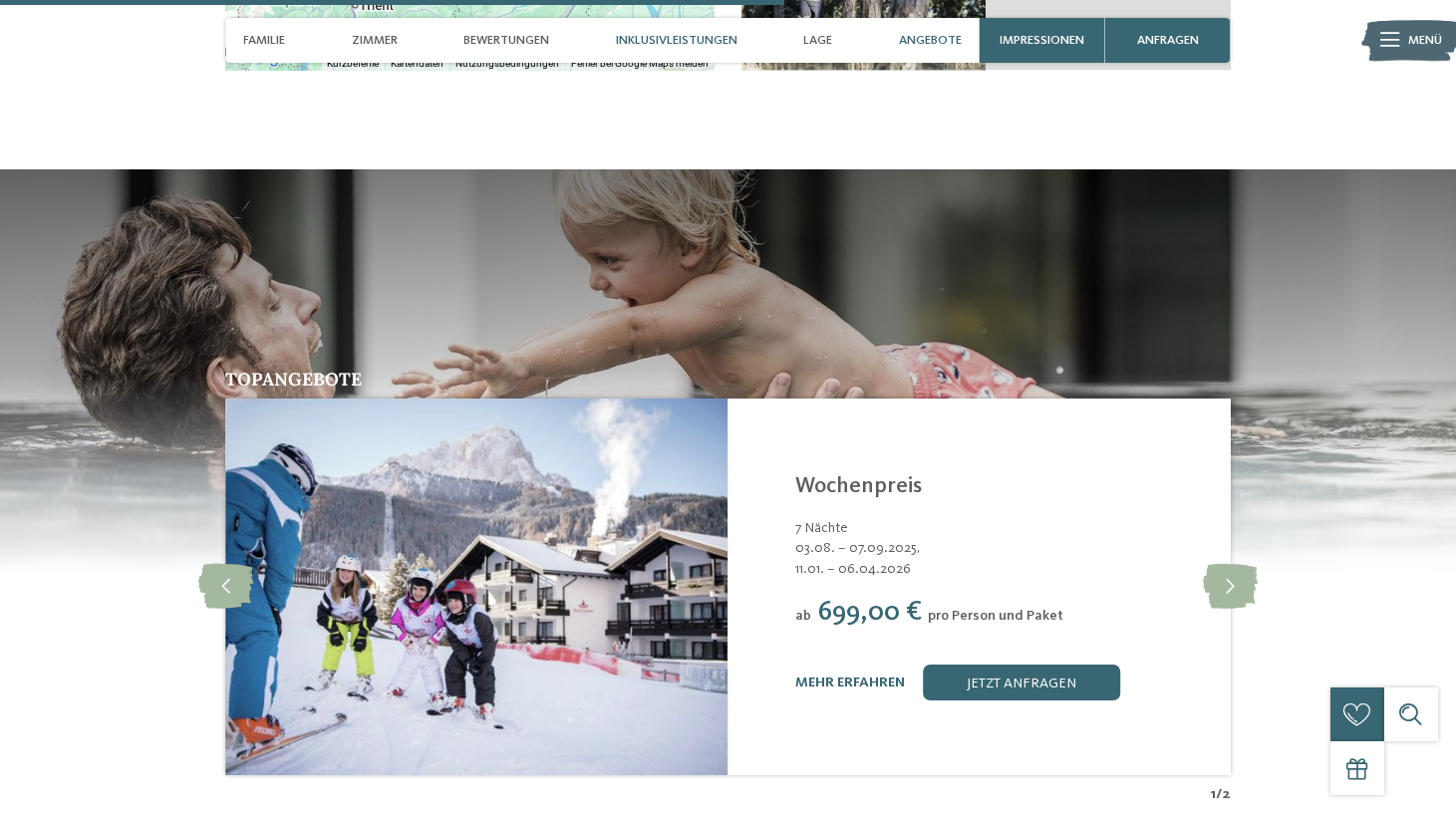 click on "Inklusivleistungen" at bounding box center [677, 40] 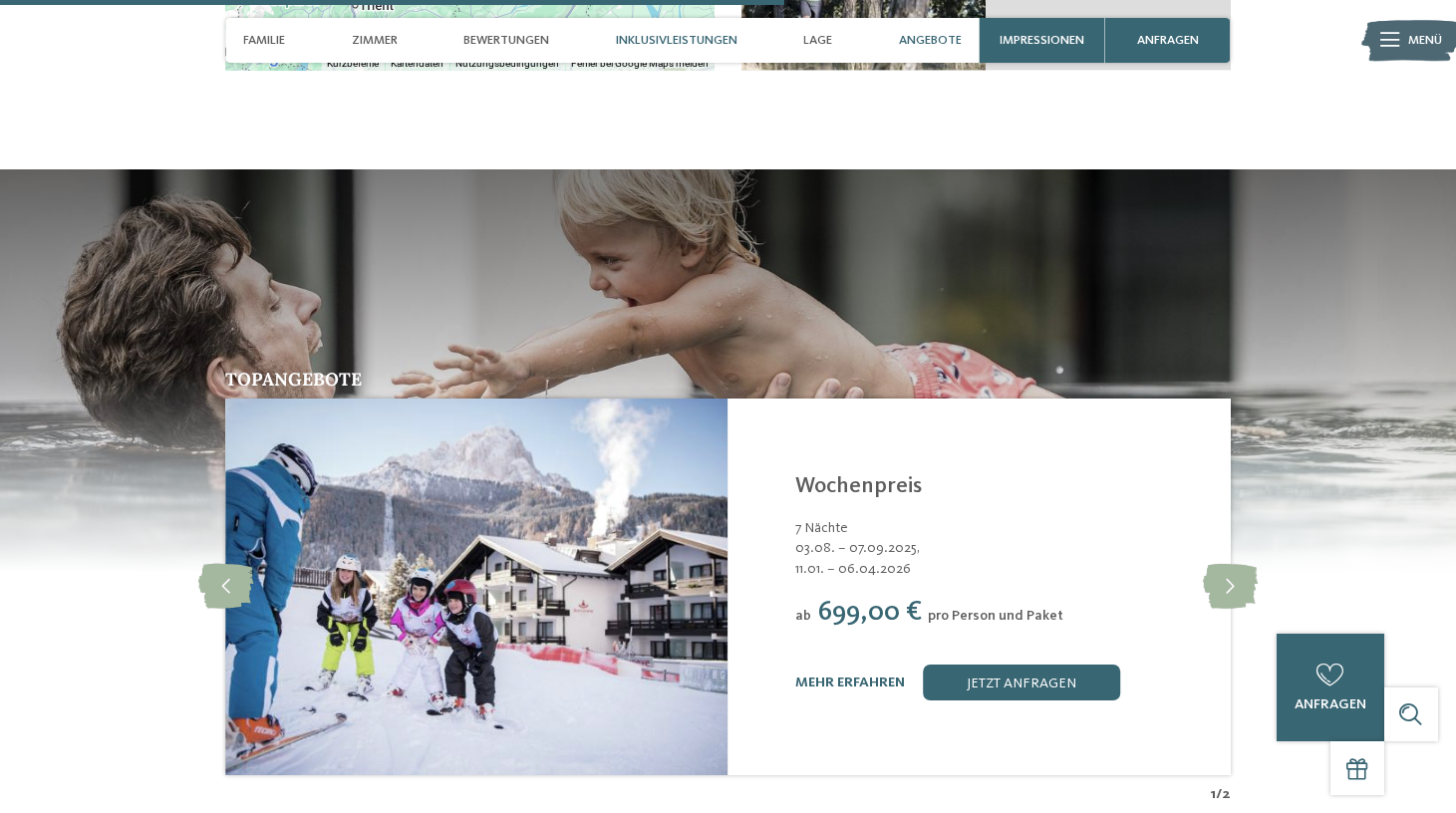 click on "Inklusivleistungen" at bounding box center [677, 40] 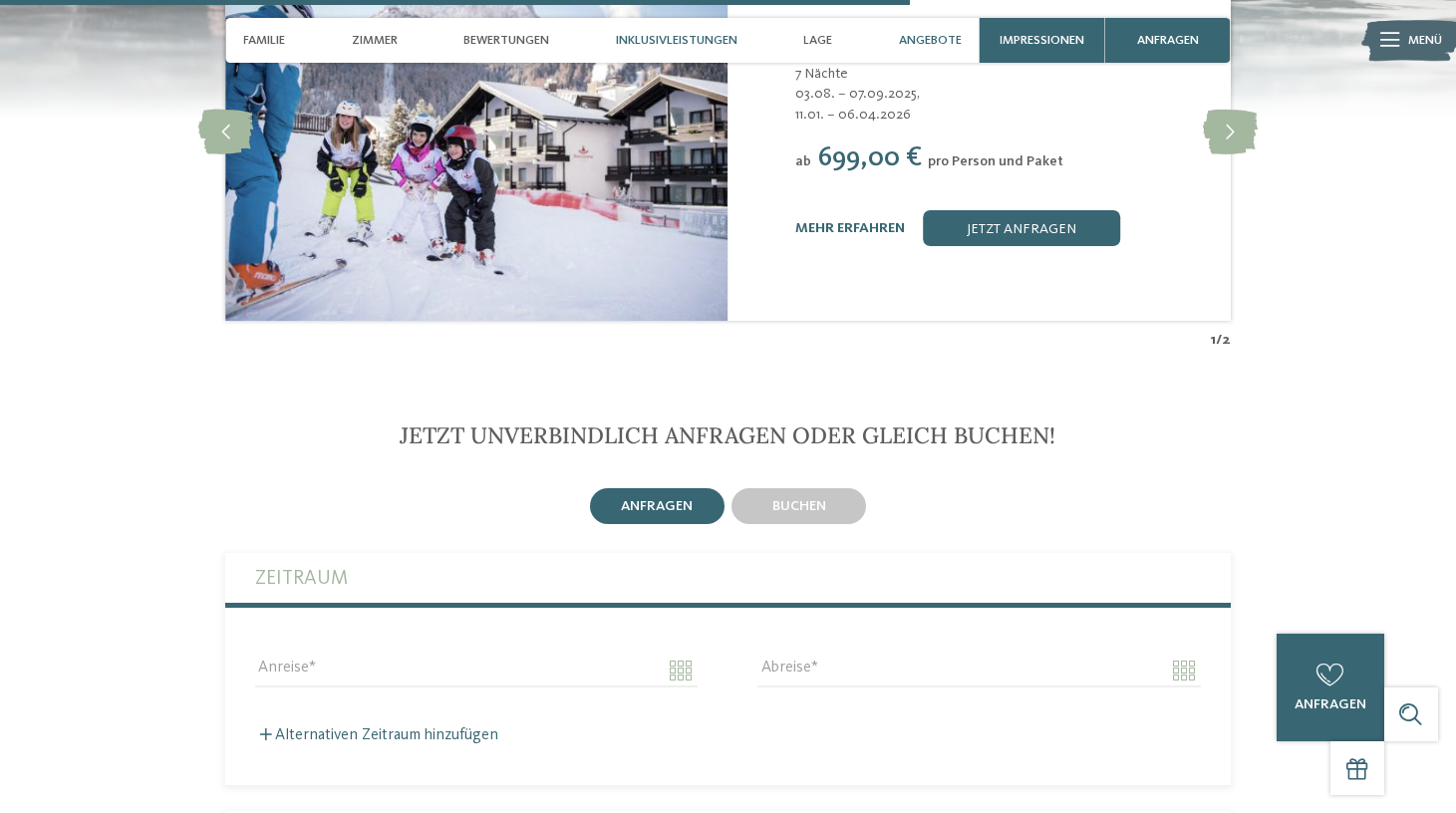 scroll, scrollTop: 3423, scrollLeft: 0, axis: vertical 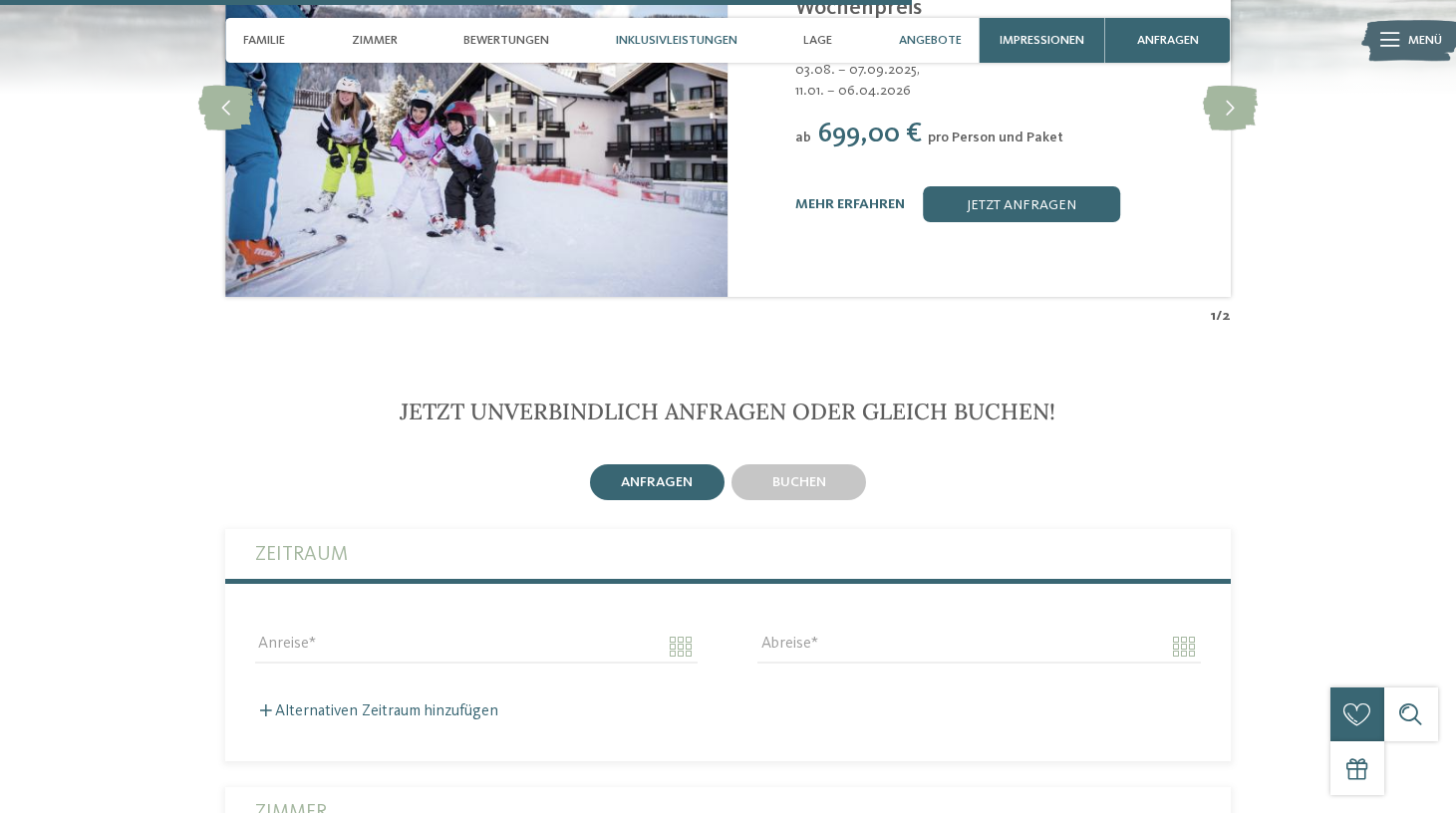 click on "Inklusivleistungen" at bounding box center (677, 40) 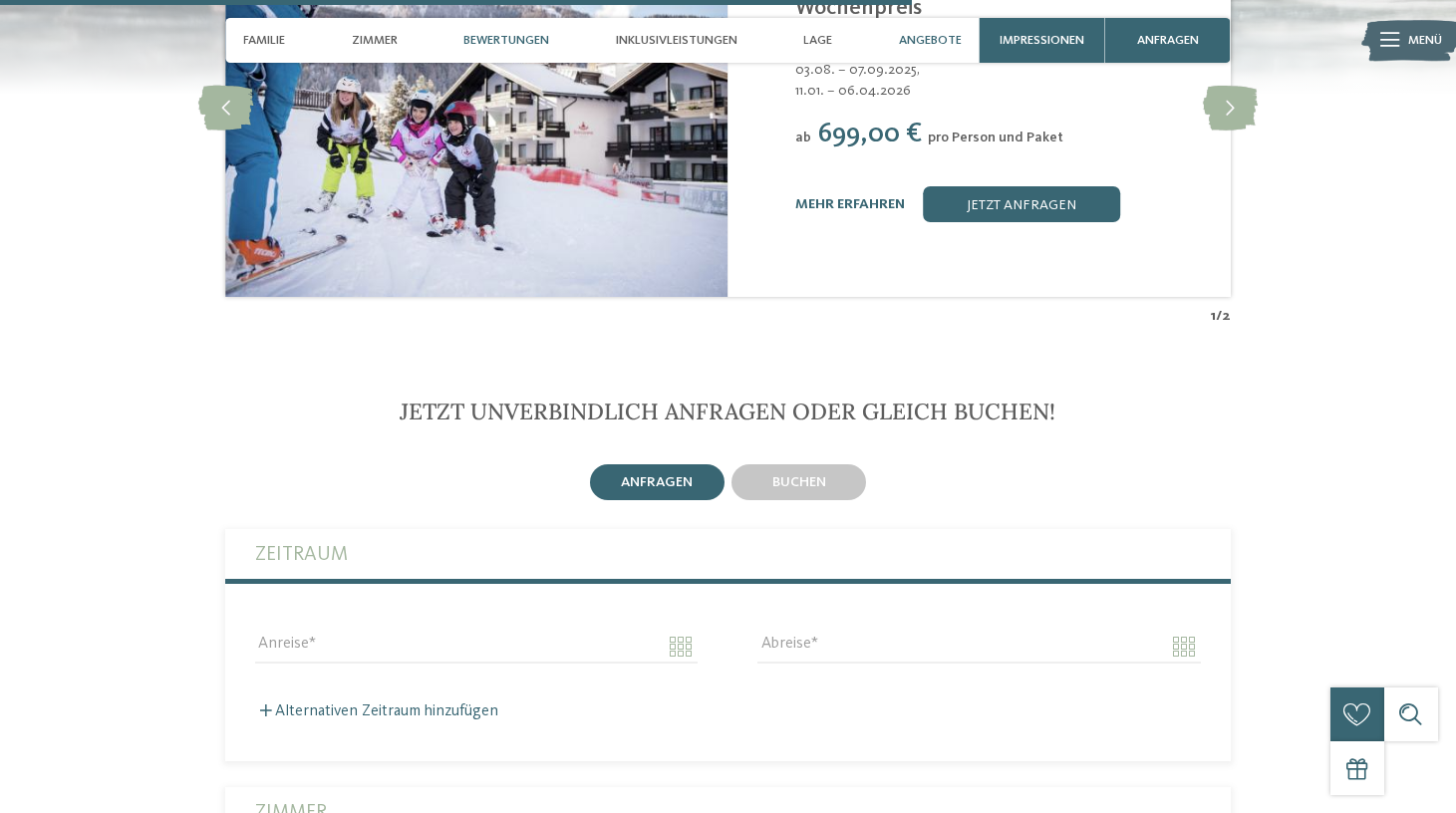 click on "Bewertungen" at bounding box center [506, 40] 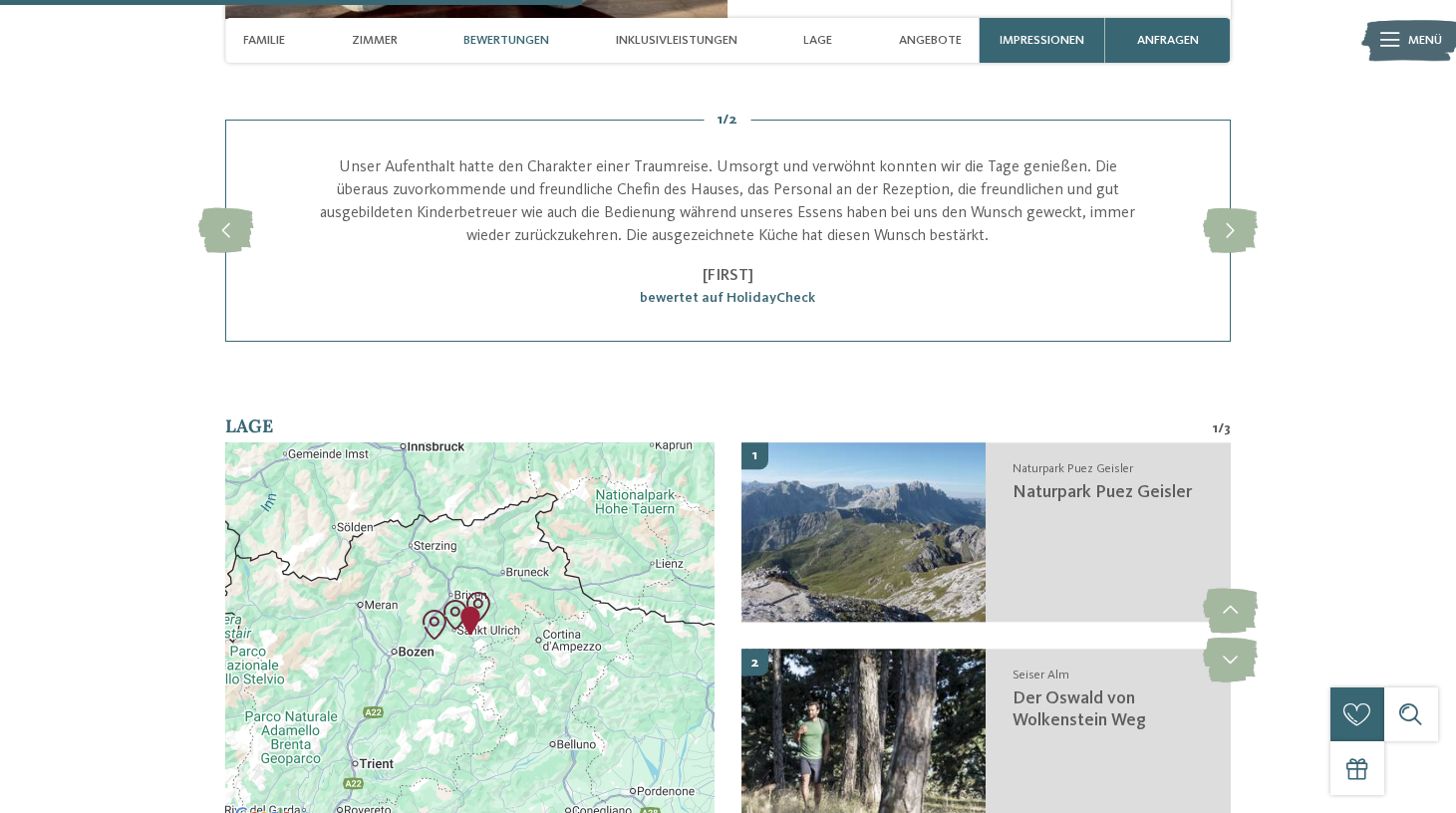 scroll, scrollTop: 2186, scrollLeft: 0, axis: vertical 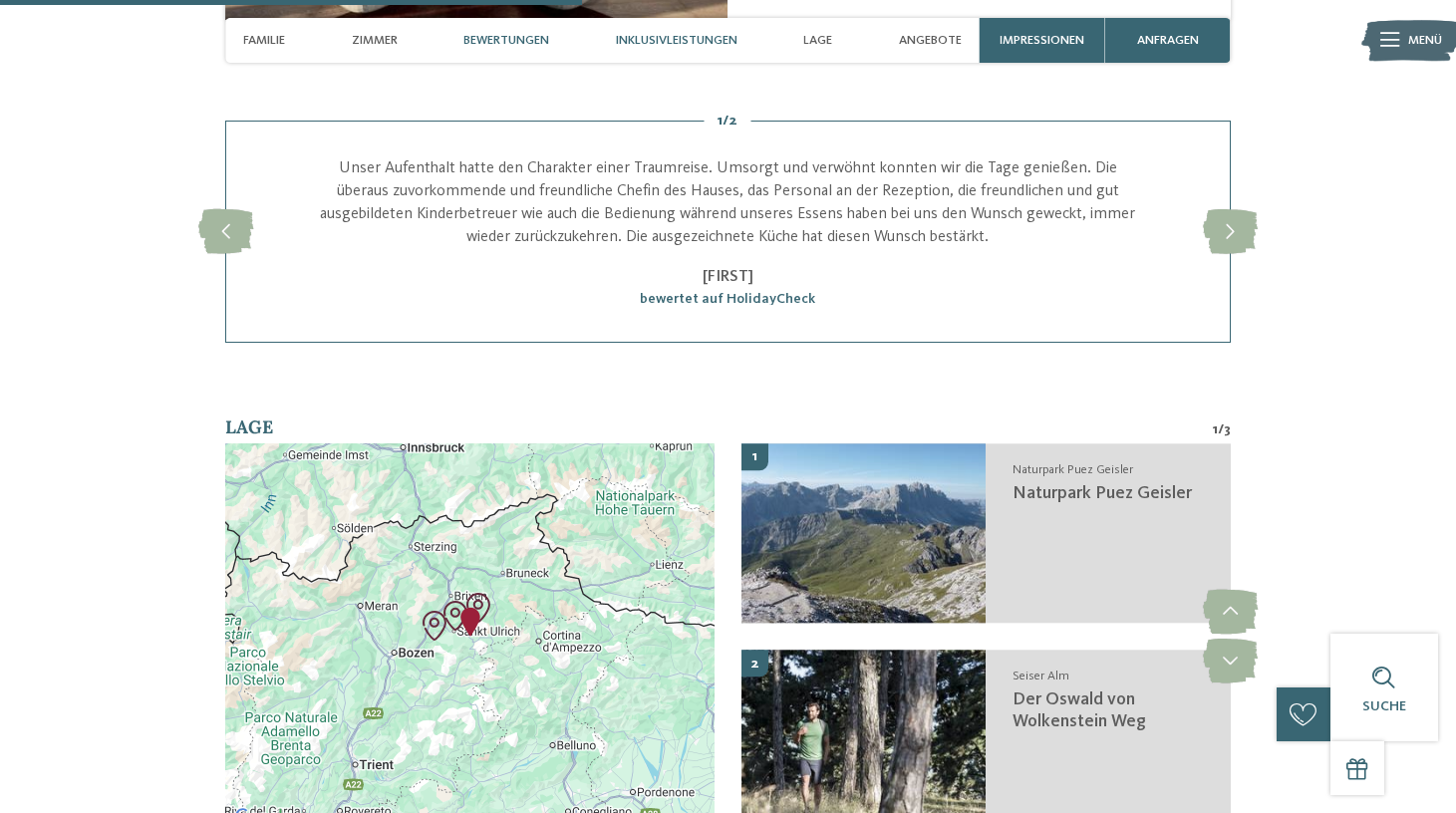 click on "Inklusivleistungen" at bounding box center (677, 40) 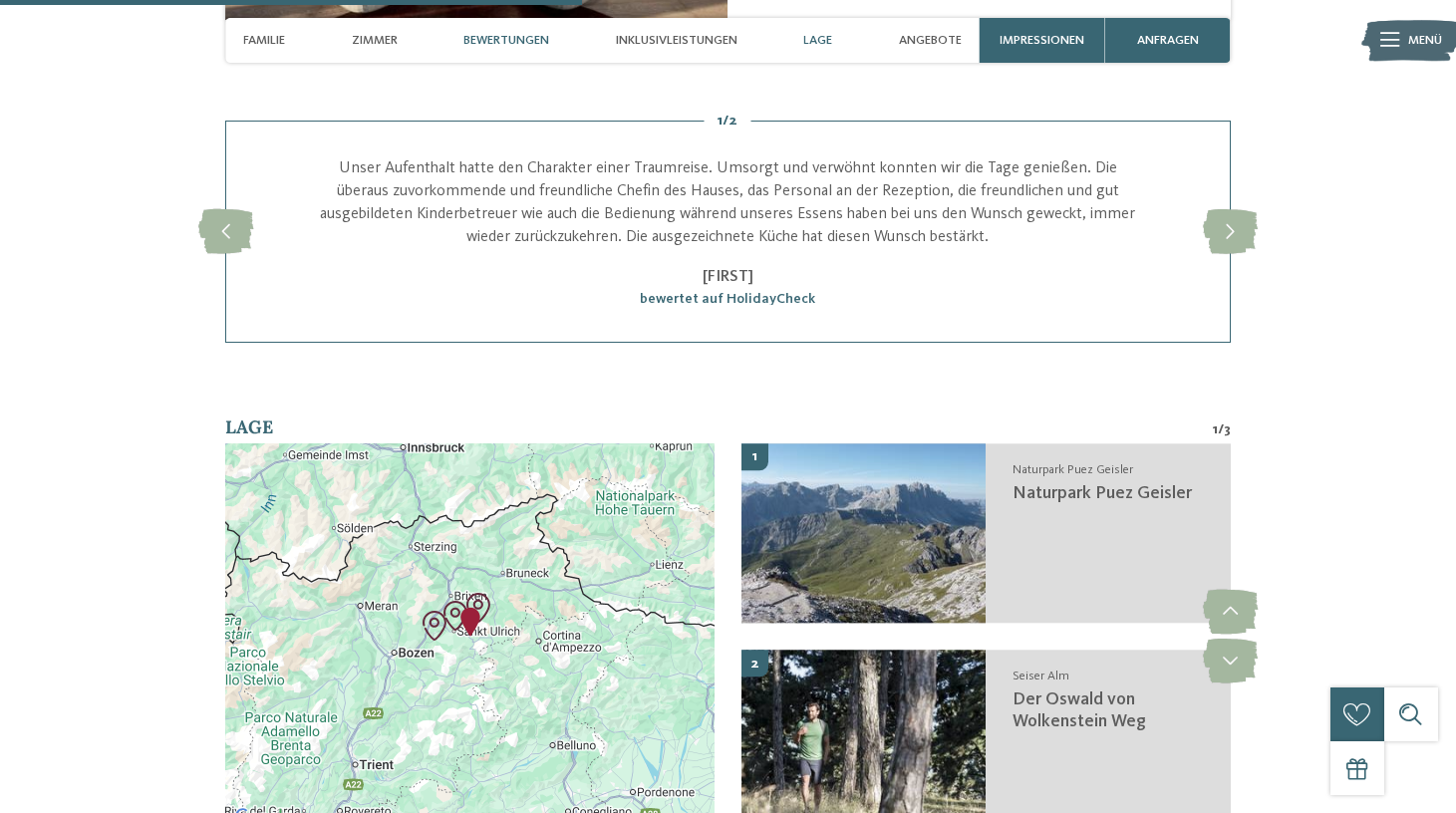 click on "Lage" at bounding box center (817, 40) 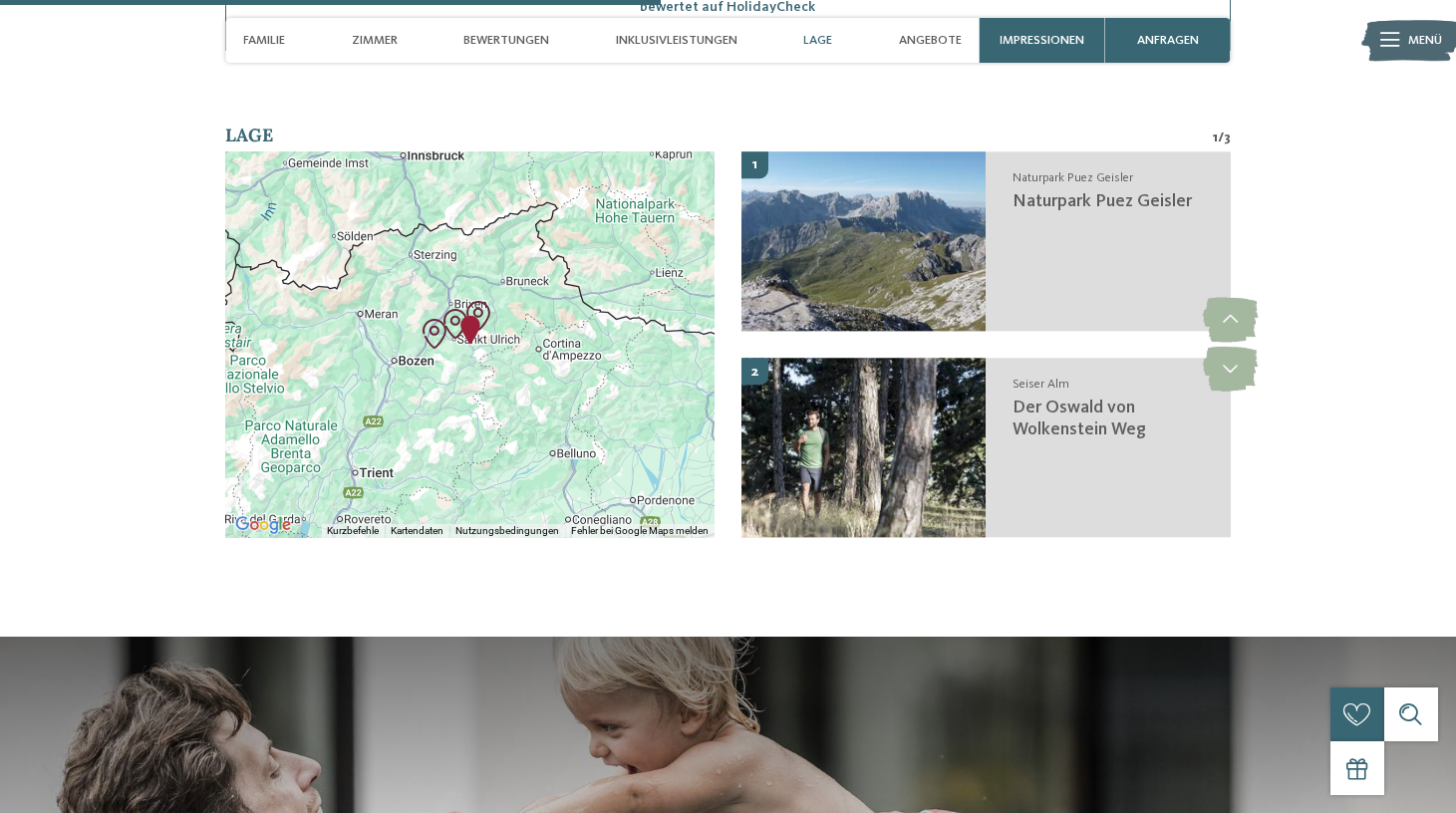 scroll, scrollTop: 2480, scrollLeft: 0, axis: vertical 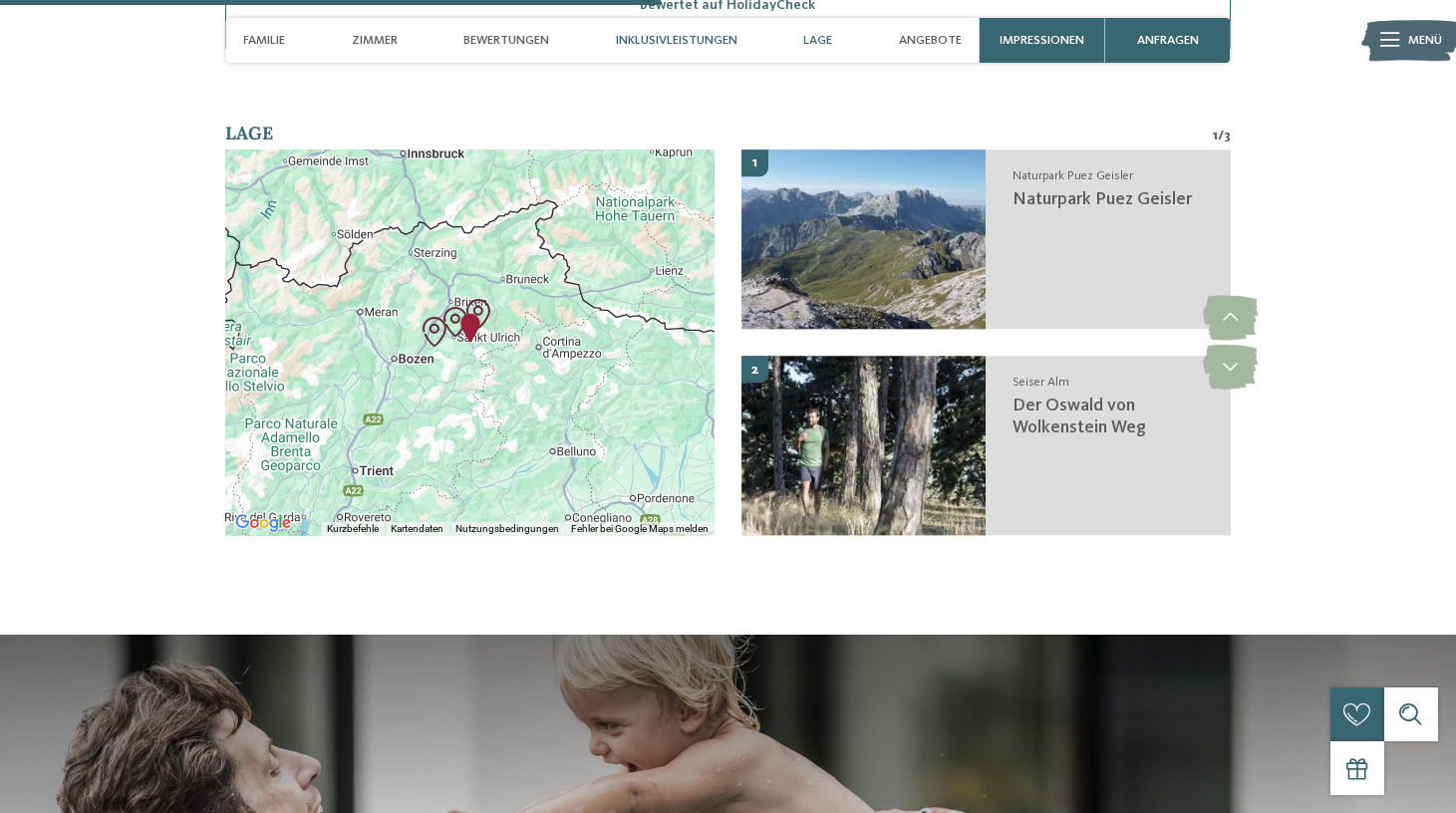click on "Inklusivleistungen" at bounding box center [677, 40] 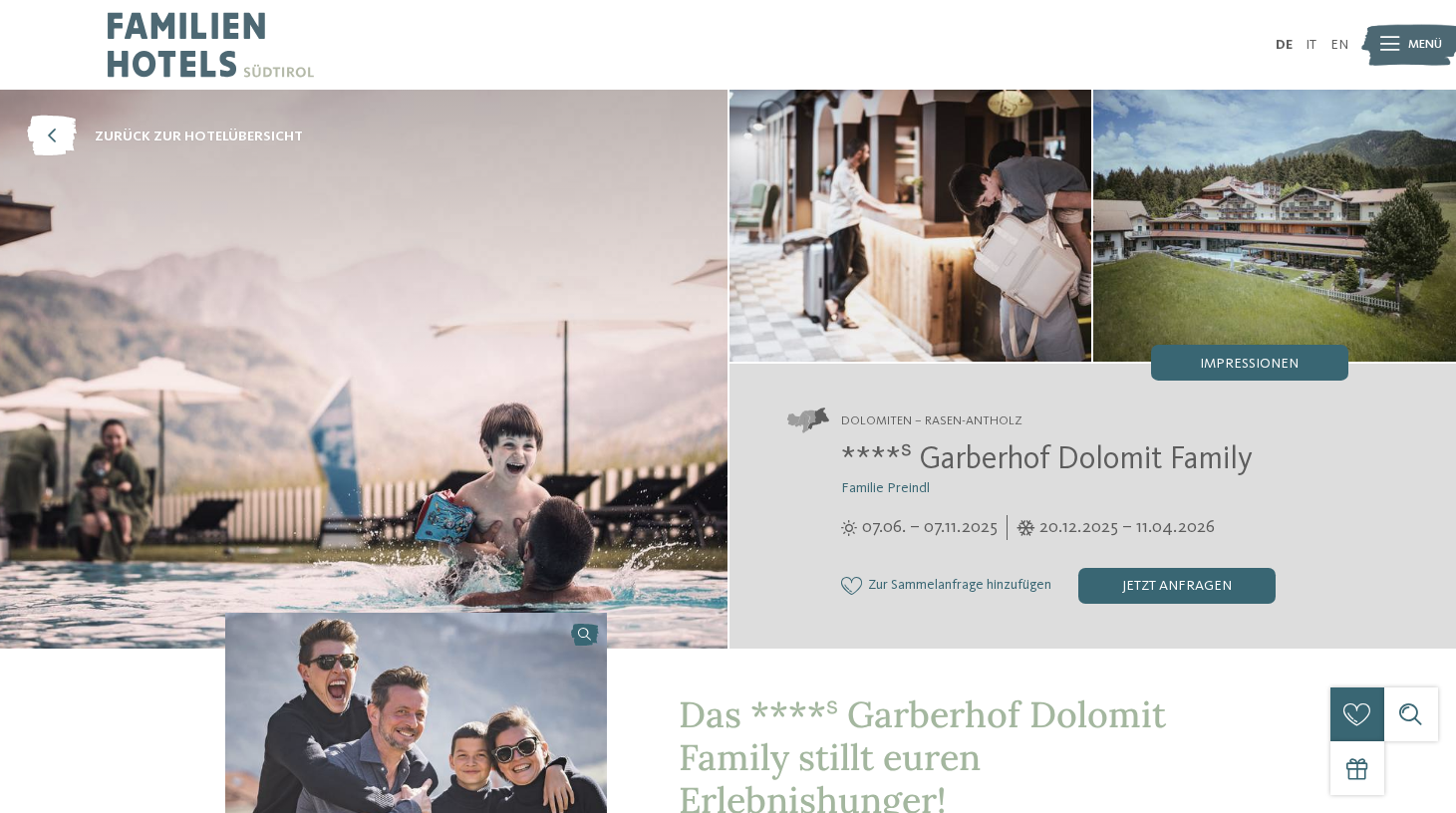 scroll, scrollTop: 0, scrollLeft: 0, axis: both 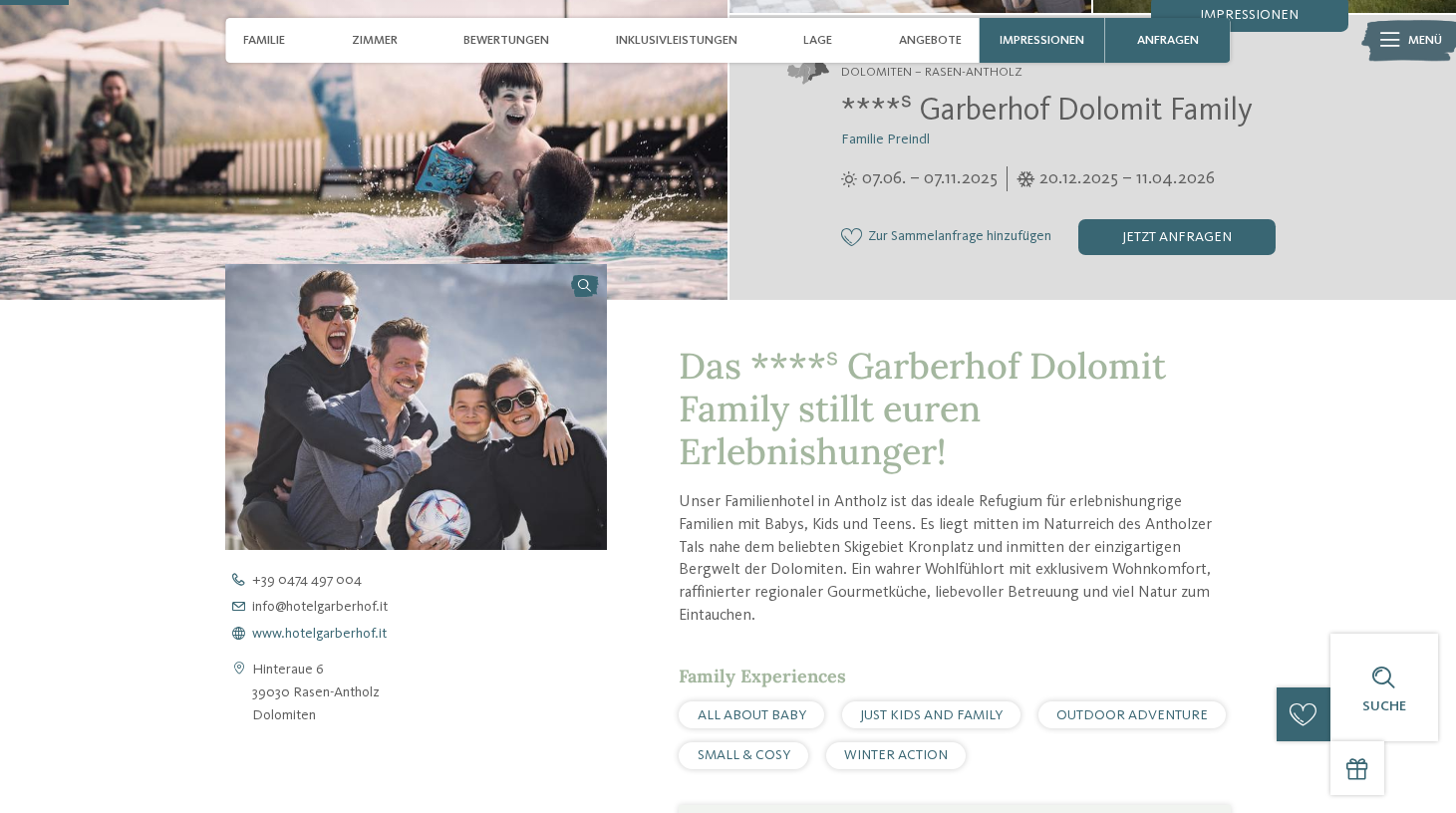 click on "www.hotelgarberhof.it" at bounding box center (319, 634) 